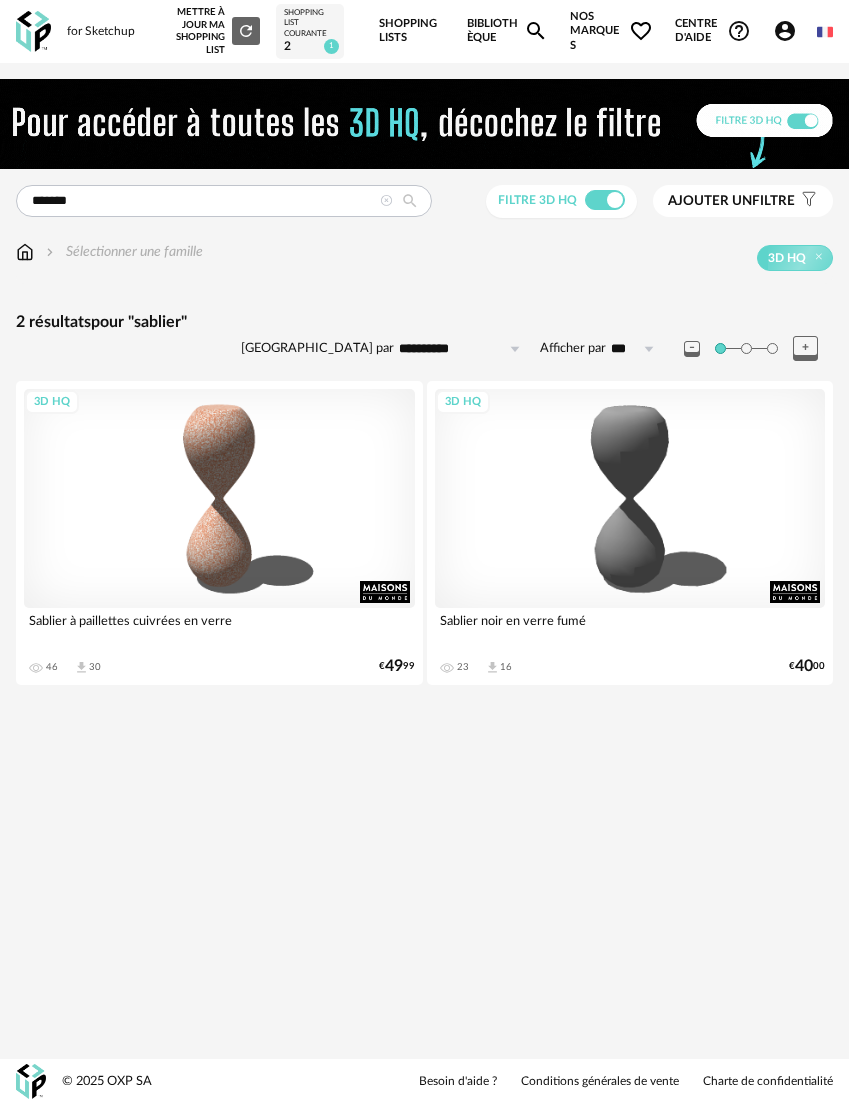 scroll, scrollTop: 17, scrollLeft: 0, axis: vertical 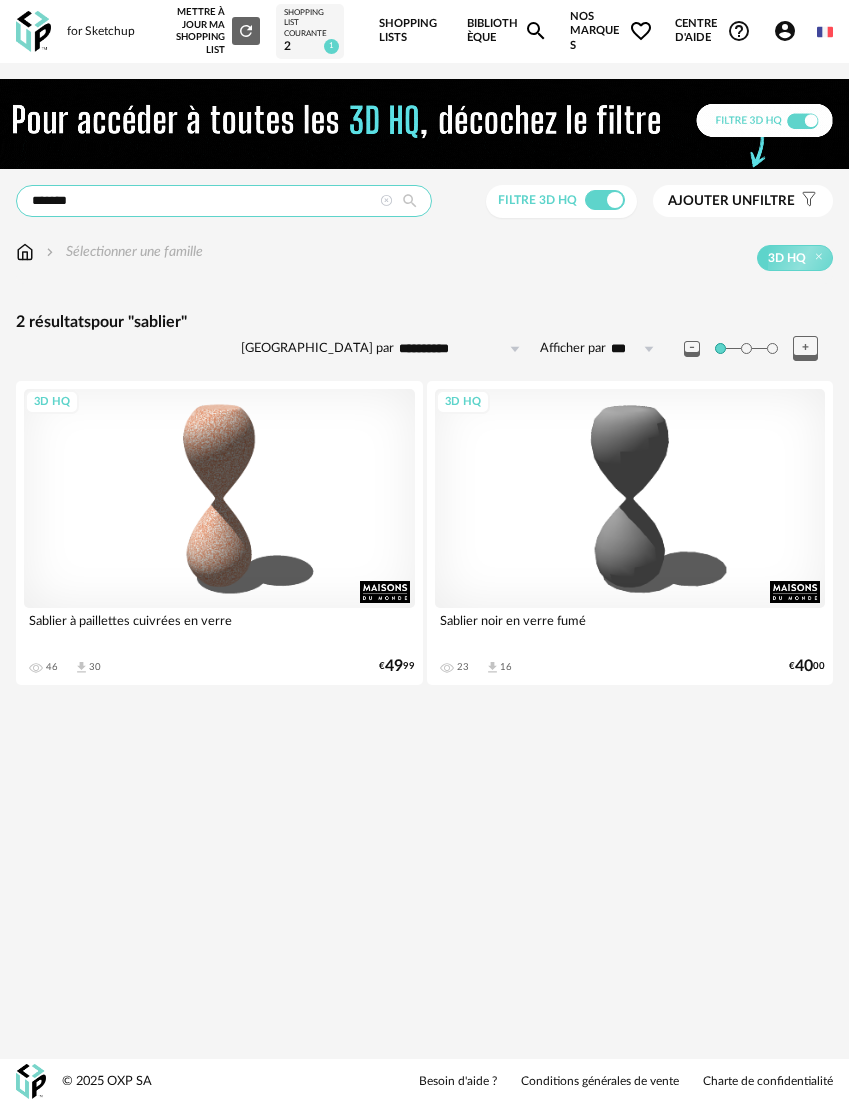 click on "*******" at bounding box center (224, 201) 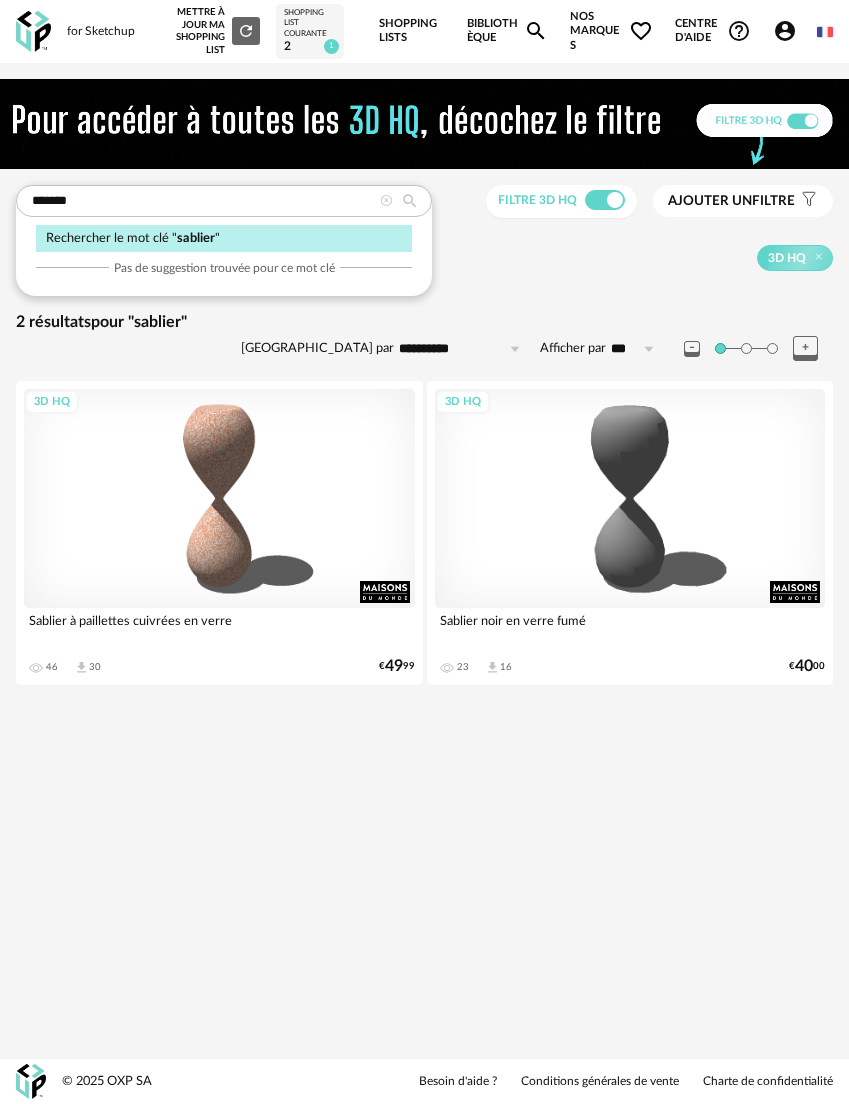 click on "**********" at bounding box center [424, 400] 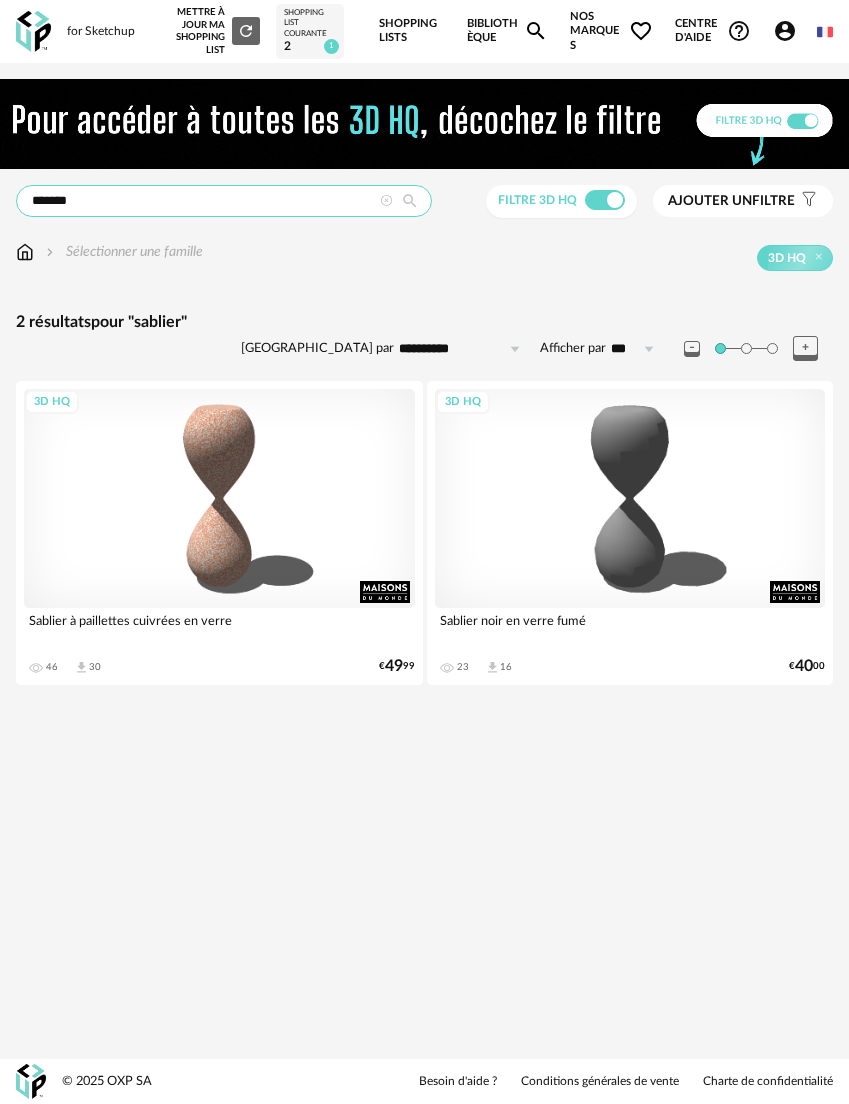 drag, startPoint x: 103, startPoint y: 172, endPoint x: 99, endPoint y: 187, distance: 15.524175 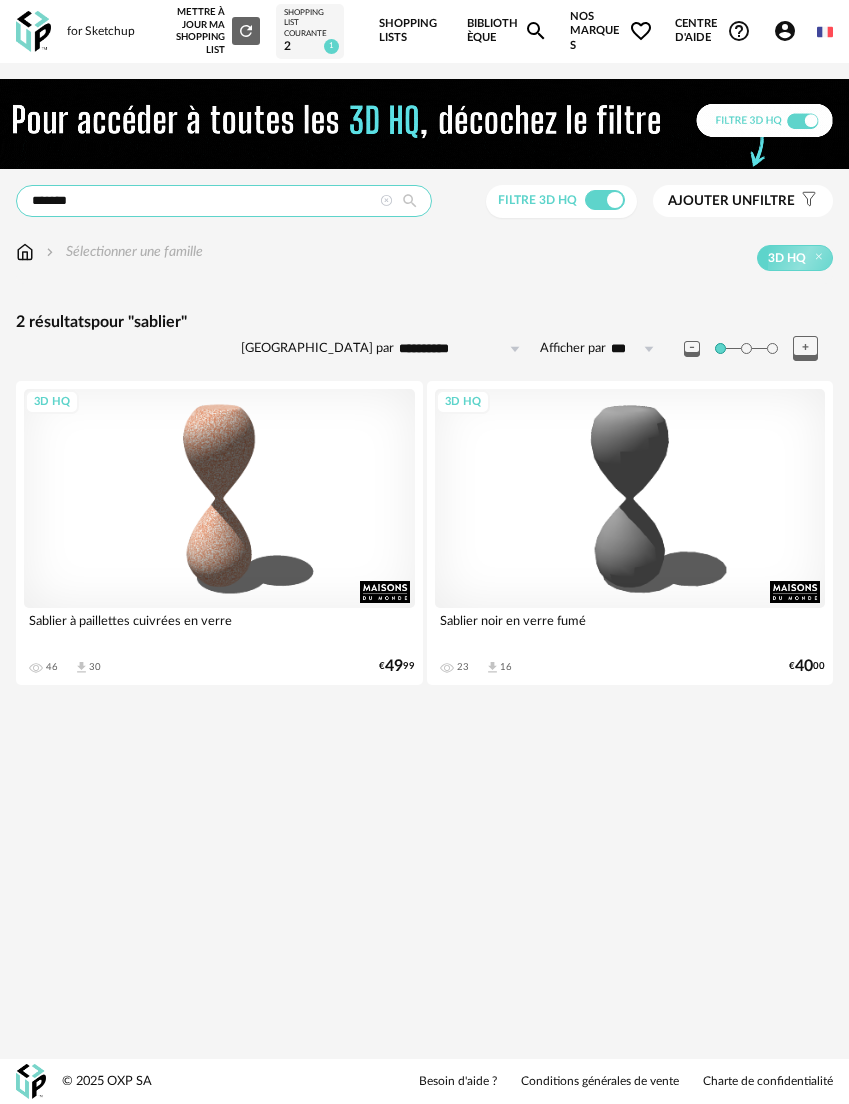 click on "*******" at bounding box center (224, 201) 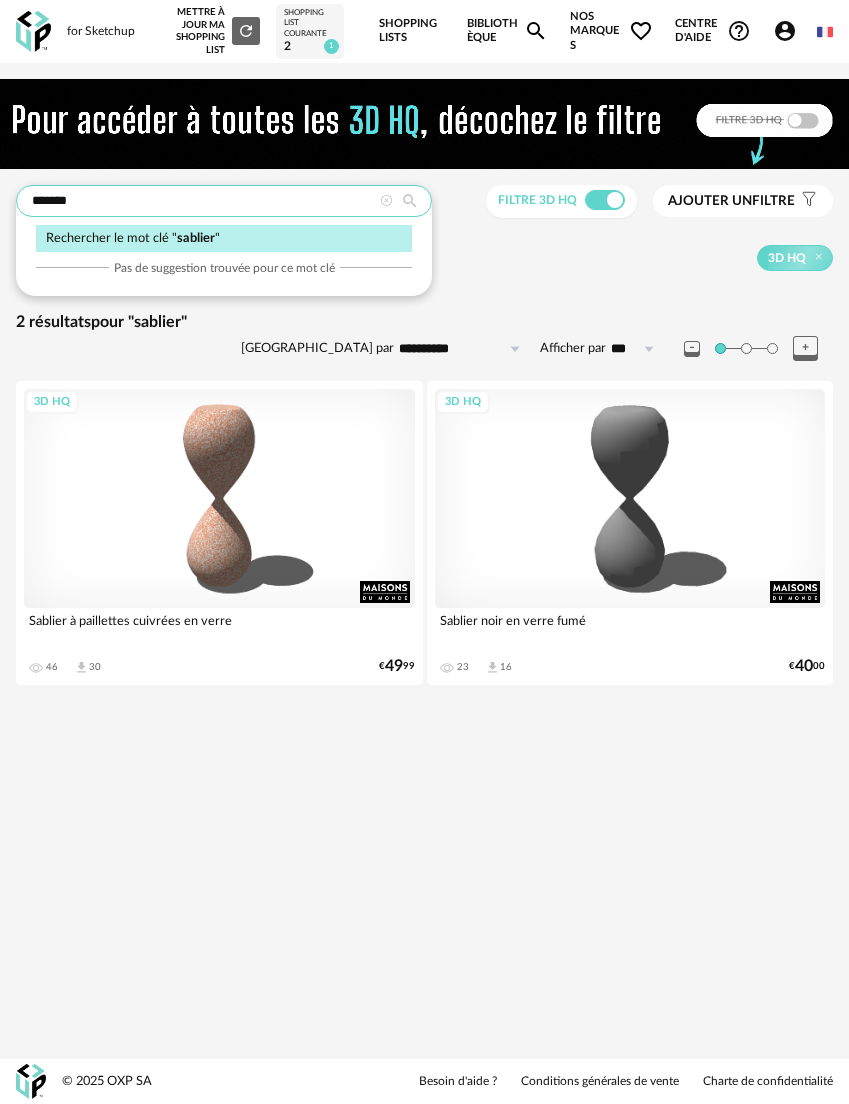 click on "*******" at bounding box center (224, 201) 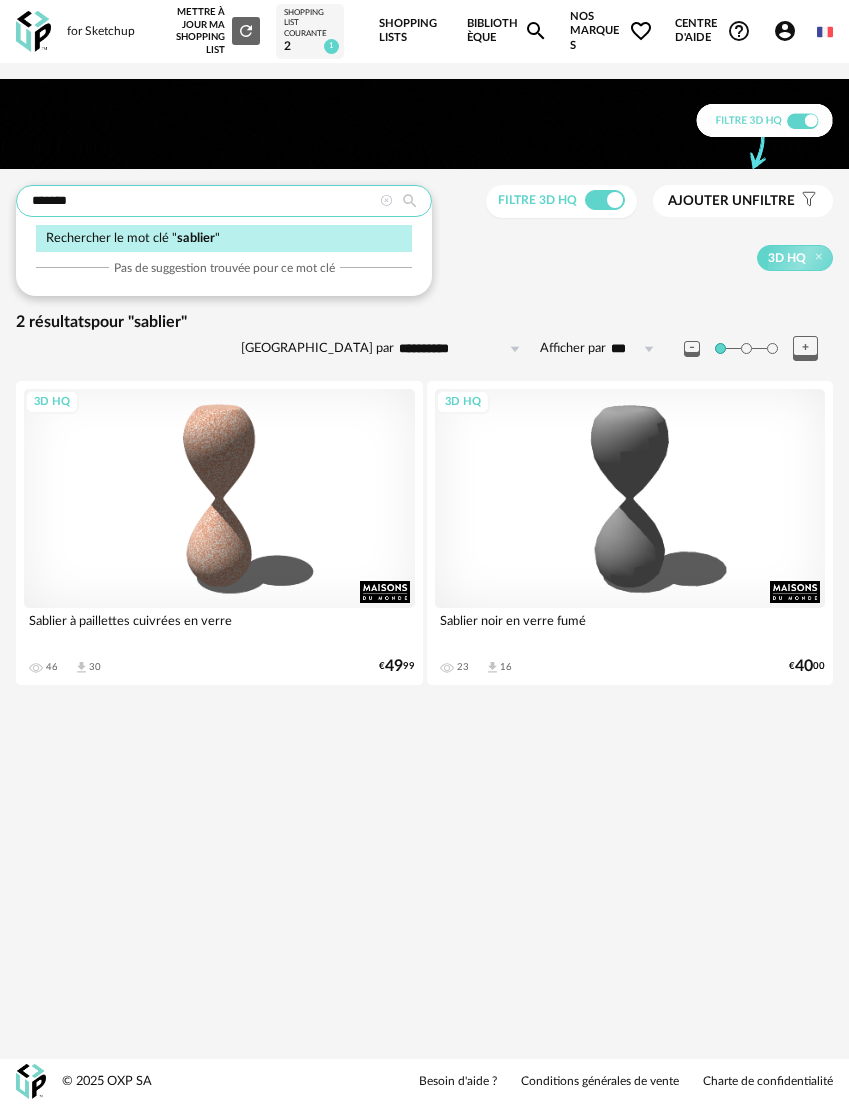 click on "*******" at bounding box center [224, 201] 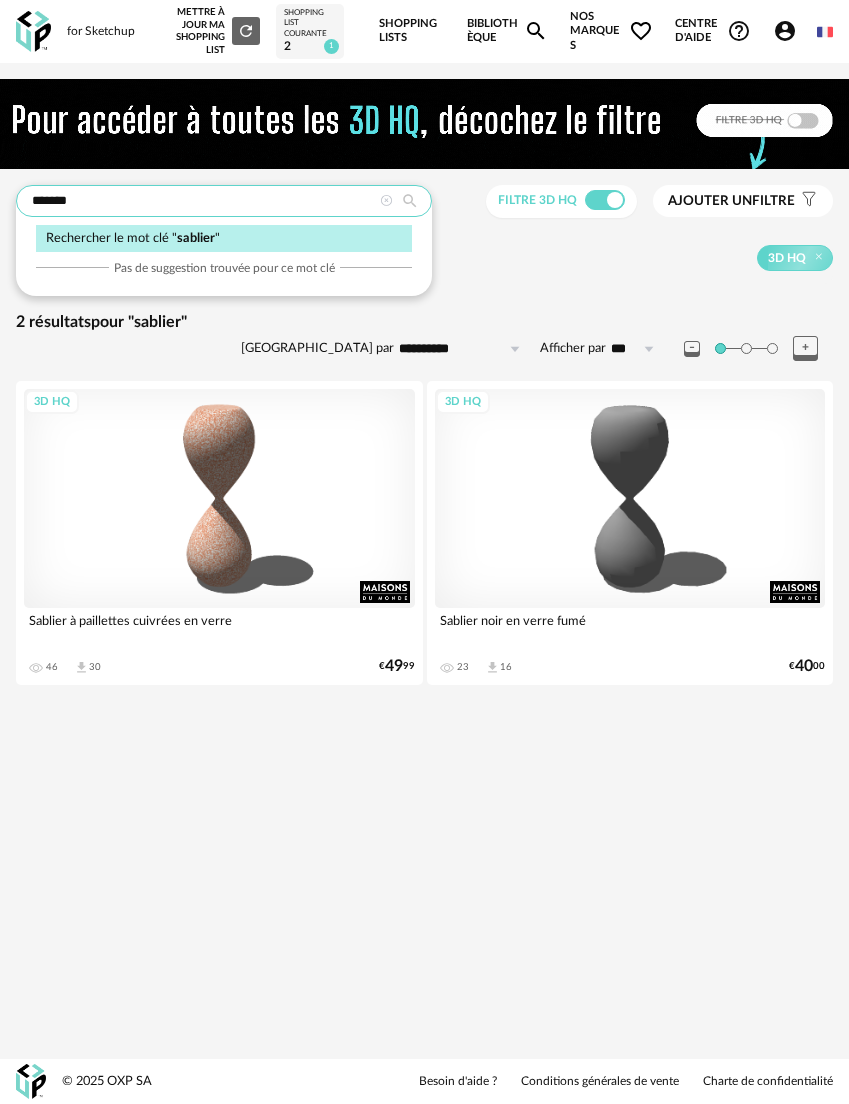 paste 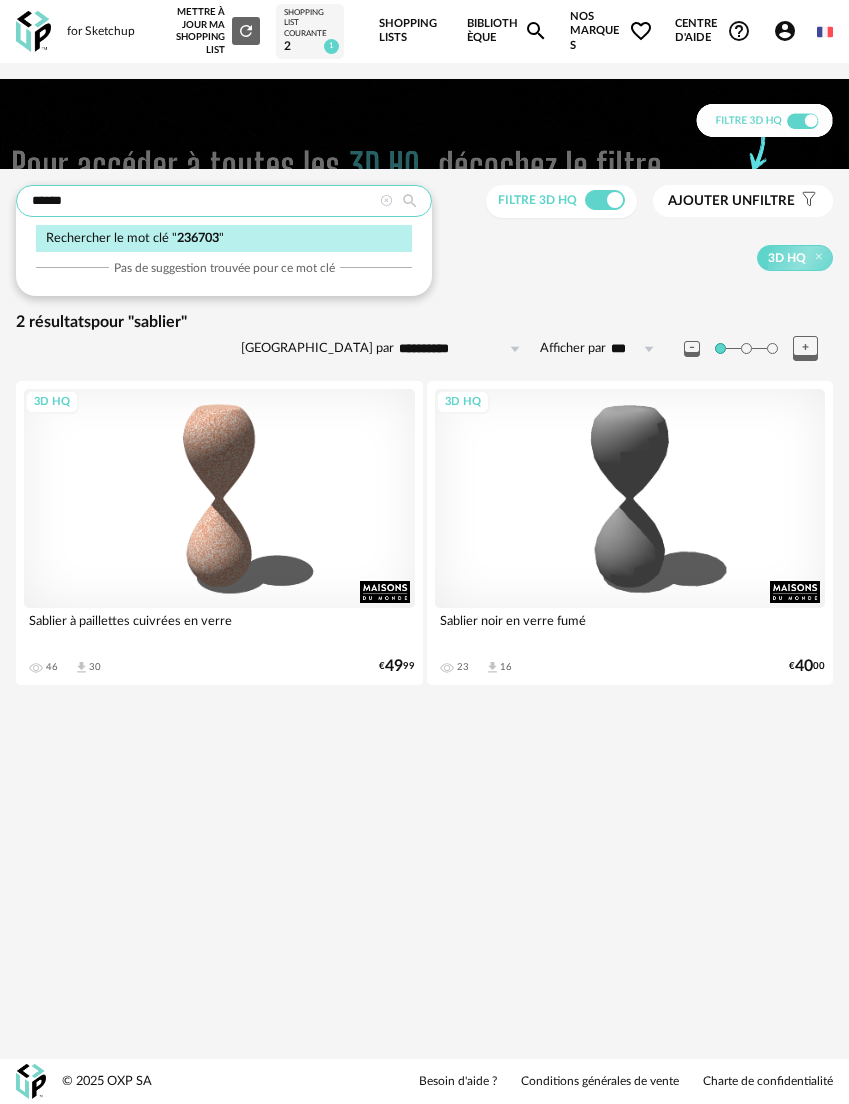 type on "******" 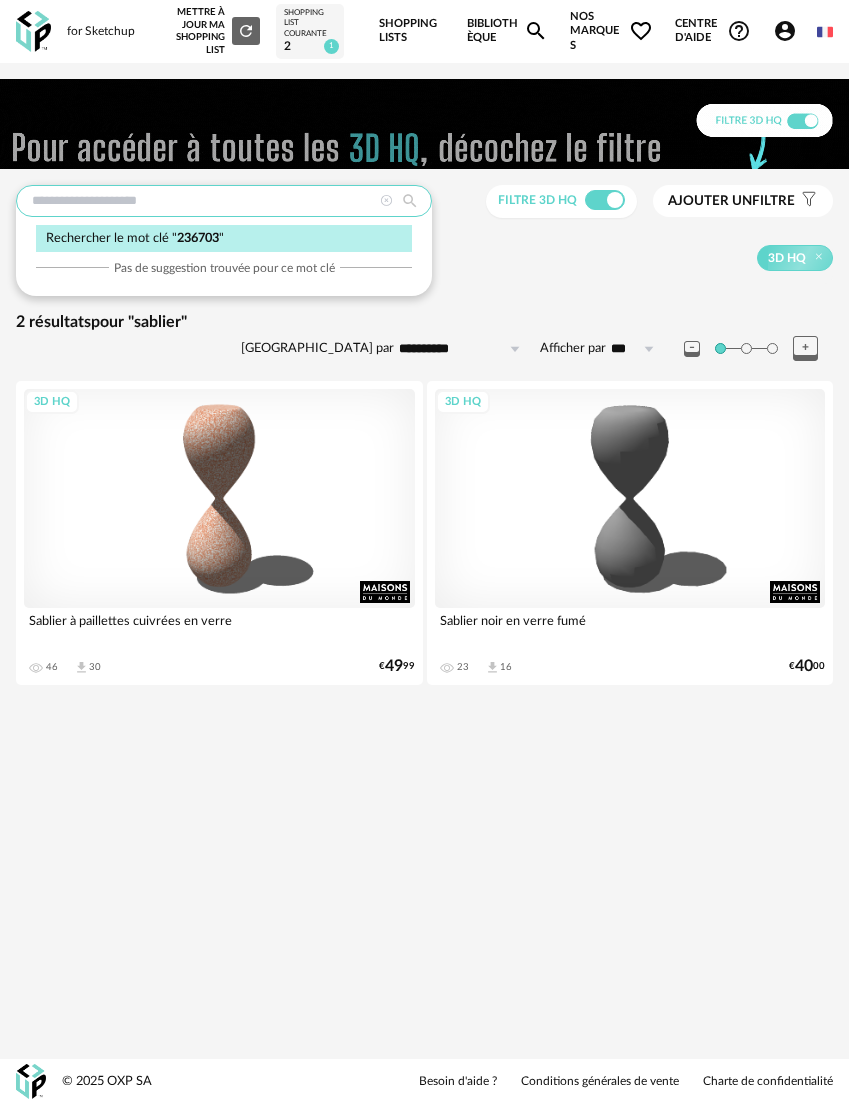 type on "******" 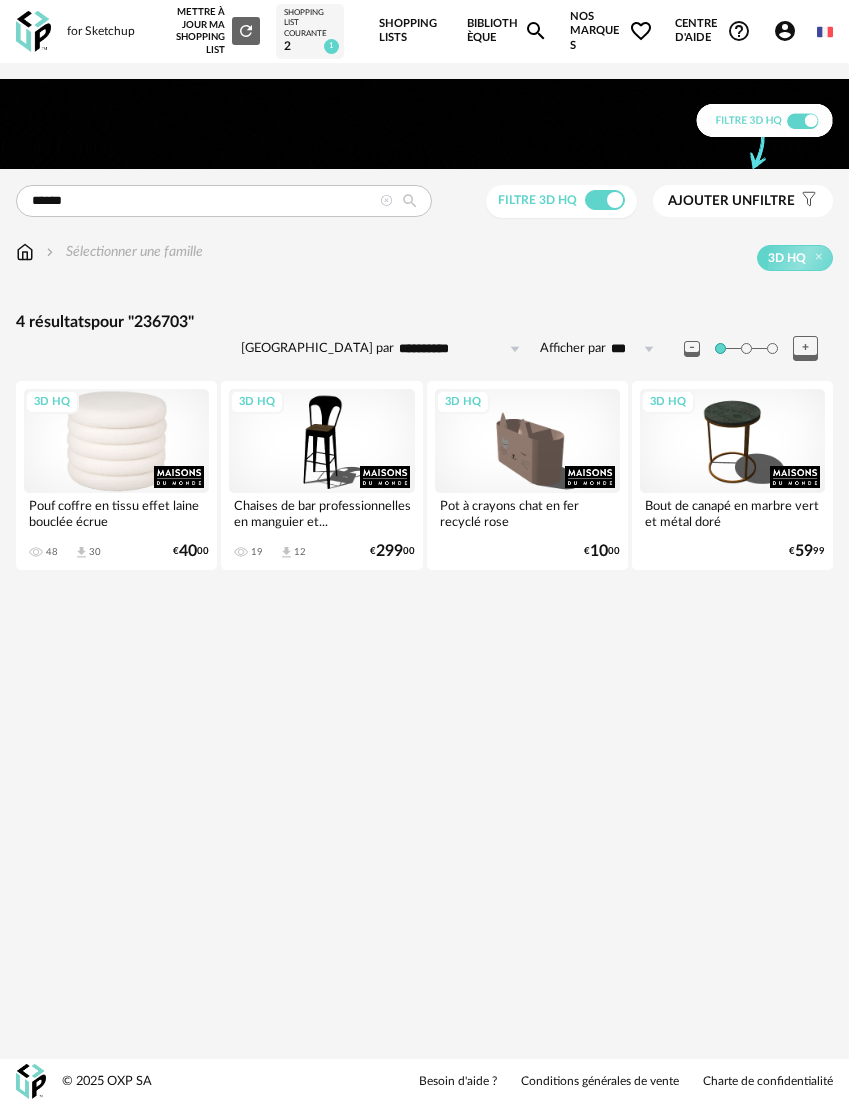 click on "3D HQ" at bounding box center (52, 402) 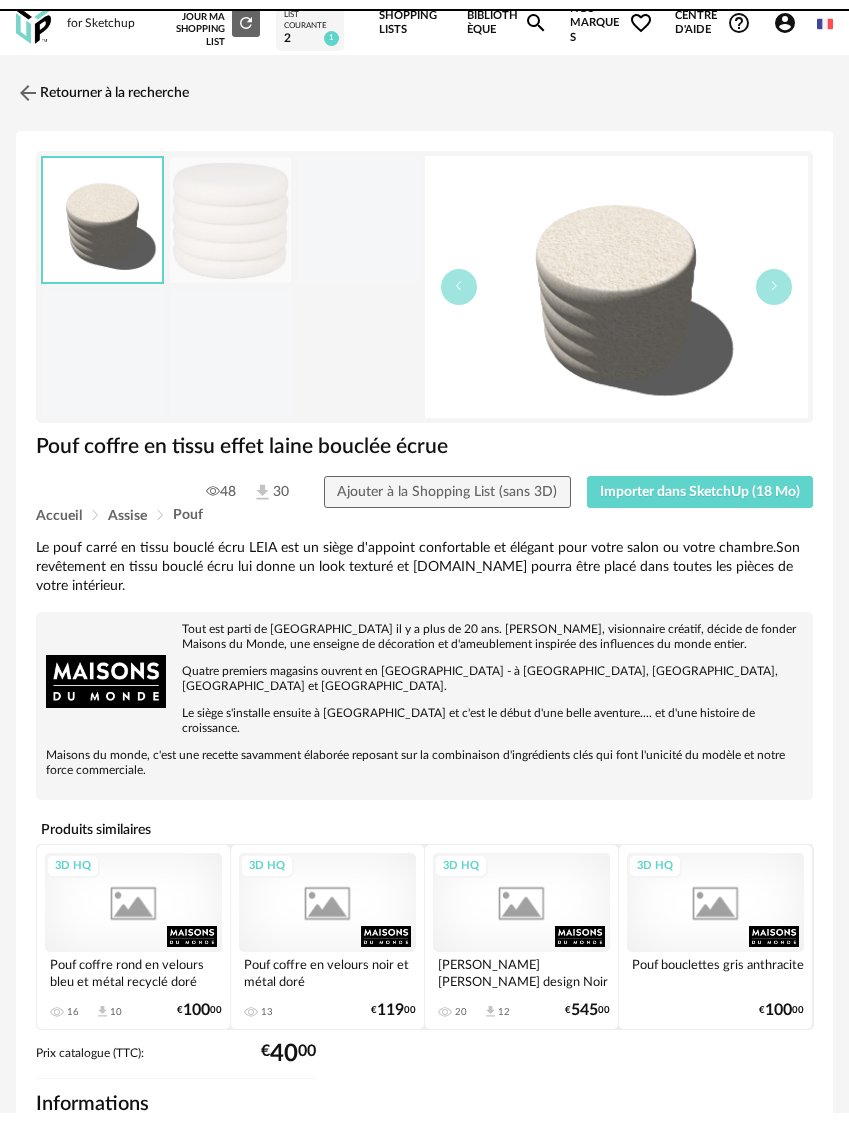 scroll, scrollTop: 0, scrollLeft: 0, axis: both 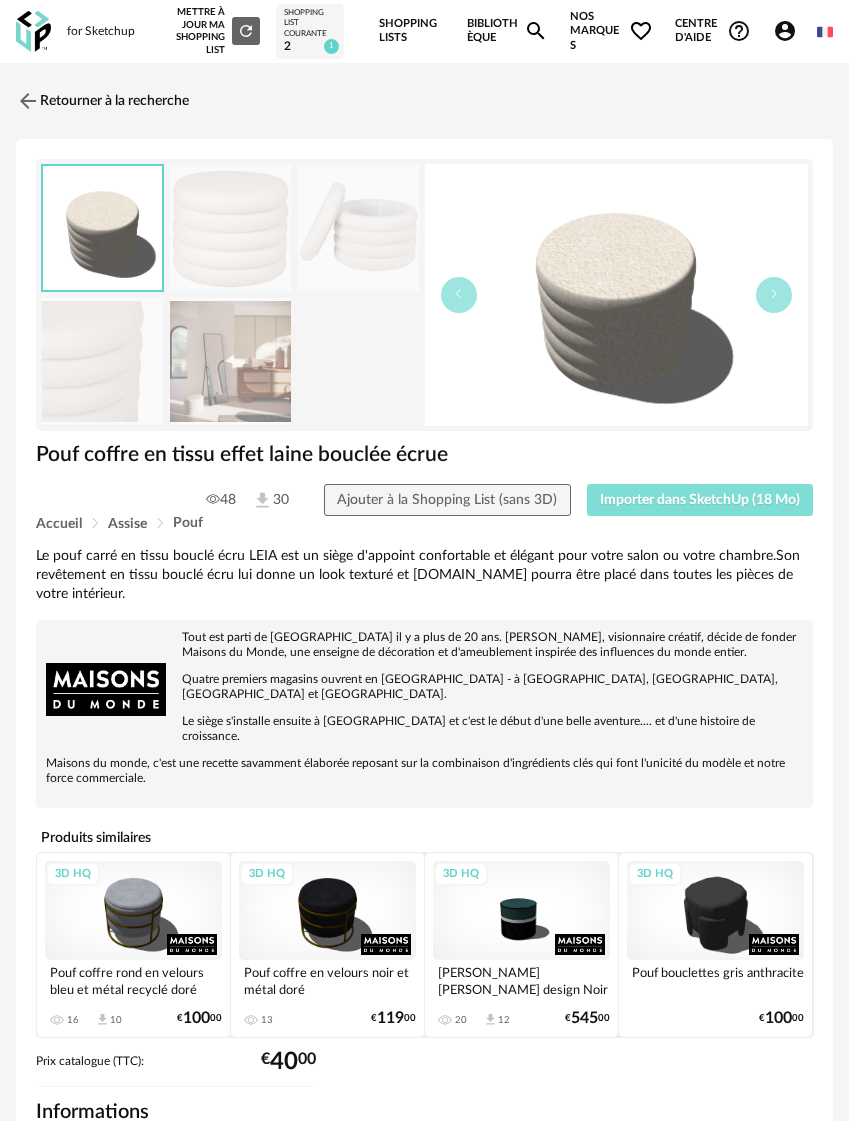 click on "Importer dans SketchUp (18 Mo)" at bounding box center (700, 500) 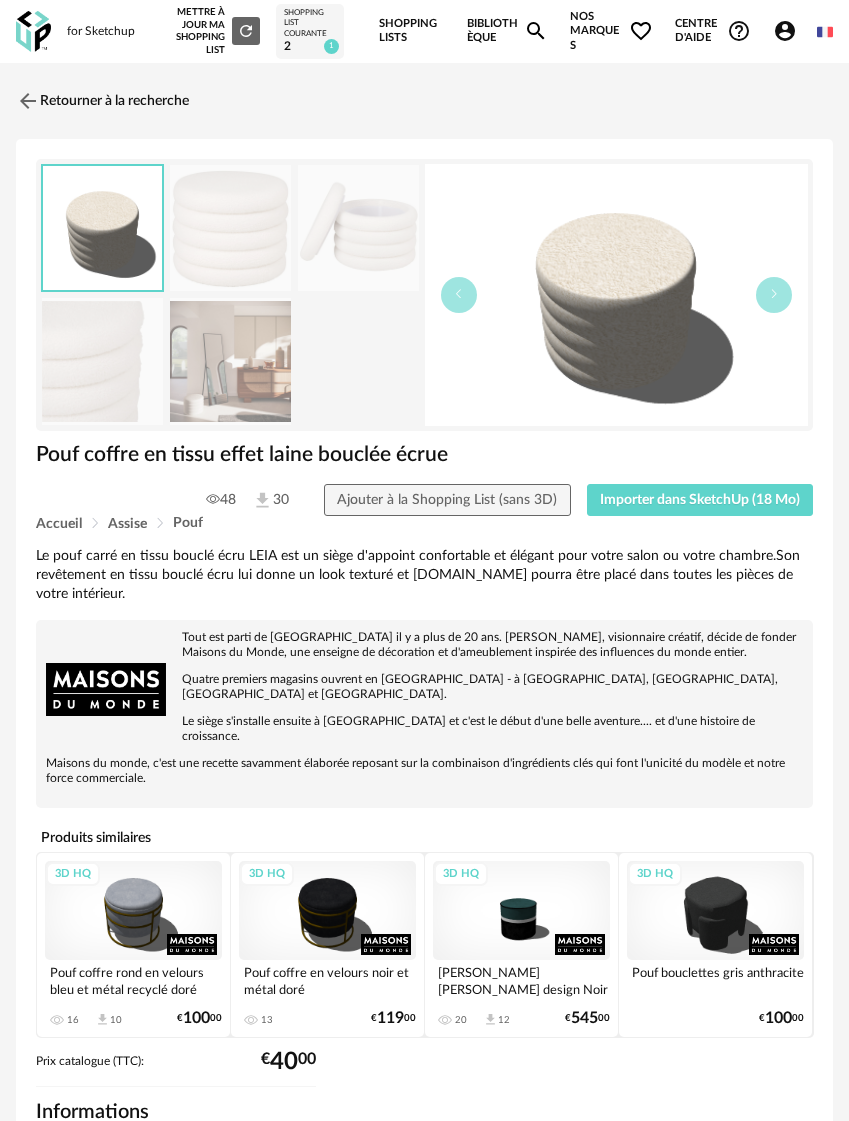 drag, startPoint x: 229, startPoint y: 786, endPoint x: 168, endPoint y: 625, distance: 172.16852 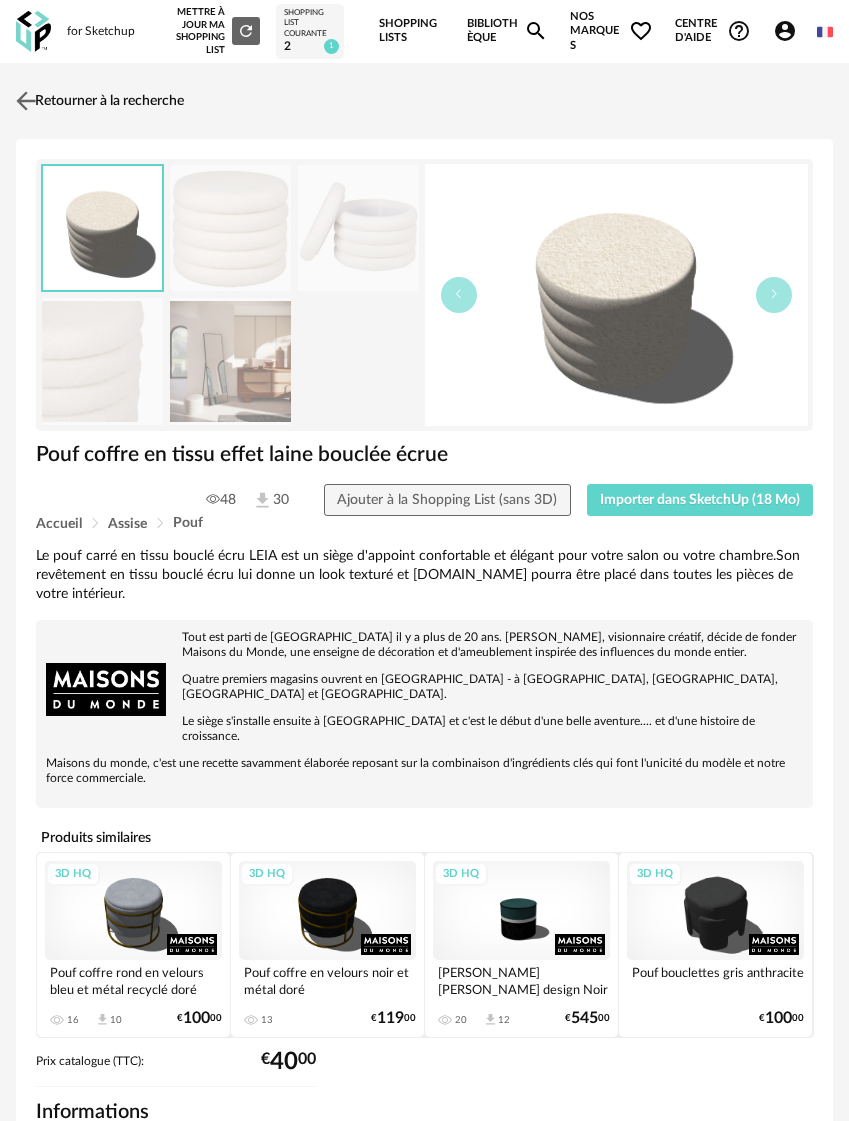 click at bounding box center [26, 100] 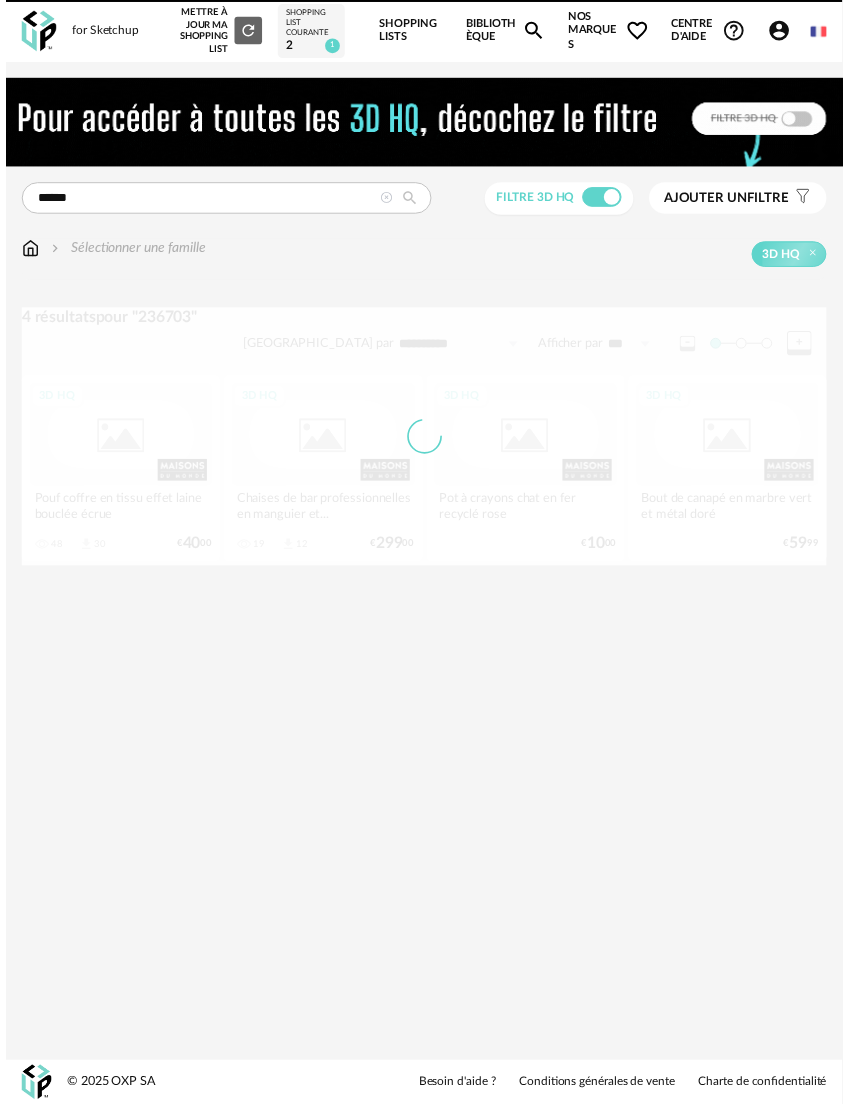 scroll, scrollTop: 17, scrollLeft: 0, axis: vertical 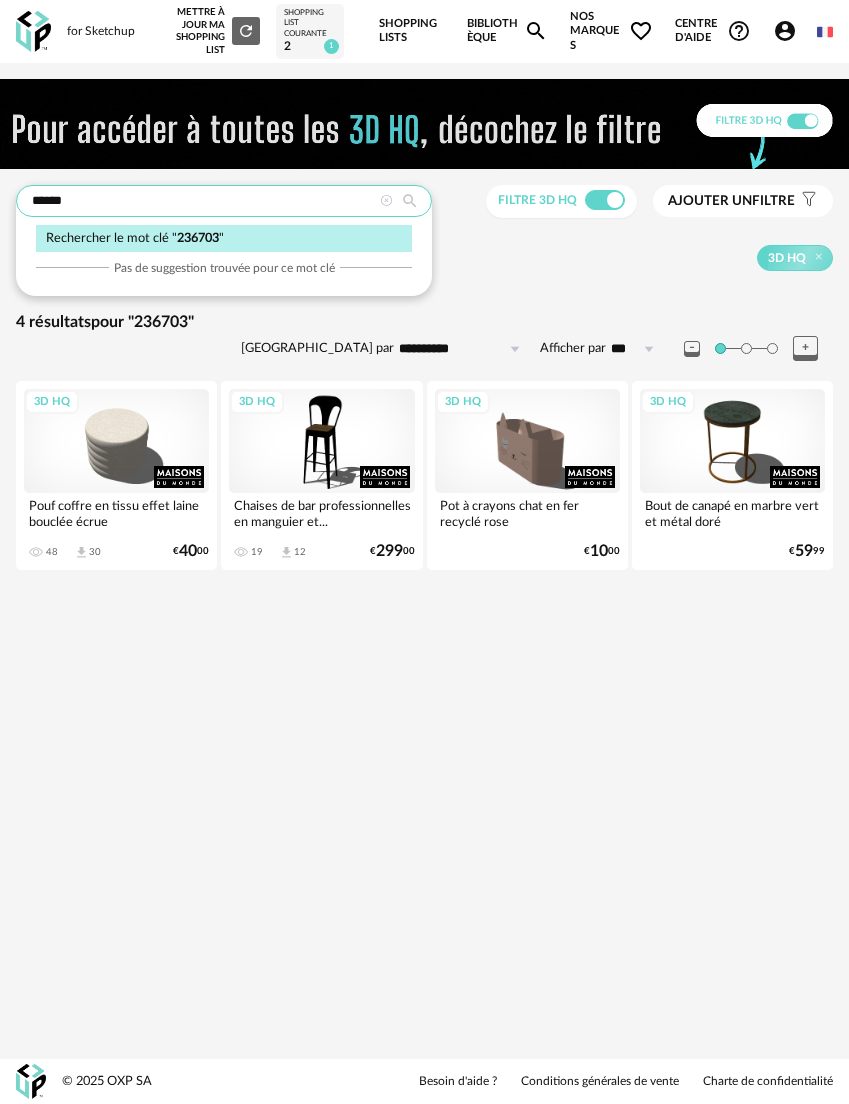 click on "******" at bounding box center (224, 201) 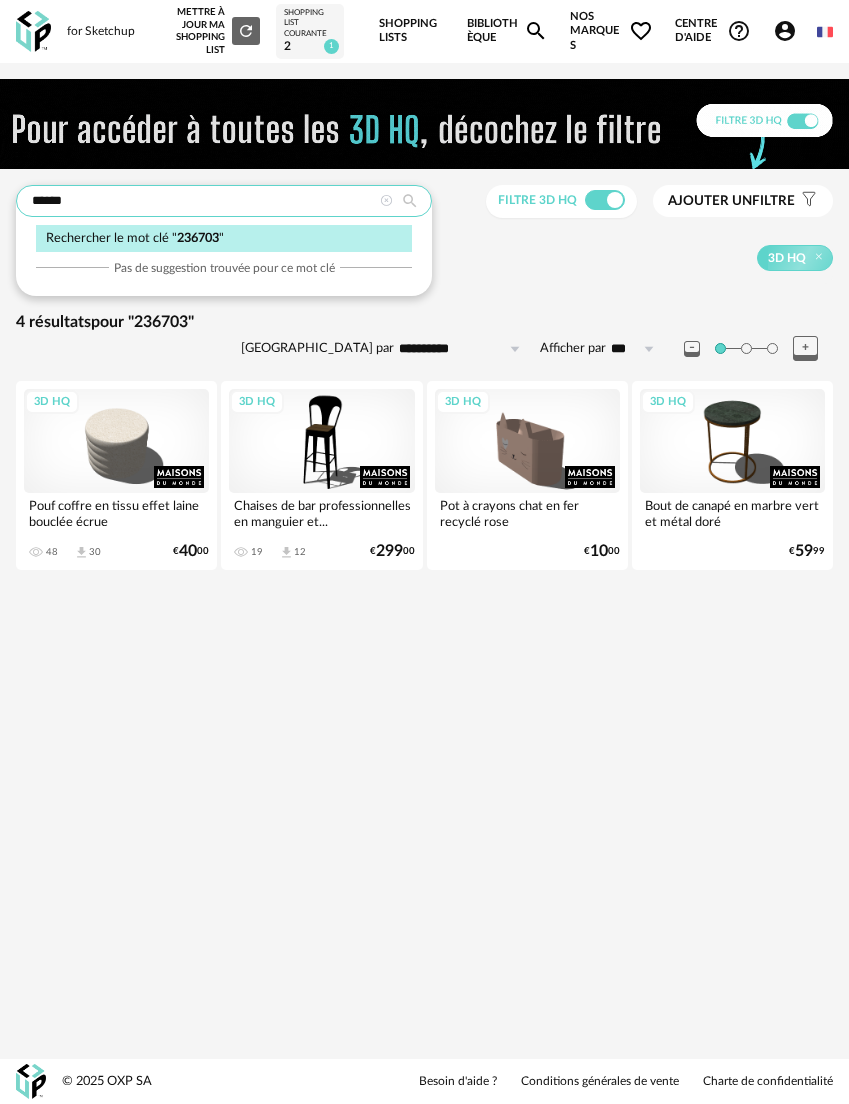 click on "******" at bounding box center (224, 201) 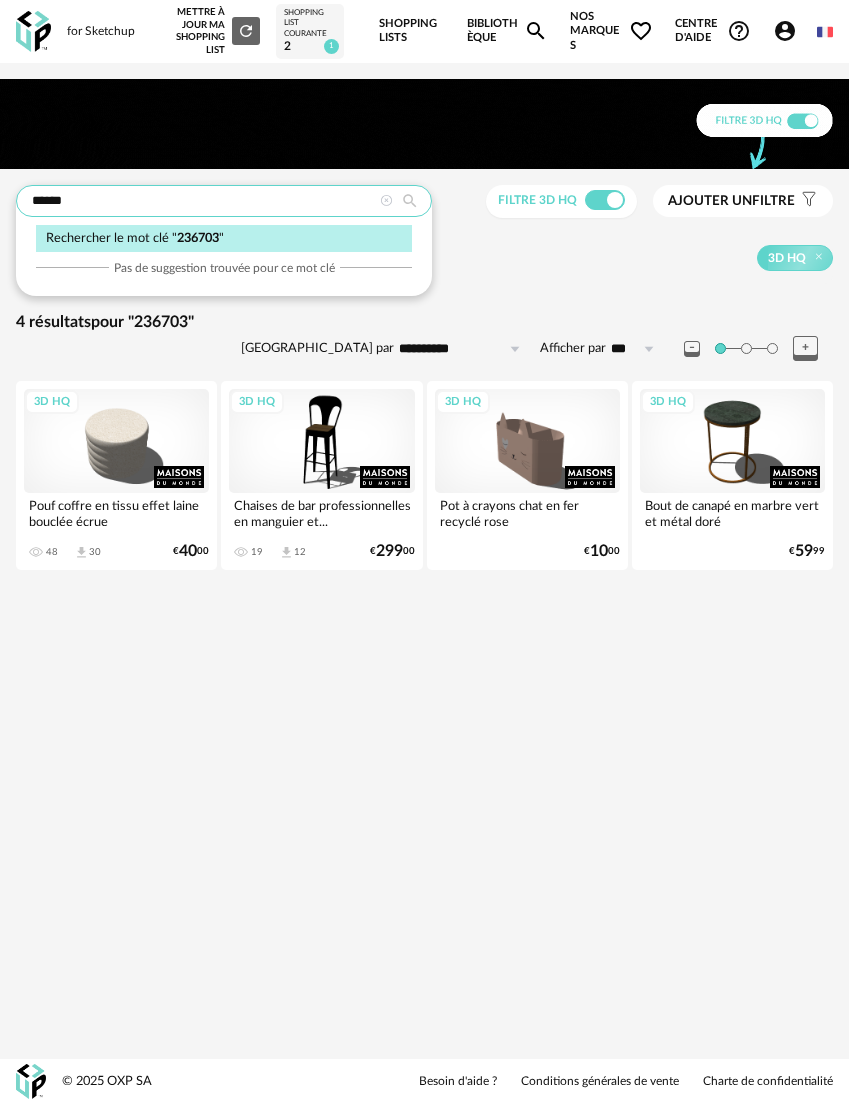 click on "******" at bounding box center (224, 201) 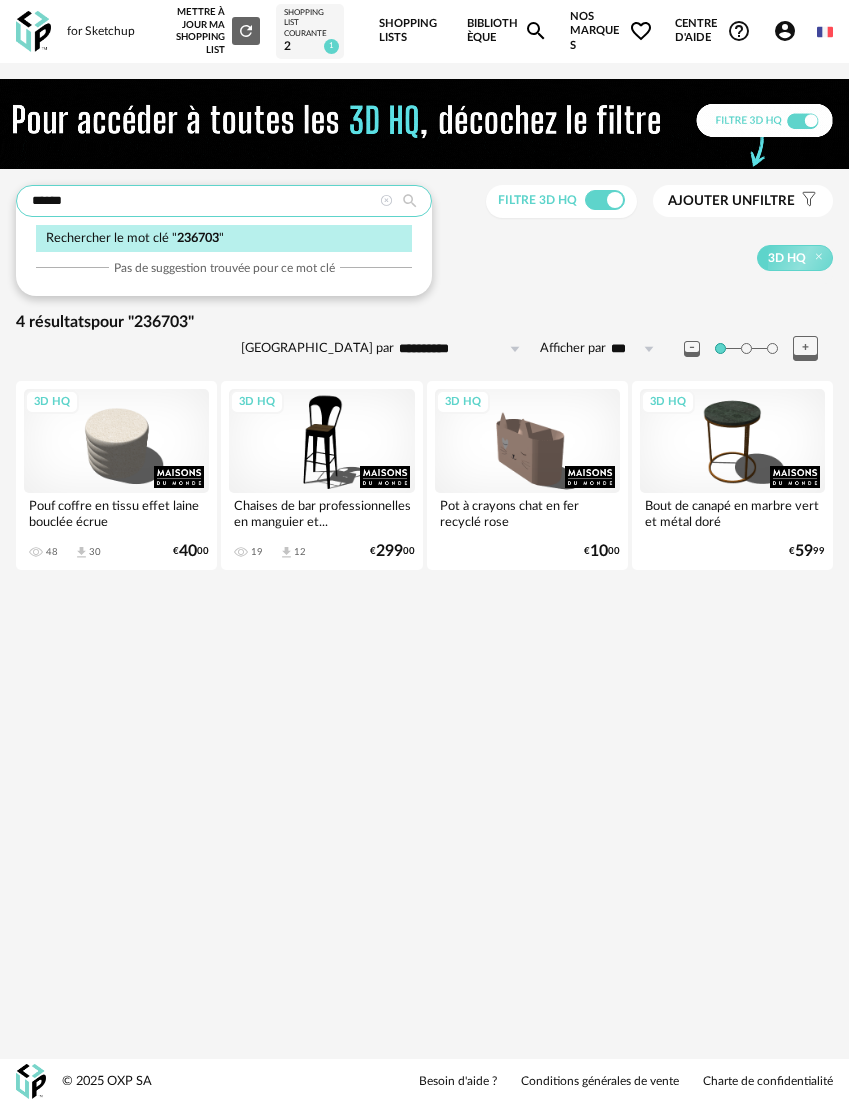 paste 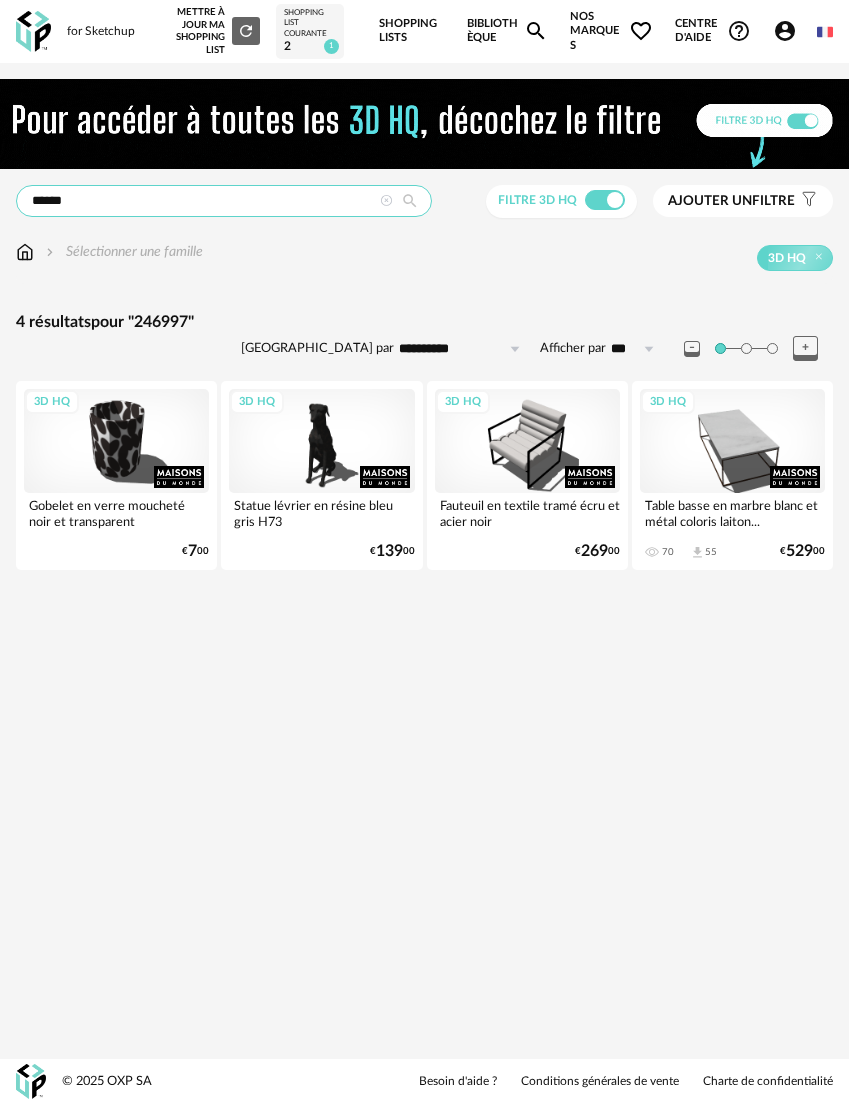 drag, startPoint x: 158, startPoint y: 179, endPoint x: -111, endPoint y: 177, distance: 269.00745 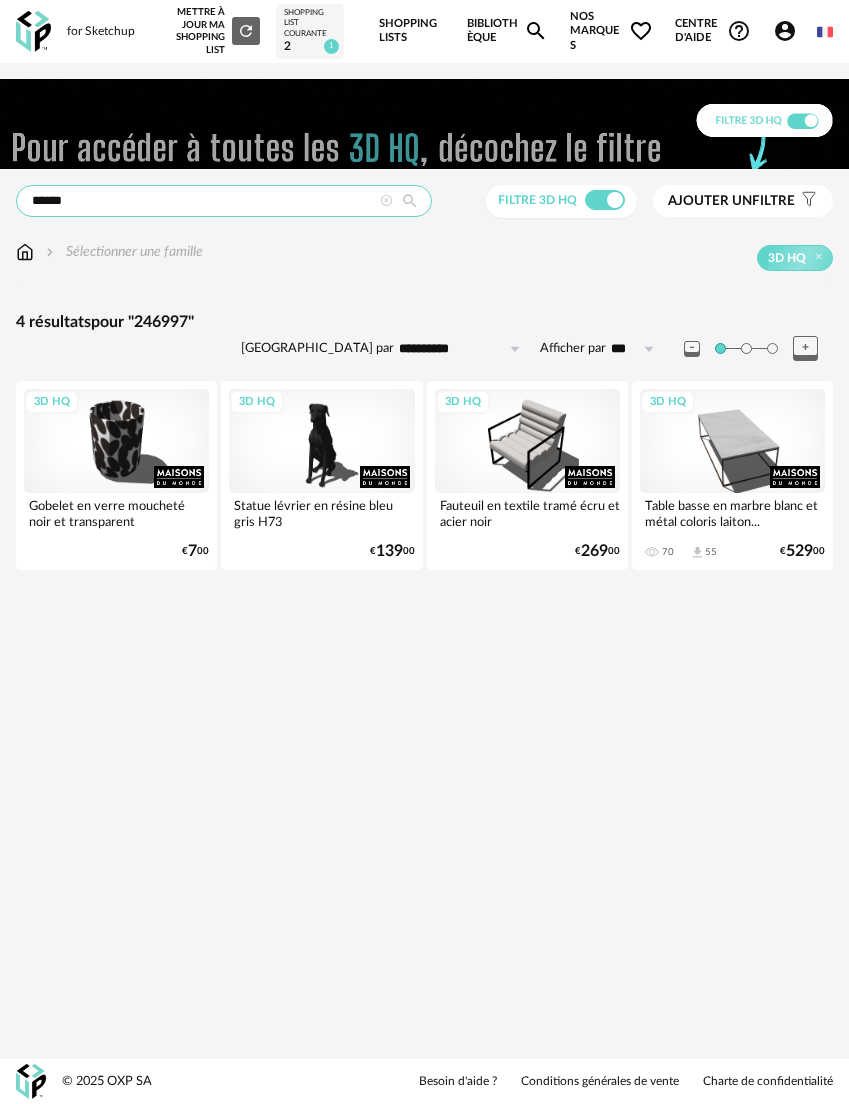 click on "**********" at bounding box center (424, 552) 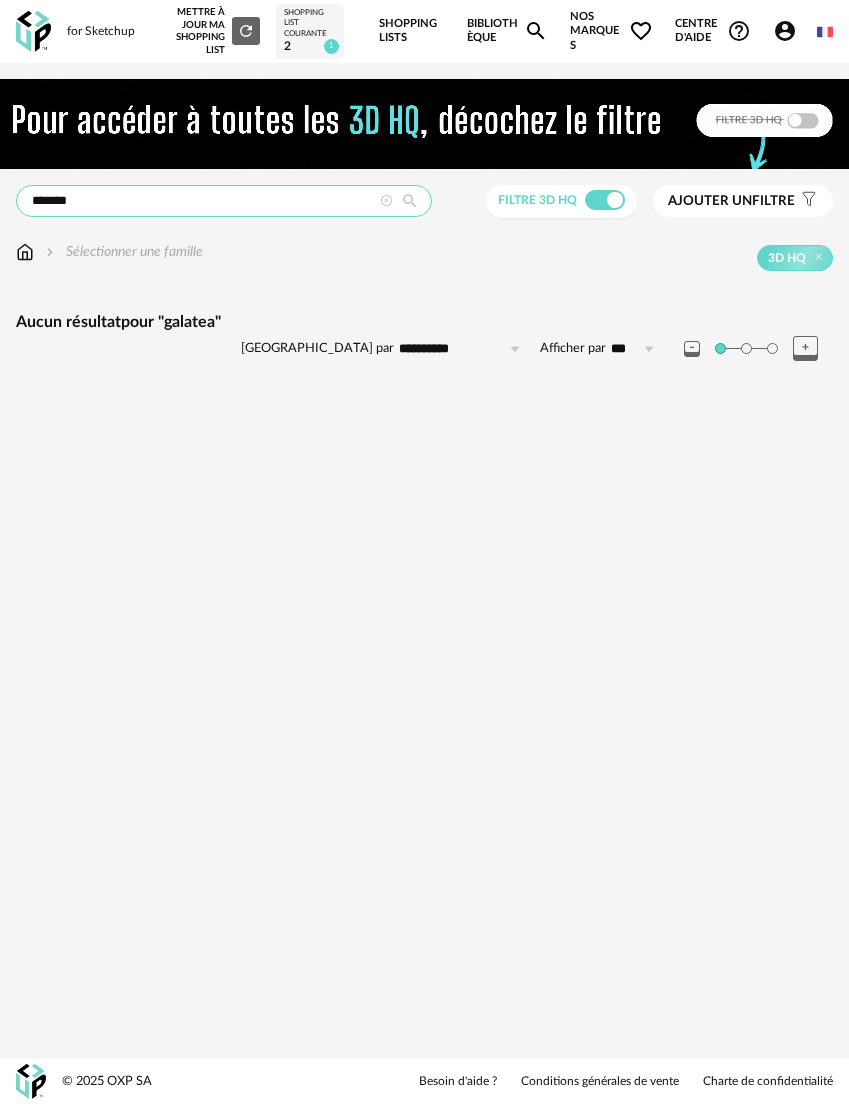 click on "*******" at bounding box center (224, 201) 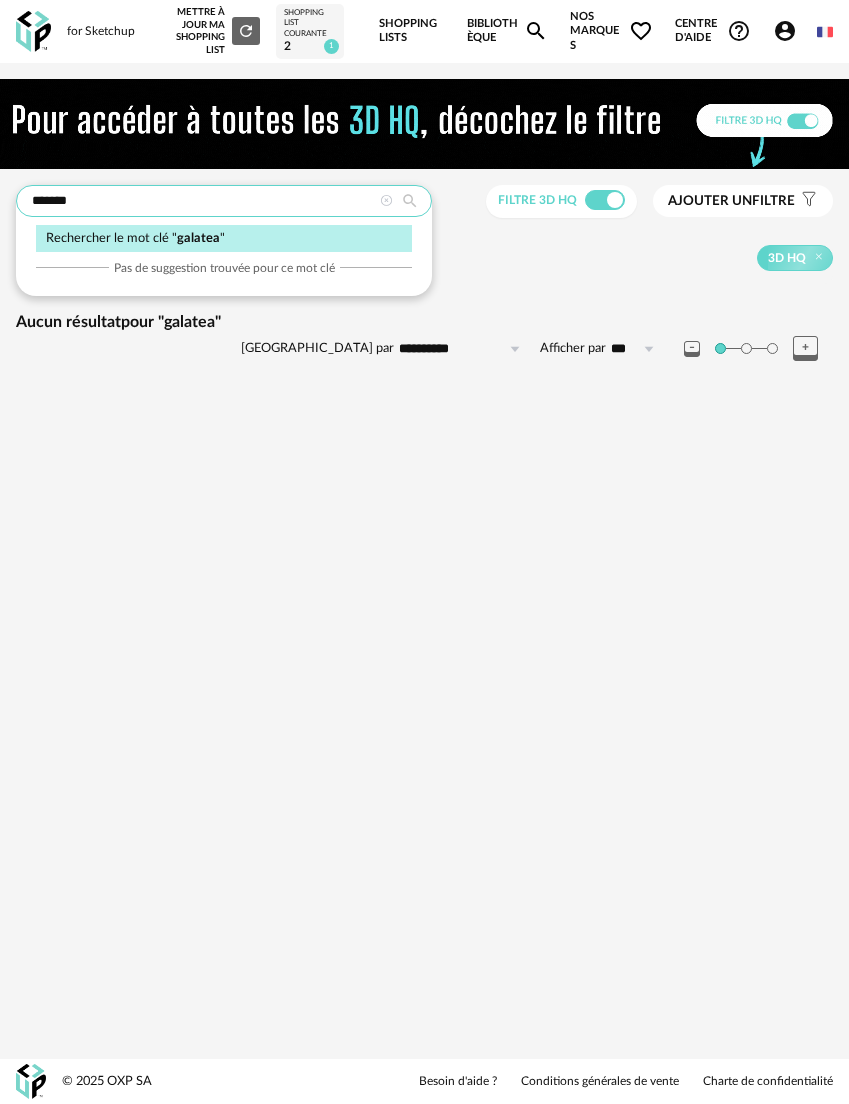 drag, startPoint x: 119, startPoint y: 189, endPoint x: -101, endPoint y: 190, distance: 220.00227 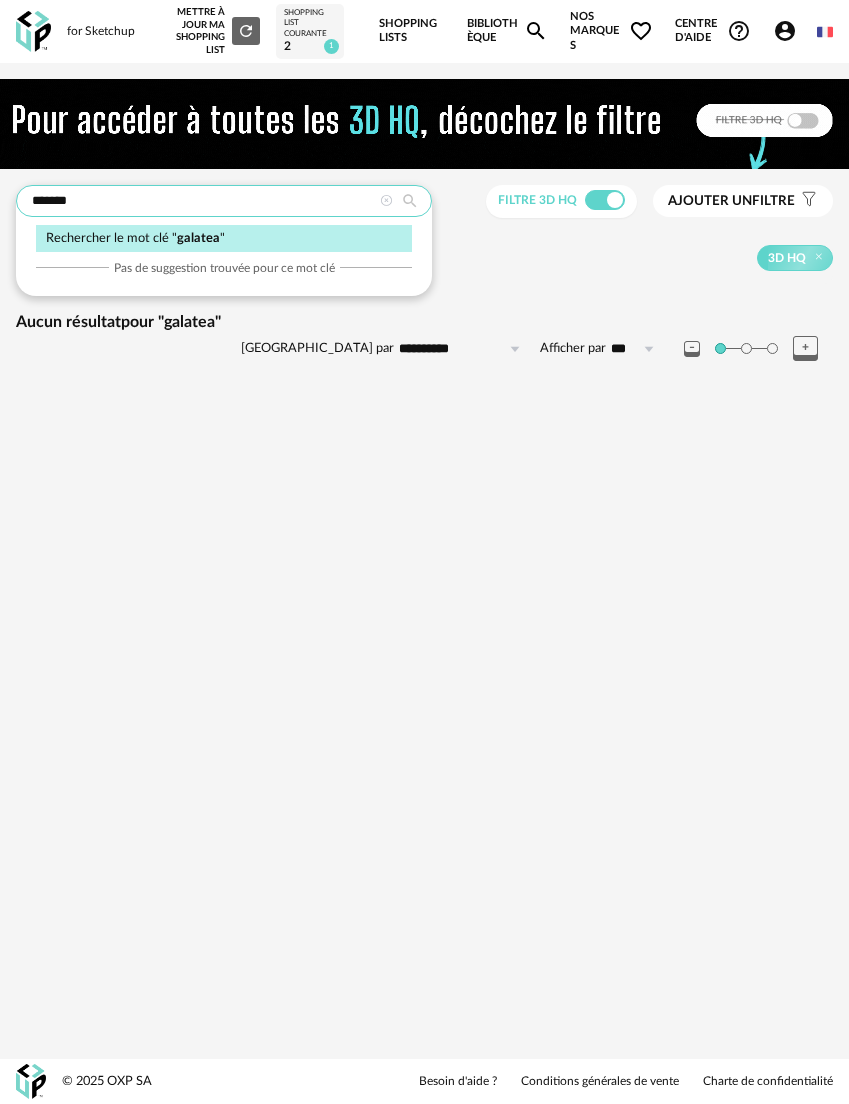 click on "**********" at bounding box center [424, 552] 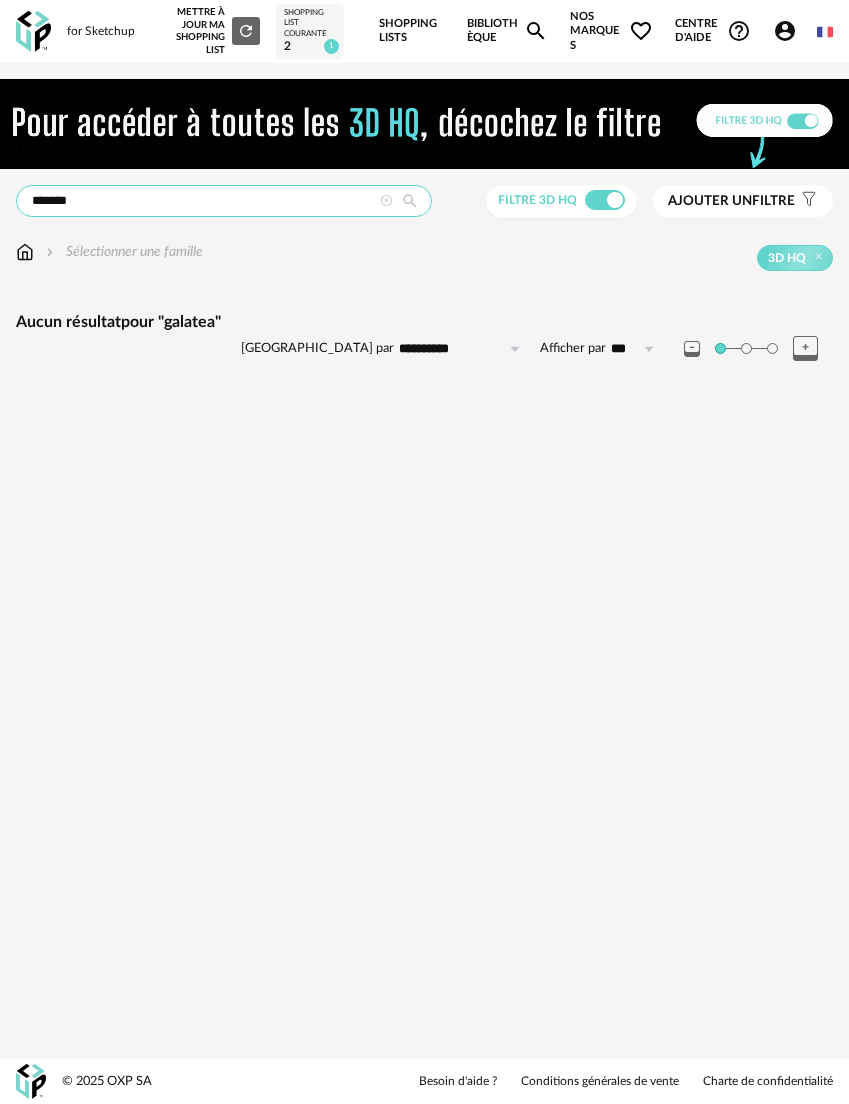 paste 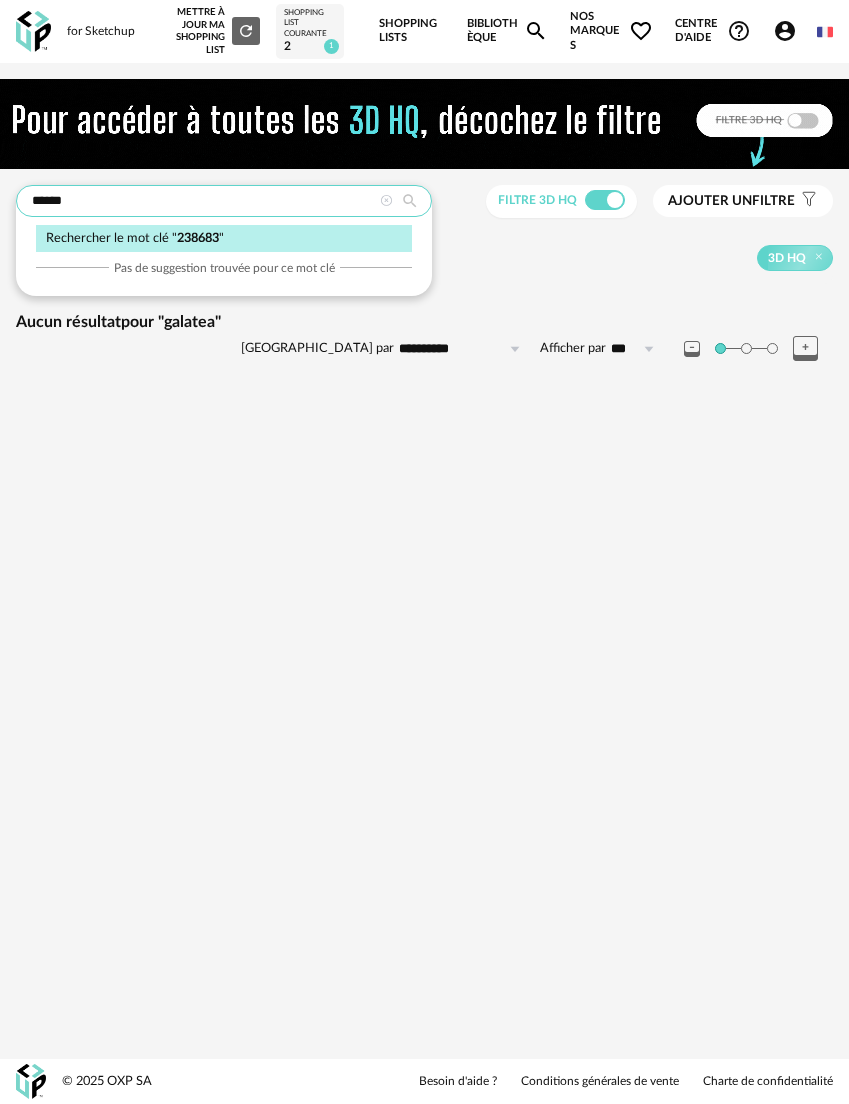 type on "******" 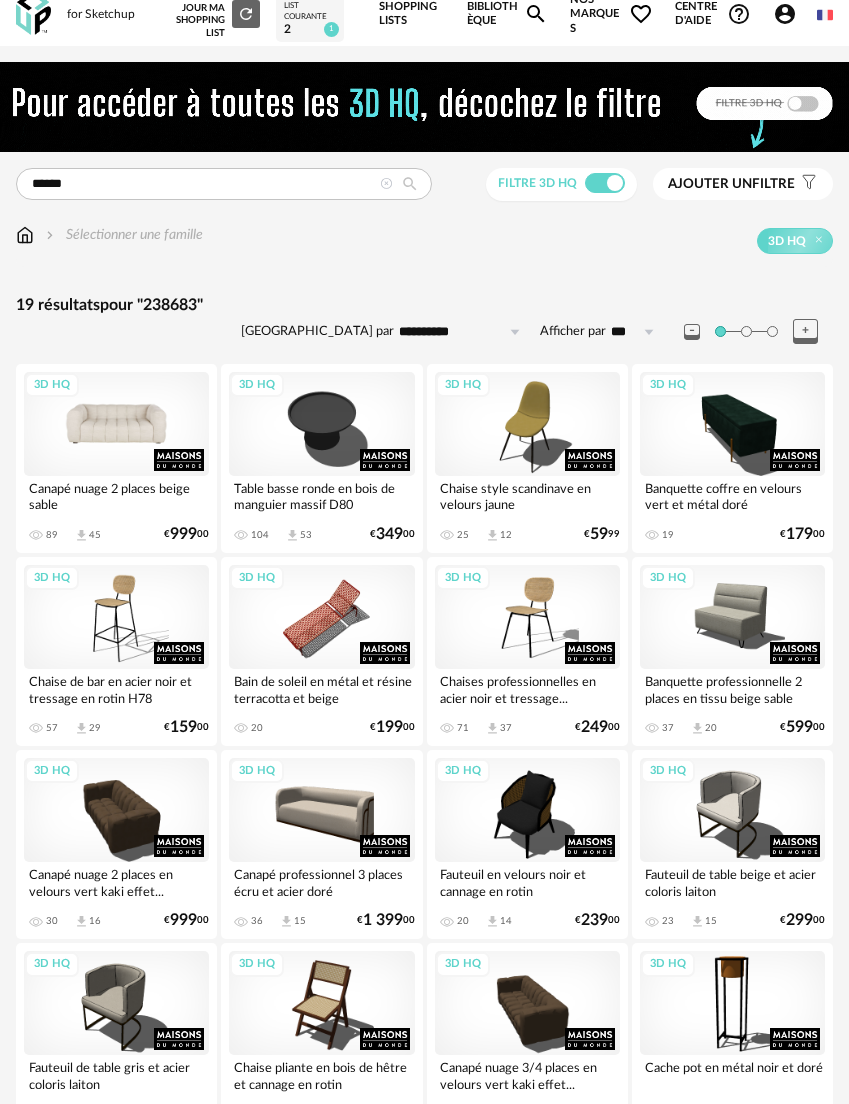 click on "3D HQ" at bounding box center (116, 424) 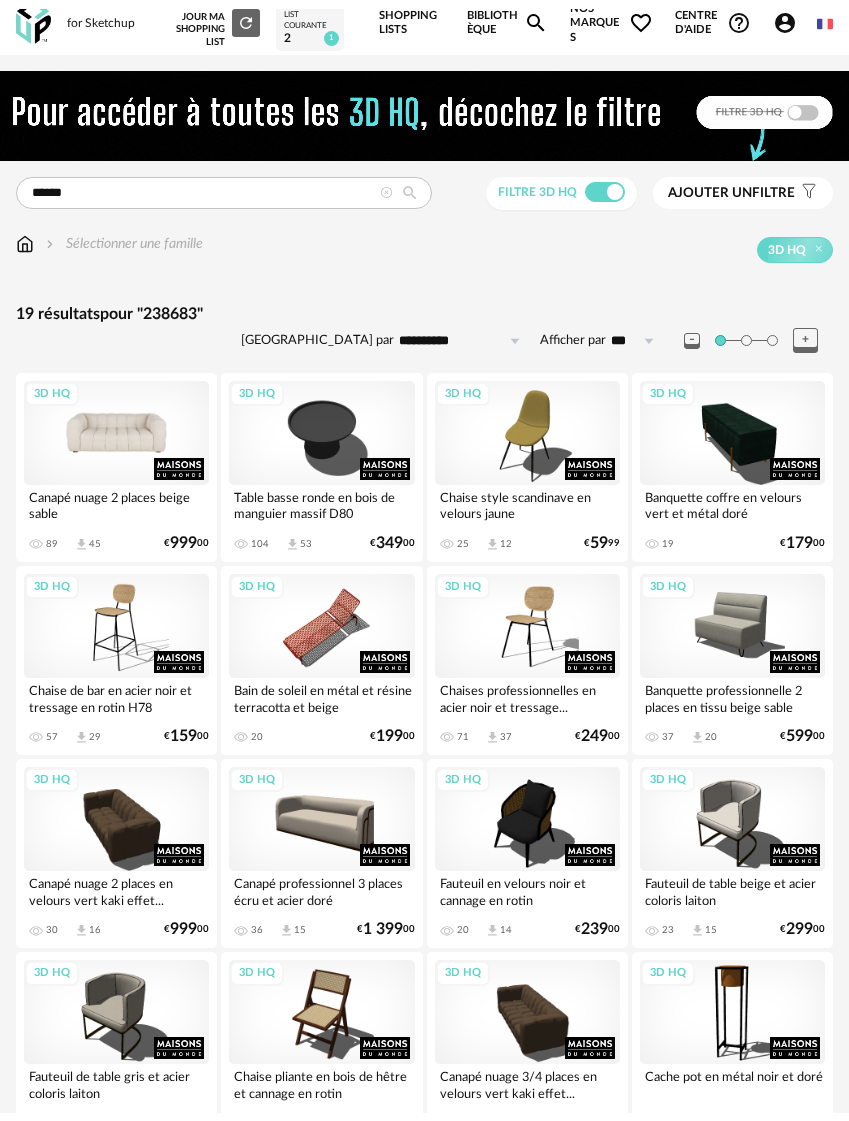 scroll, scrollTop: 0, scrollLeft: 0, axis: both 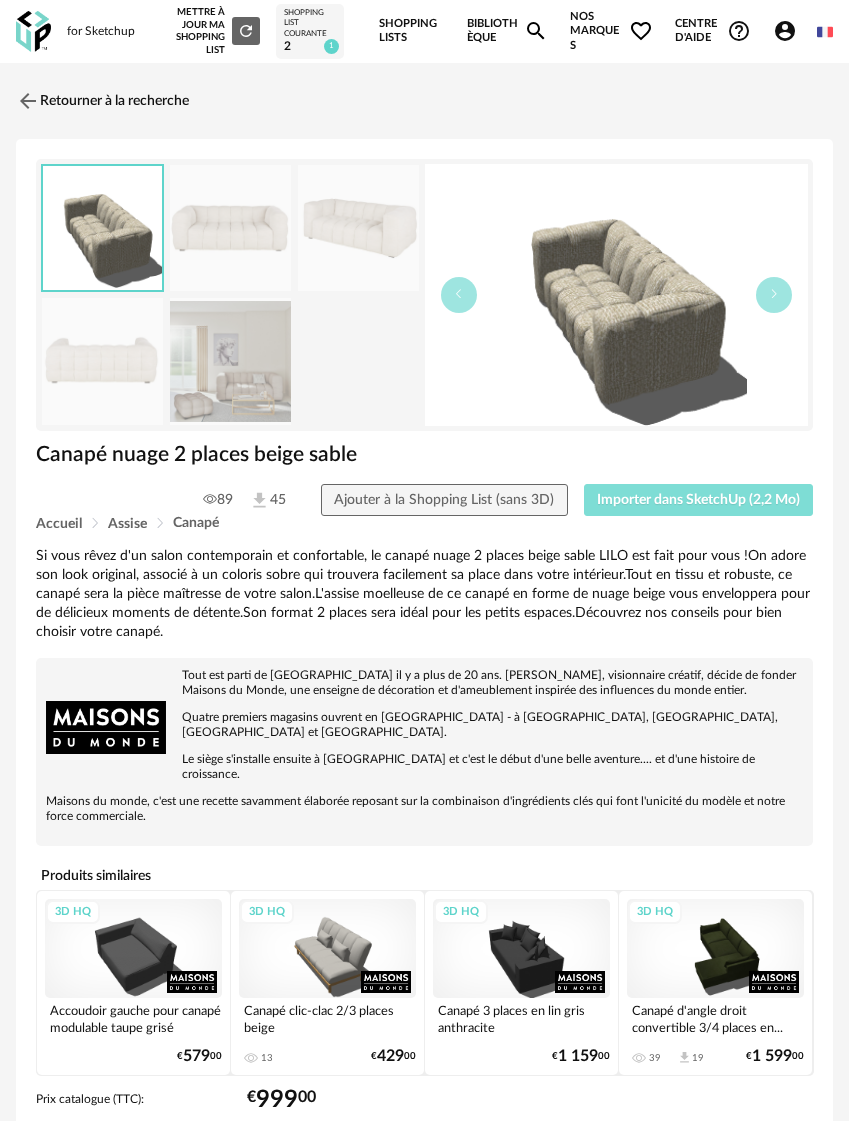 click on "Importer dans SketchUp (2,2 Mo)" at bounding box center [698, 500] 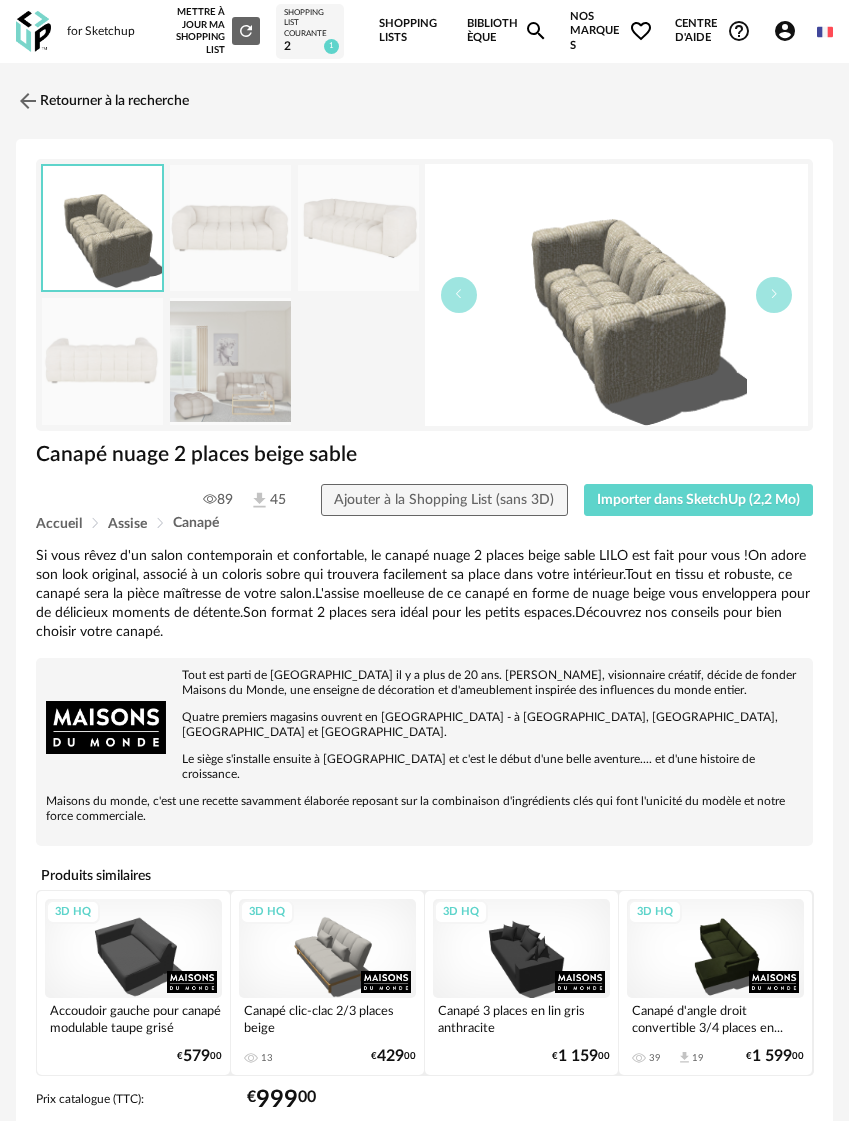 drag, startPoint x: 114, startPoint y: 831, endPoint x: 107, endPoint y: 796, distance: 35.69314 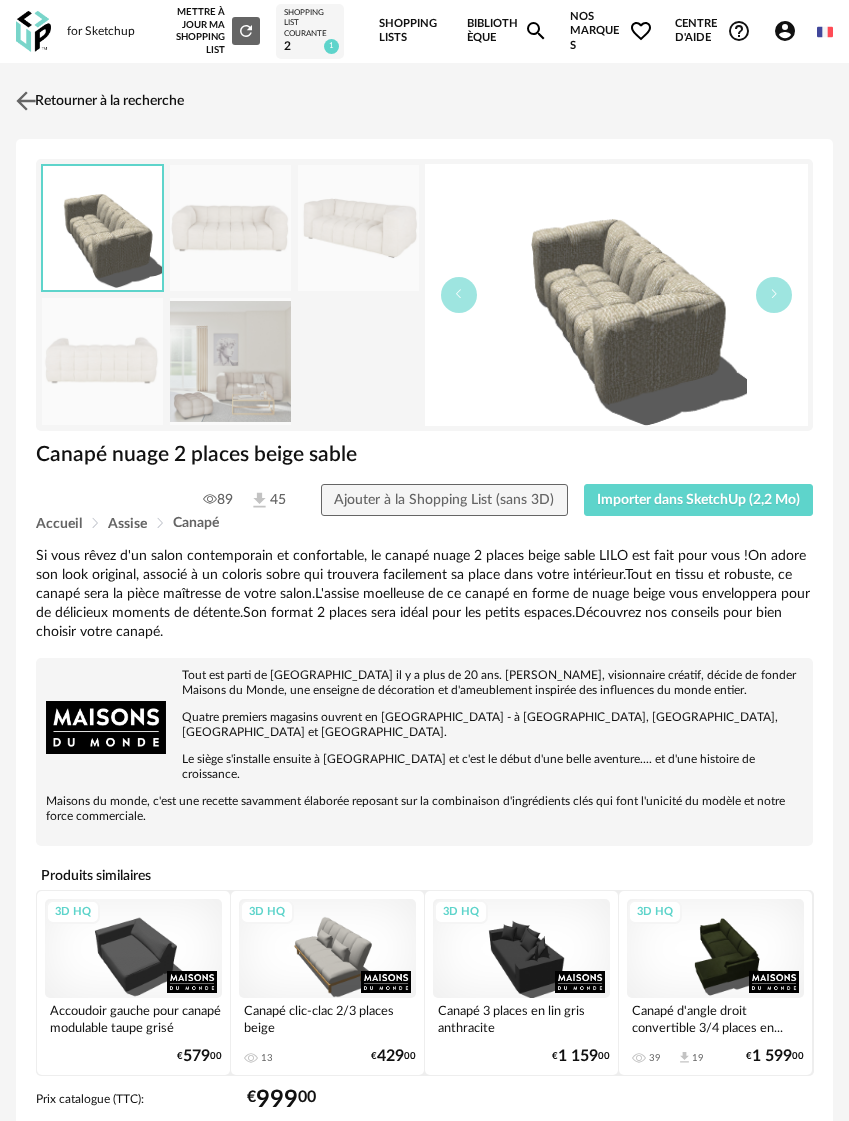 click at bounding box center [26, 100] 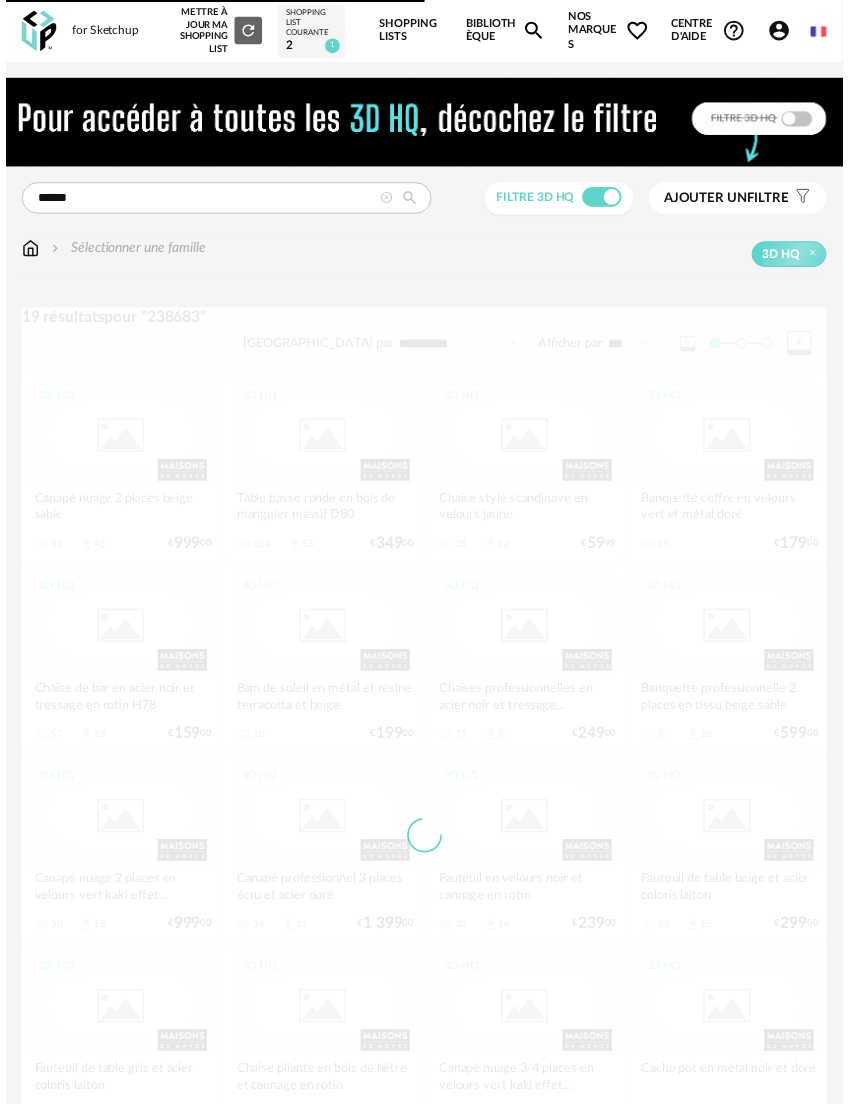 scroll, scrollTop: 17, scrollLeft: 0, axis: vertical 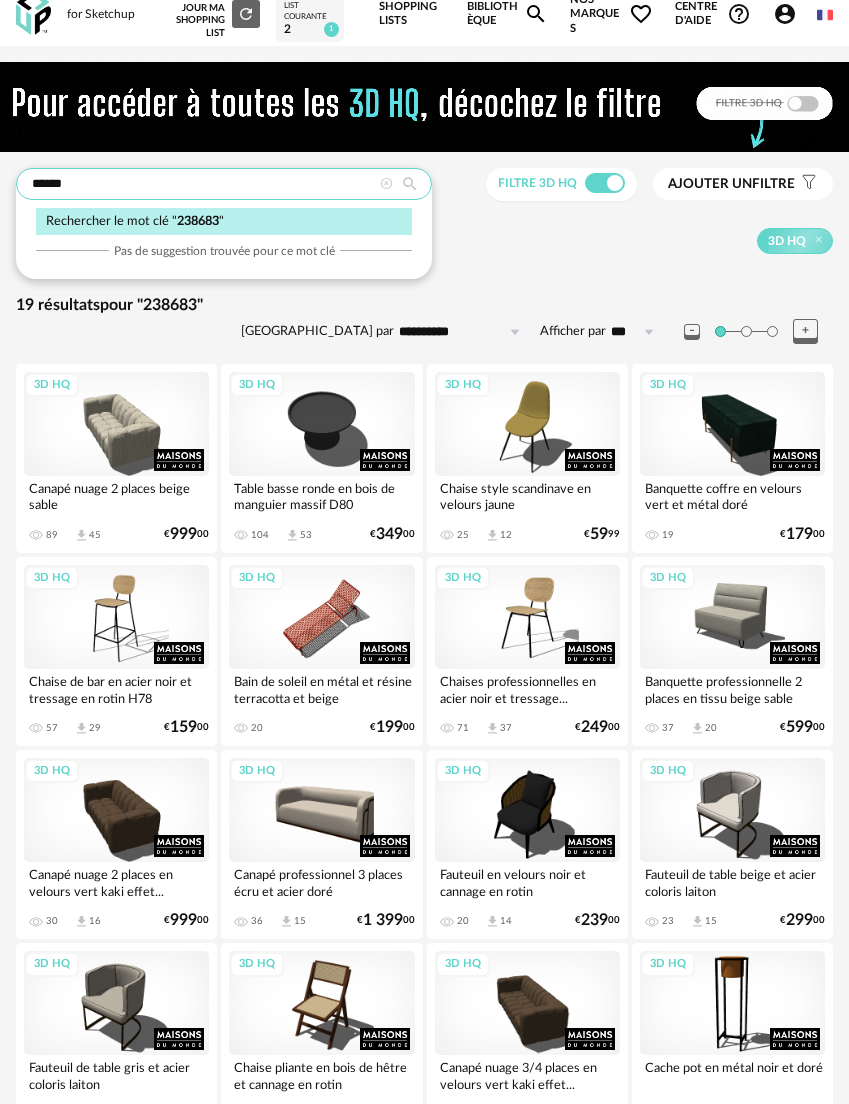 drag, startPoint x: 105, startPoint y: 191, endPoint x: -63, endPoint y: 181, distance: 168.29736 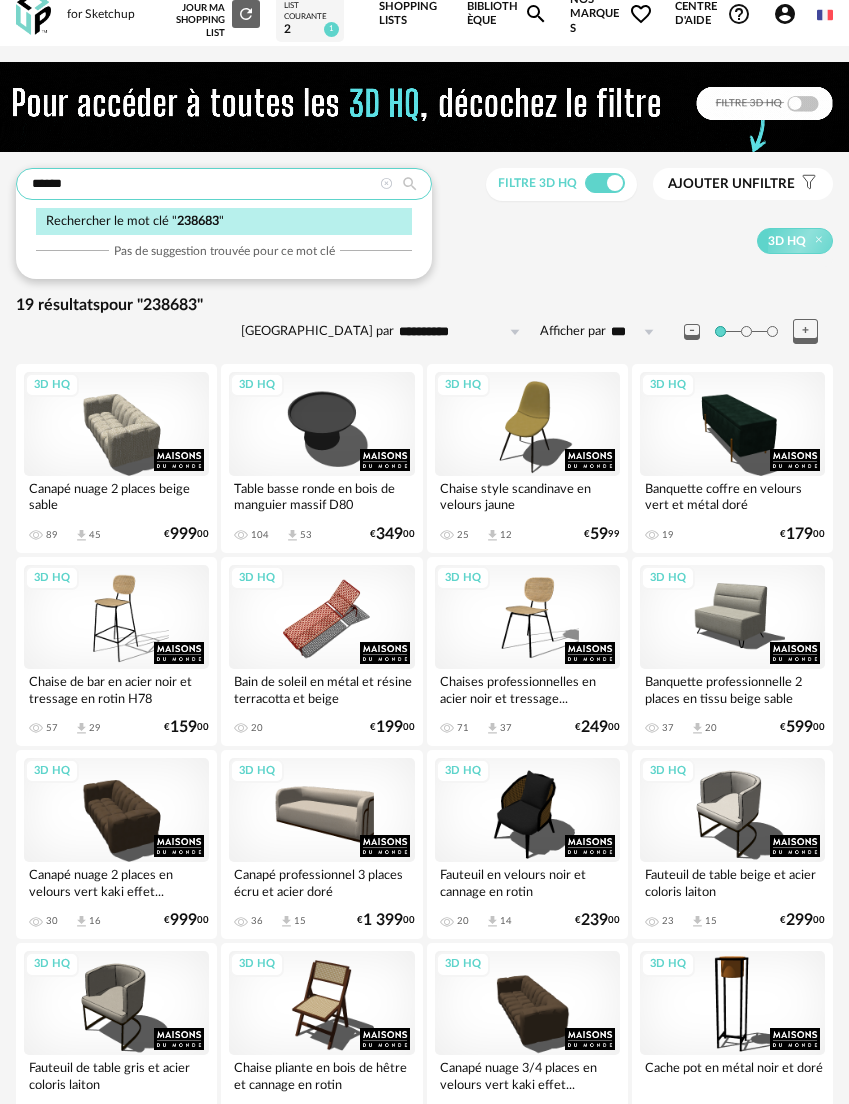 click on "**********" at bounding box center [424, 714] 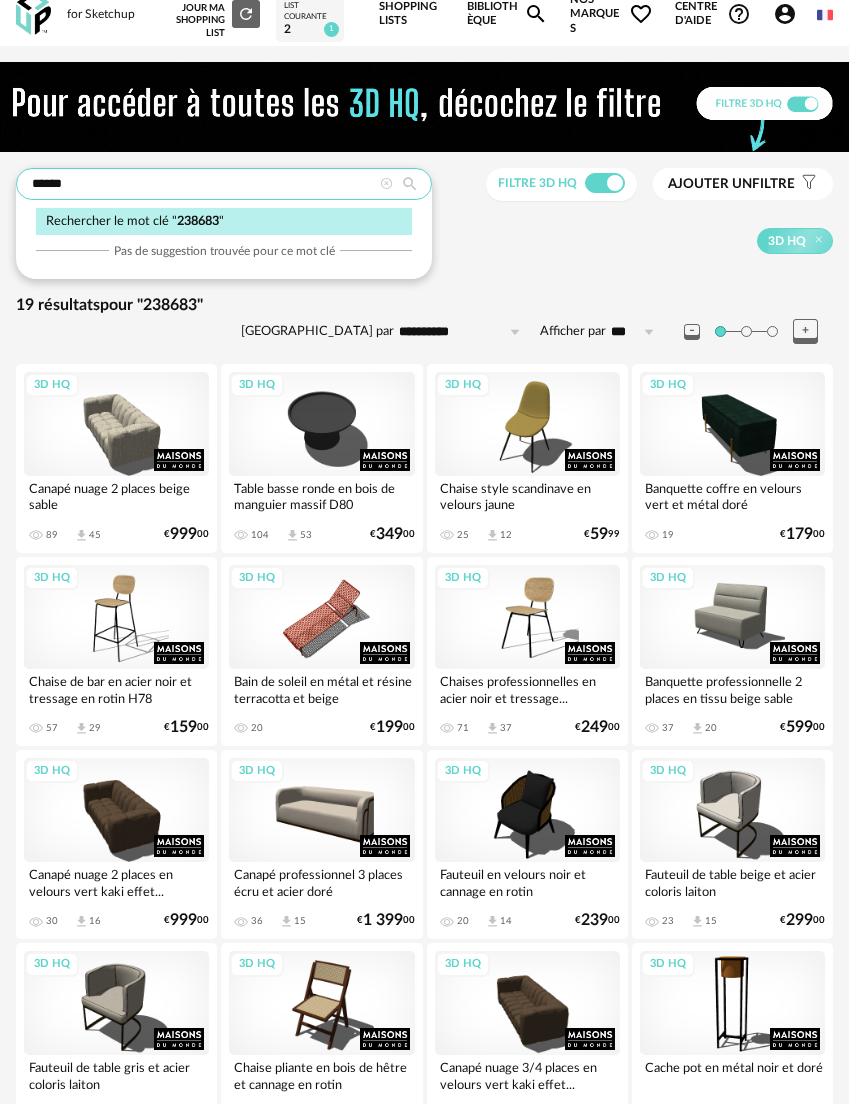 paste 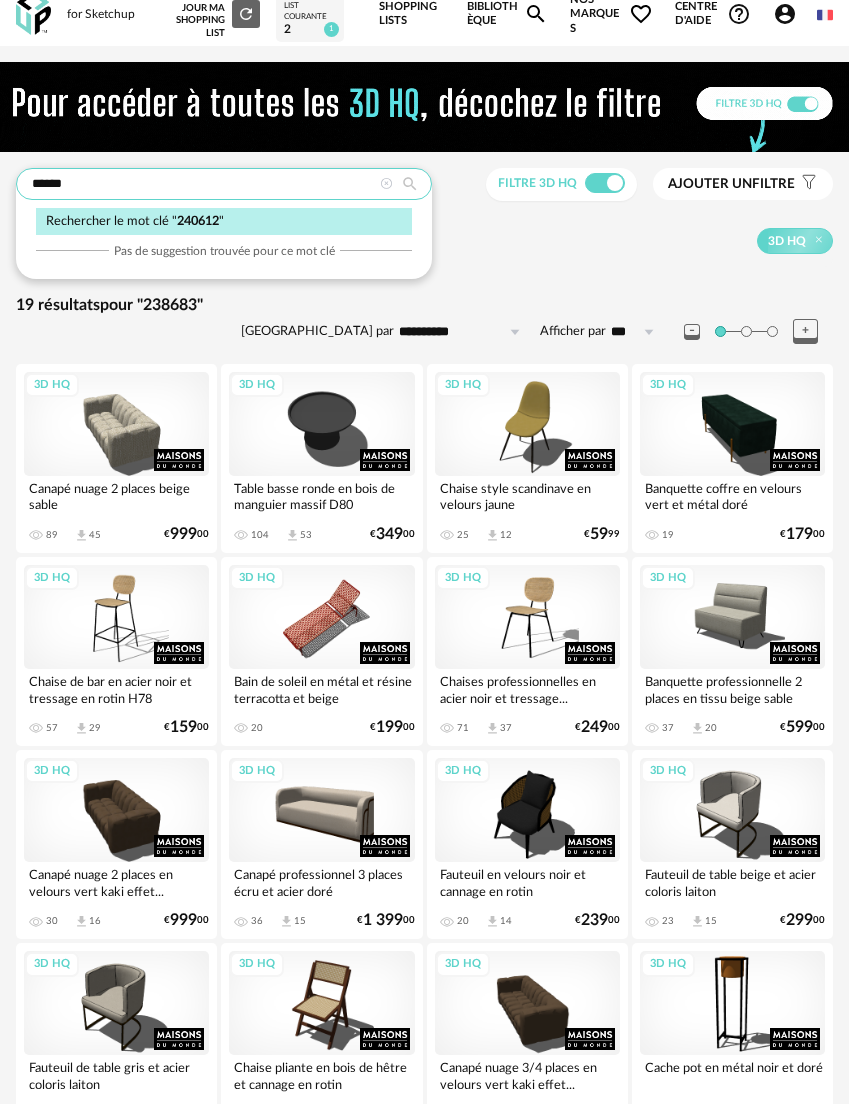 type on "******" 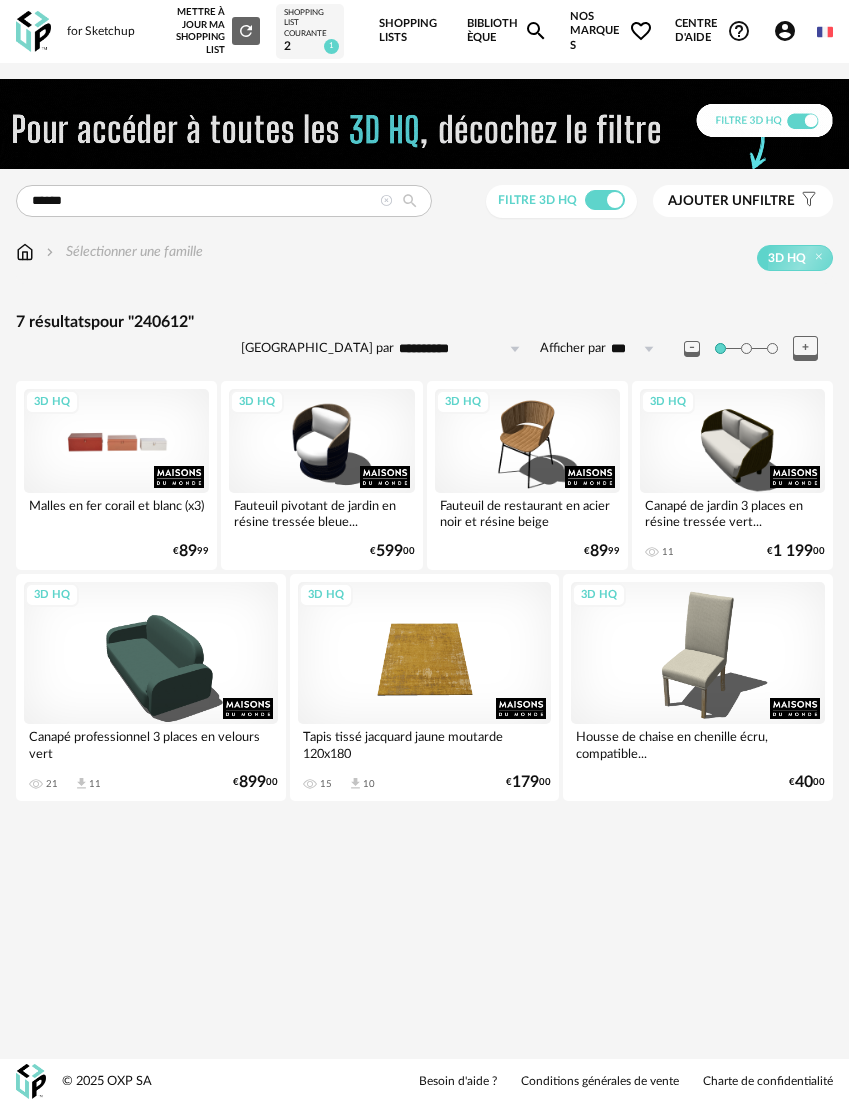 click on "3D HQ" at bounding box center (116, 441) 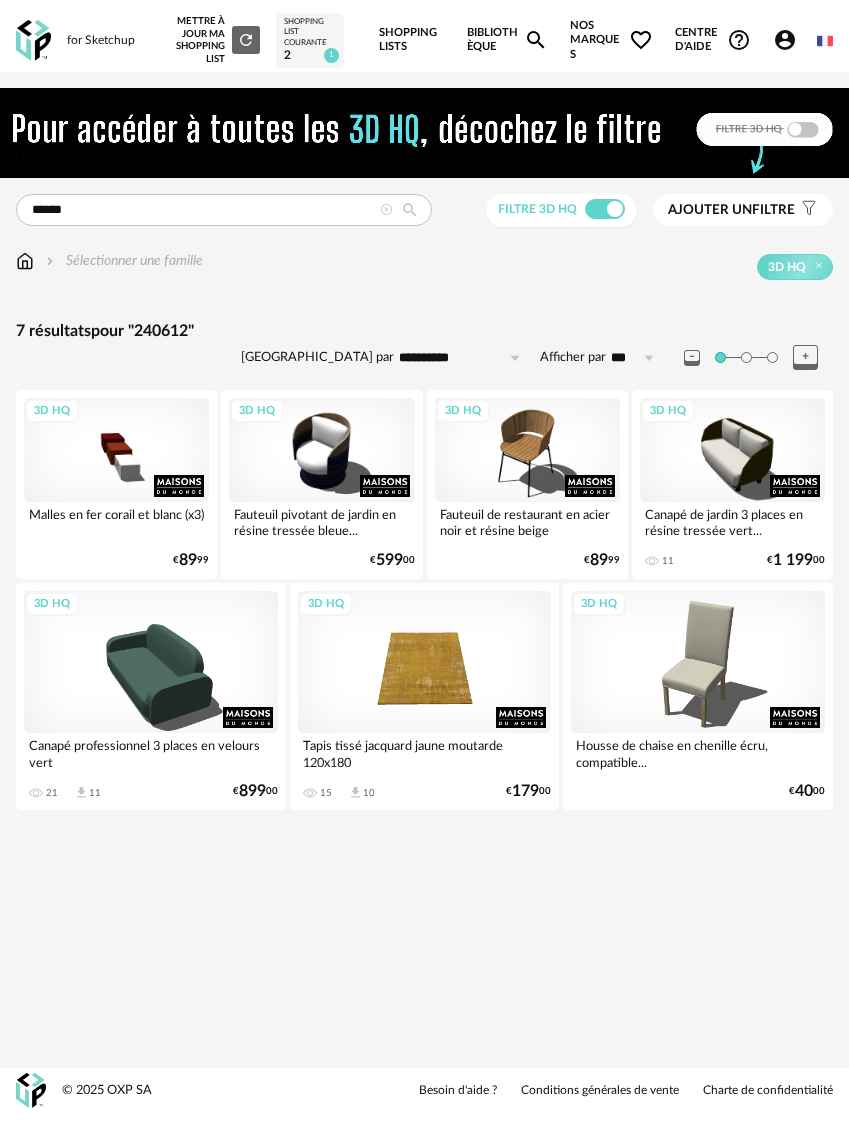 scroll, scrollTop: 0, scrollLeft: 0, axis: both 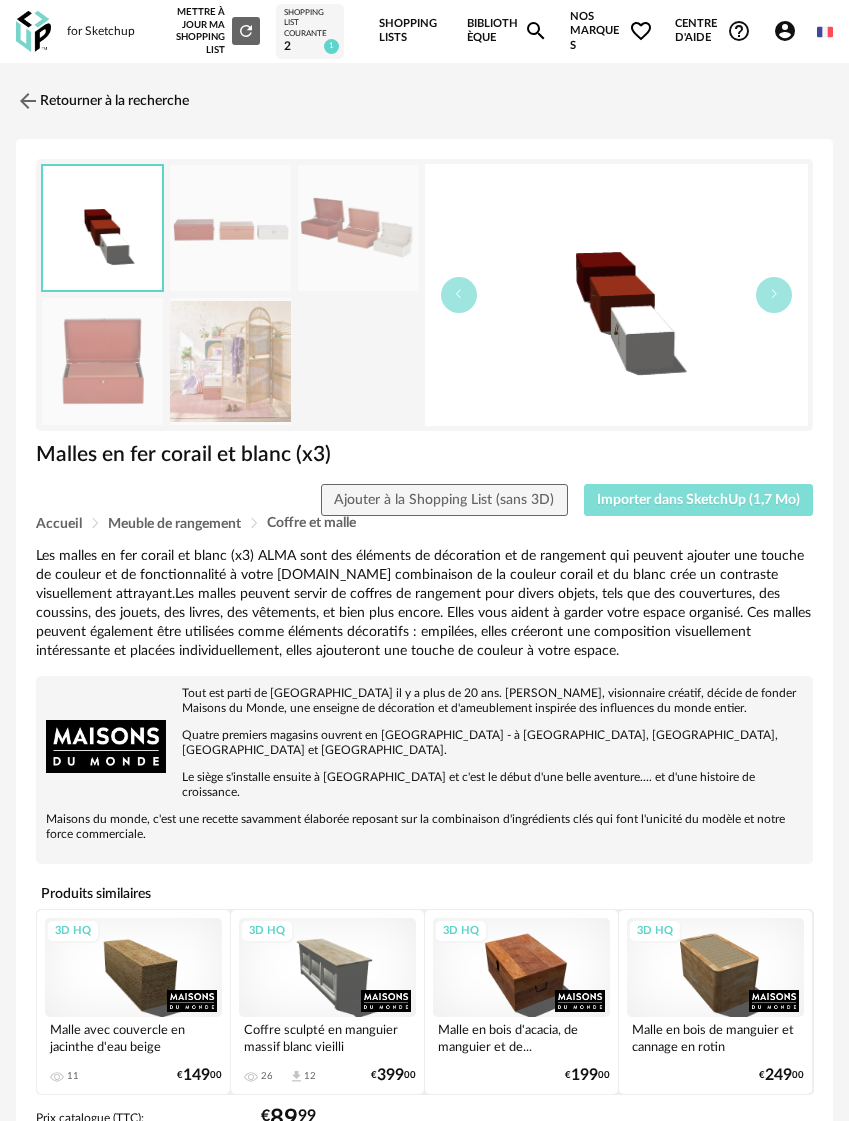click on "Importer dans SketchUp (1,7 Mo)" at bounding box center (698, 500) 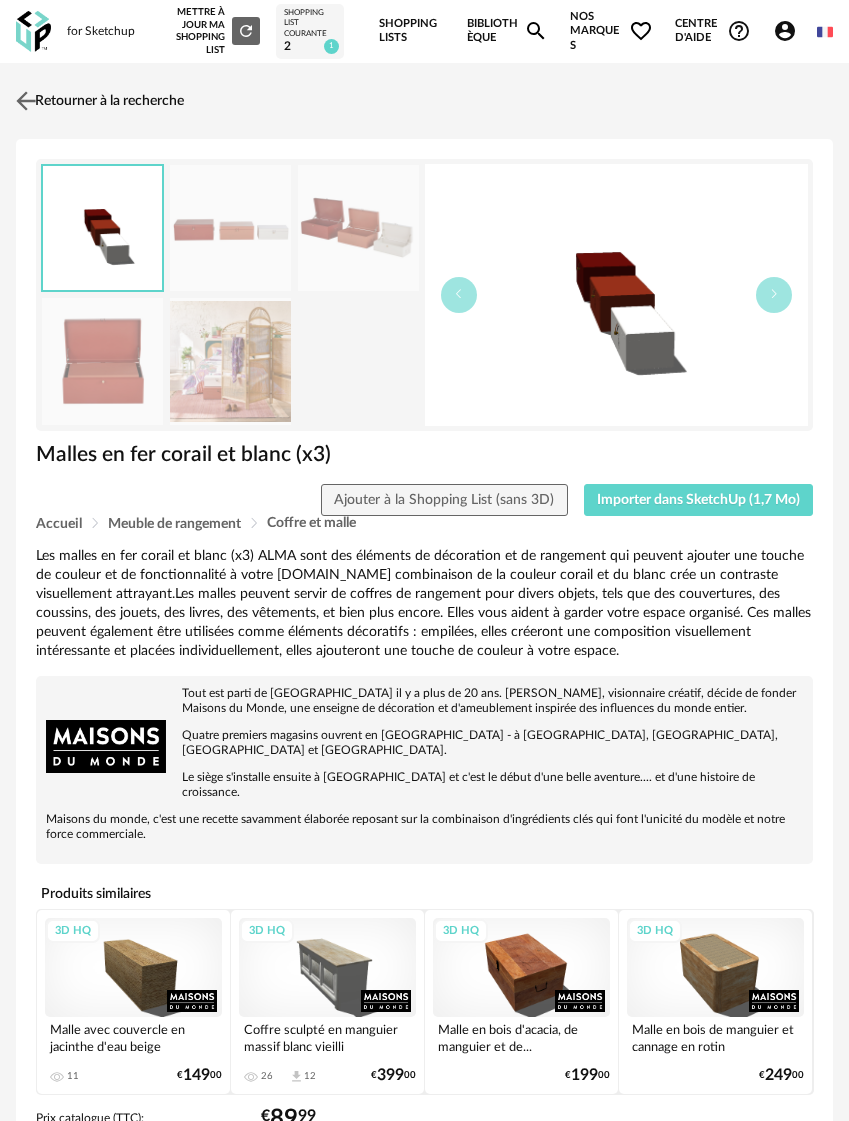 click at bounding box center (26, 100) 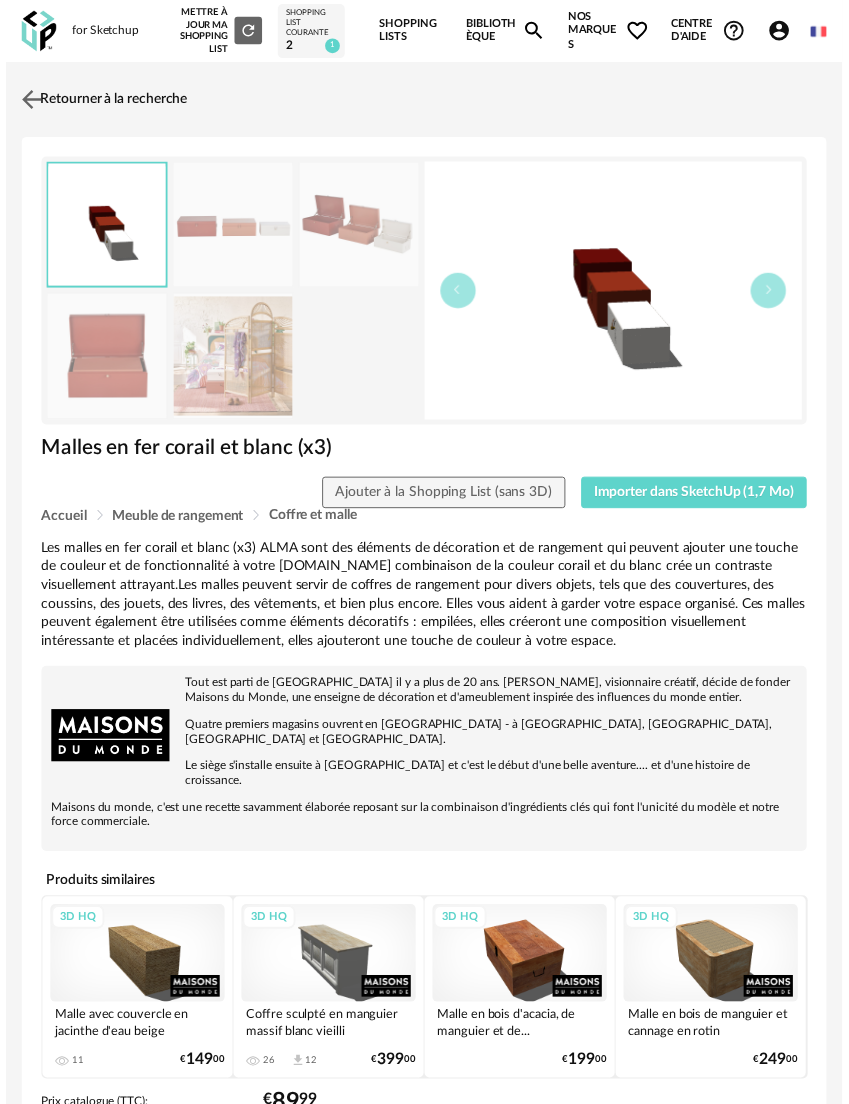 scroll, scrollTop: 17, scrollLeft: 0, axis: vertical 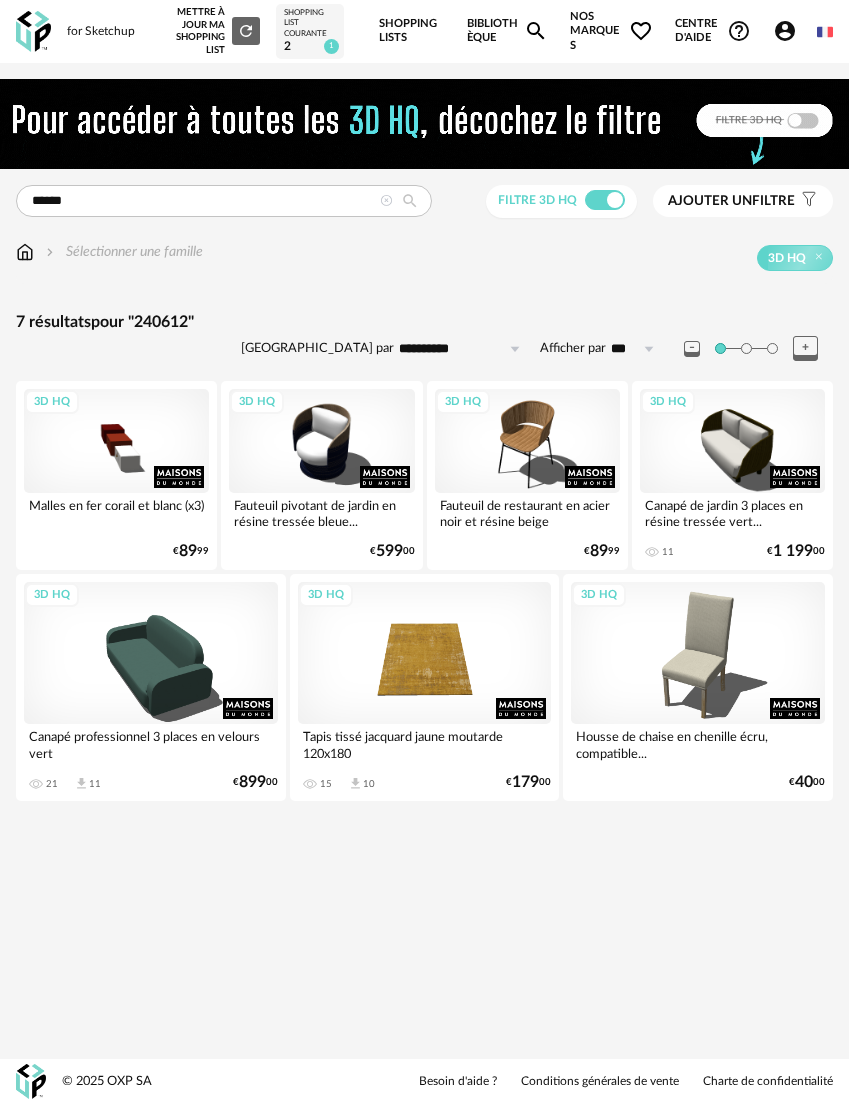 click on "Sélectionner une famille
3D HQ" at bounding box center (424, 263) 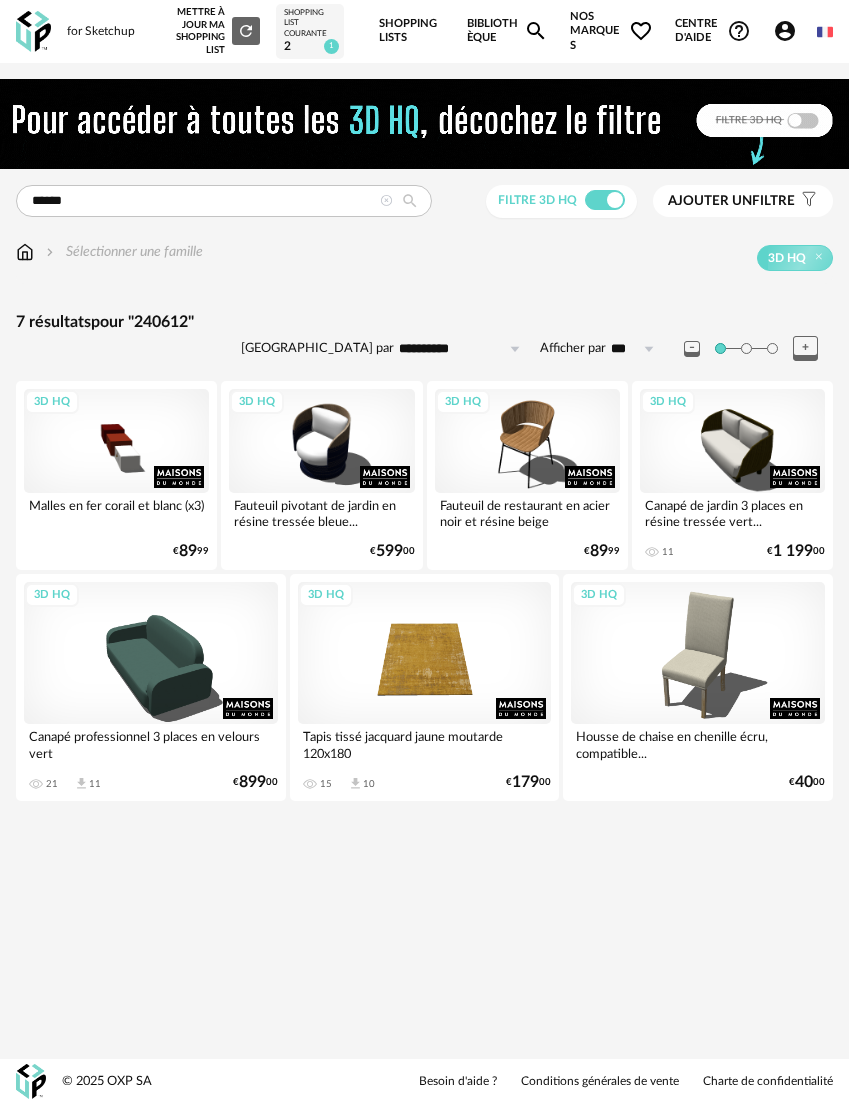 click on "**********" at bounding box center [424, 458] 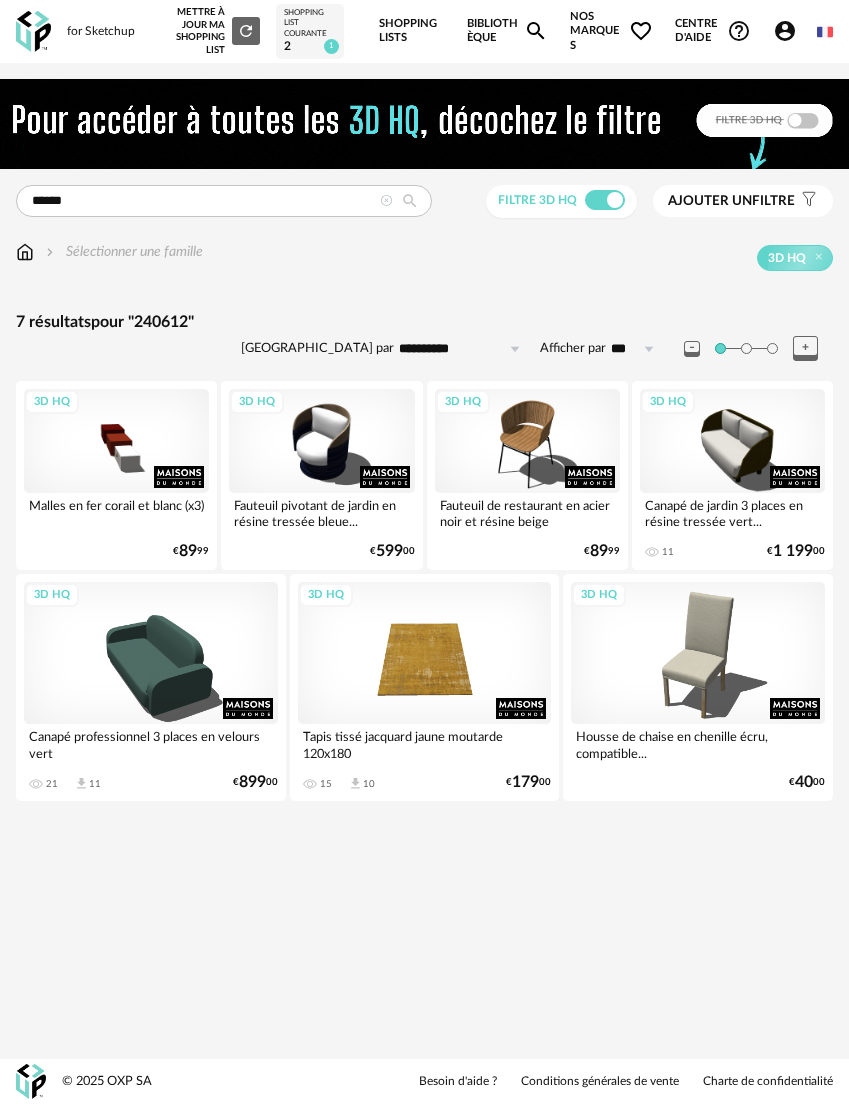 click on "**********" at bounding box center [424, 552] 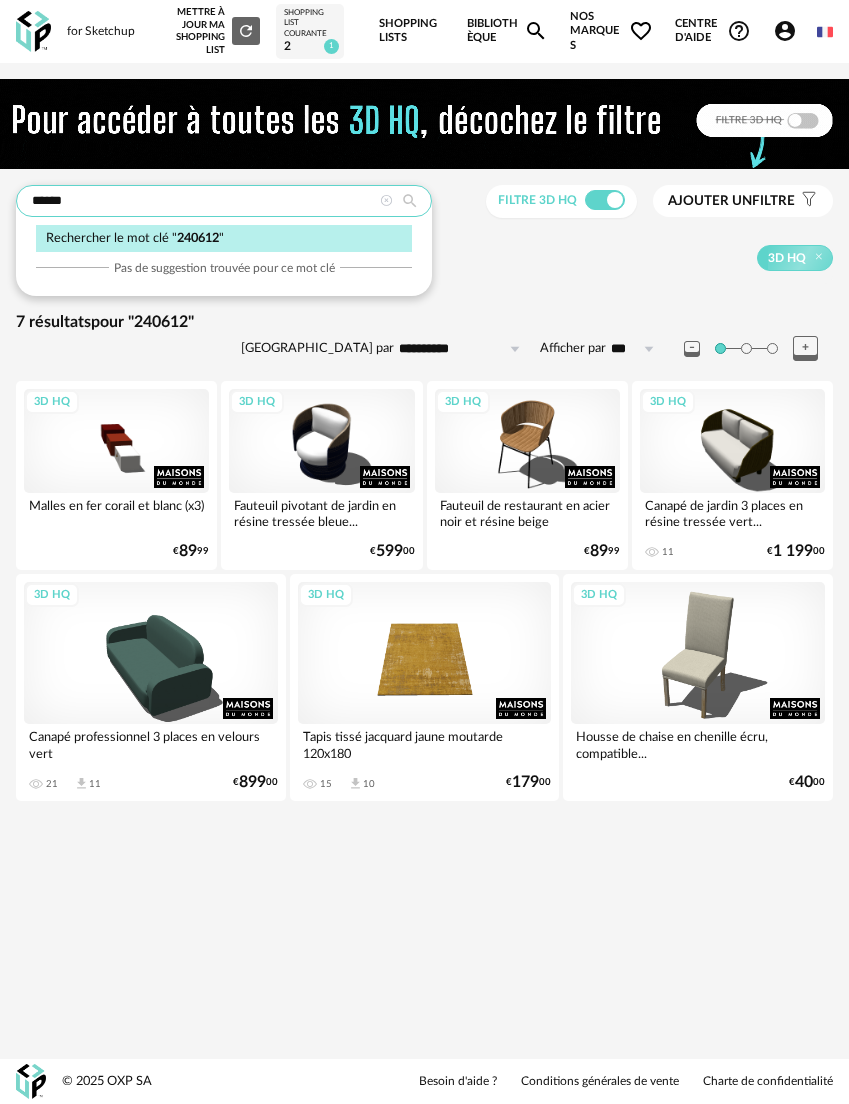 drag, startPoint x: 147, startPoint y: 183, endPoint x: -130, endPoint y: 183, distance: 277 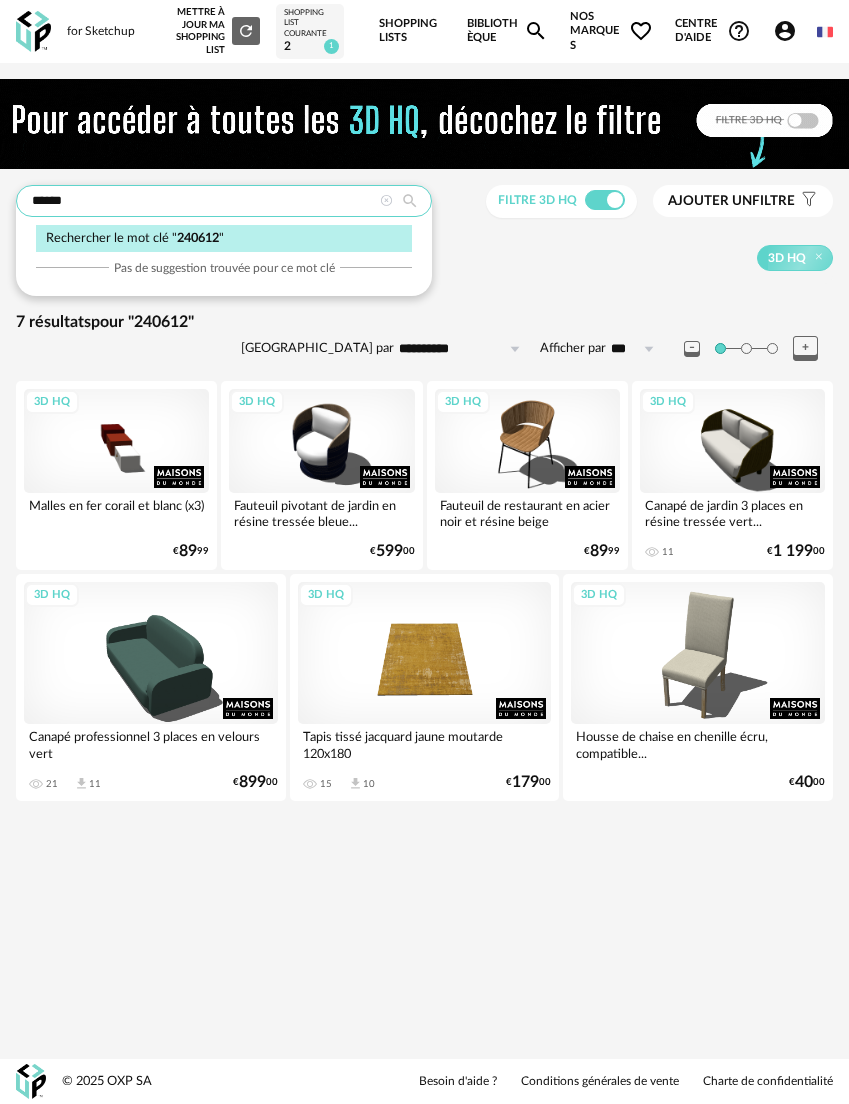 click on "**********" at bounding box center [424, 552] 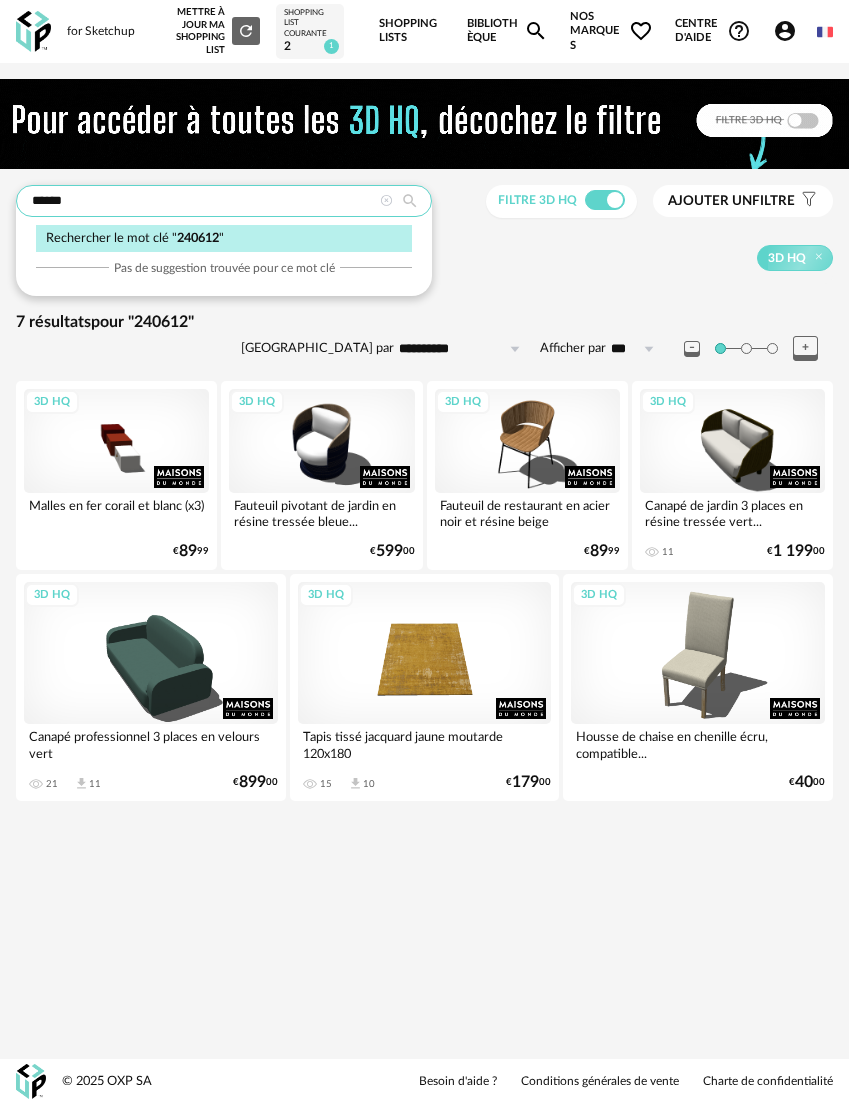 paste 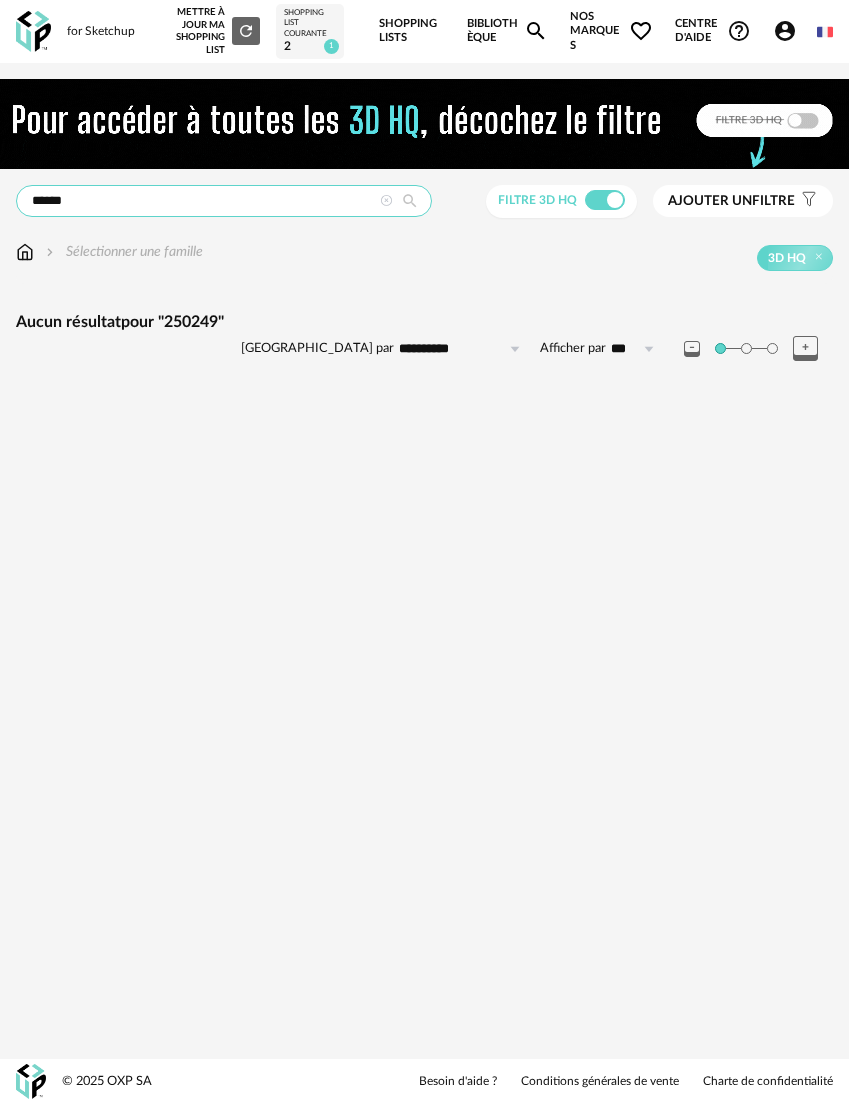 drag, startPoint x: 123, startPoint y: 183, endPoint x: -40, endPoint y: 183, distance: 163 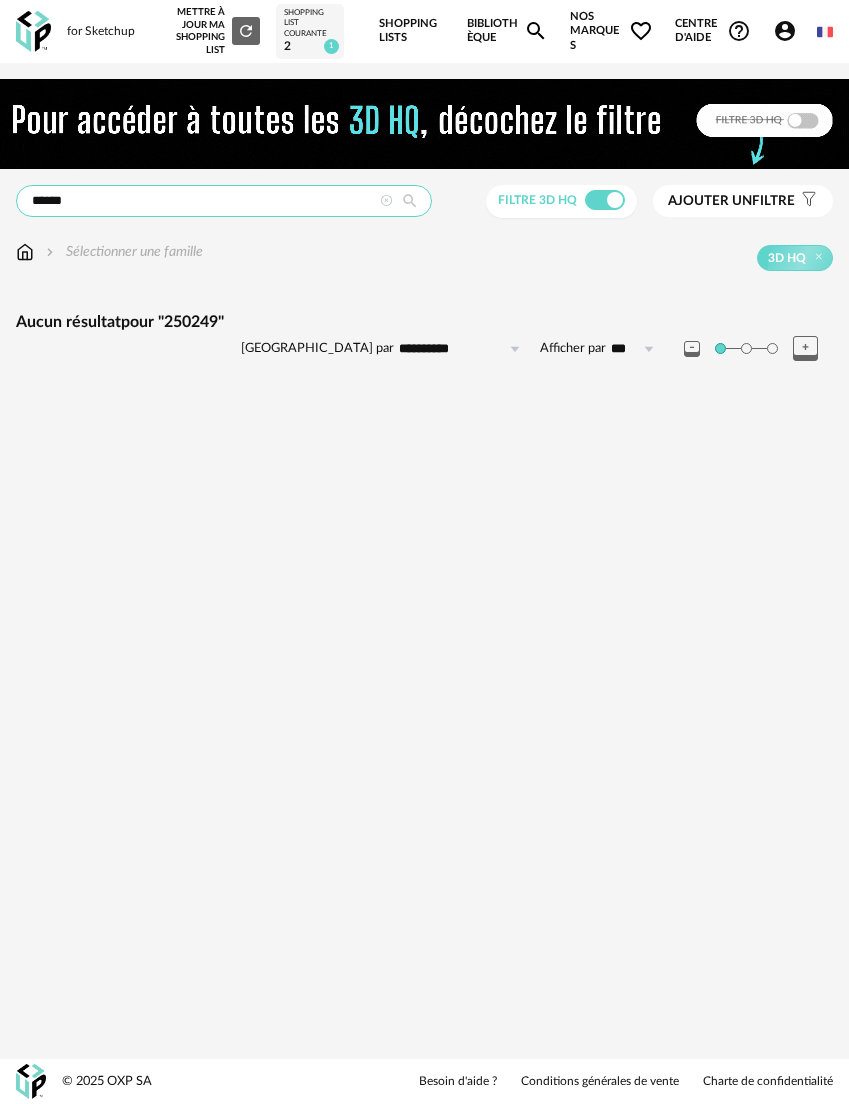 click on "**********" at bounding box center (424, 552) 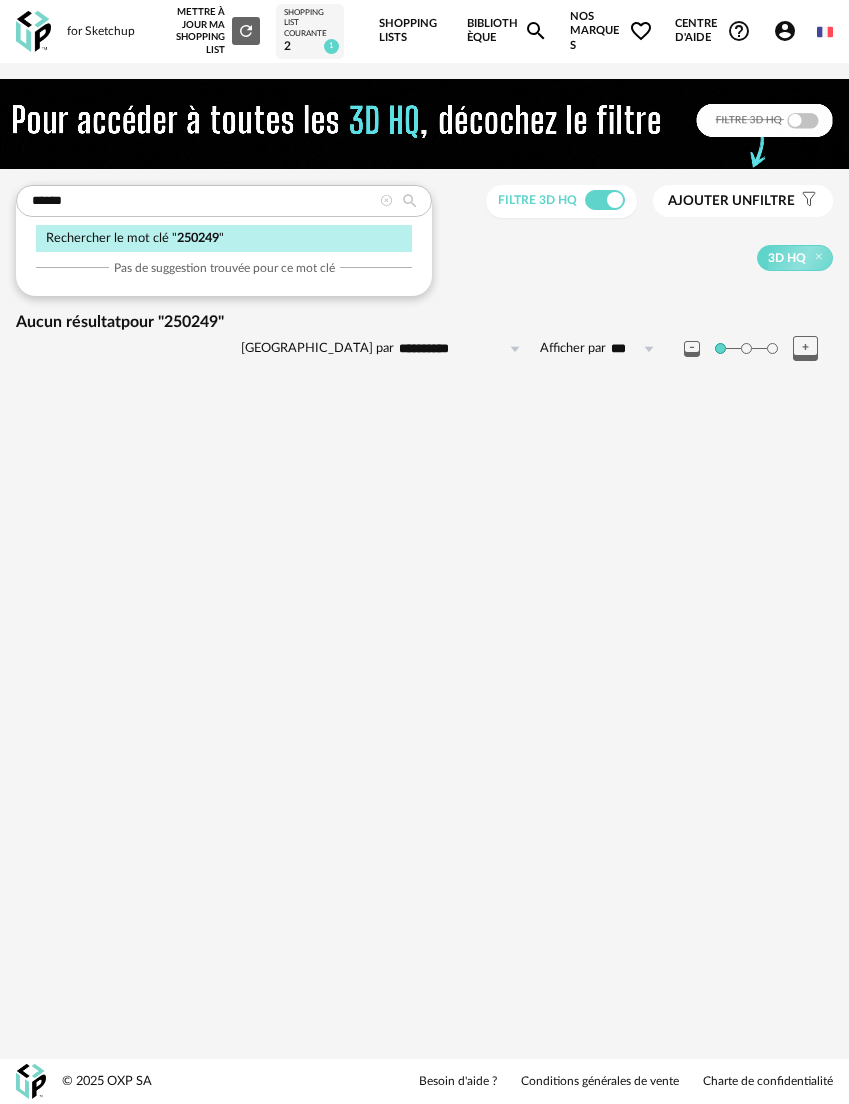 click on "**********" at bounding box center (424, 552) 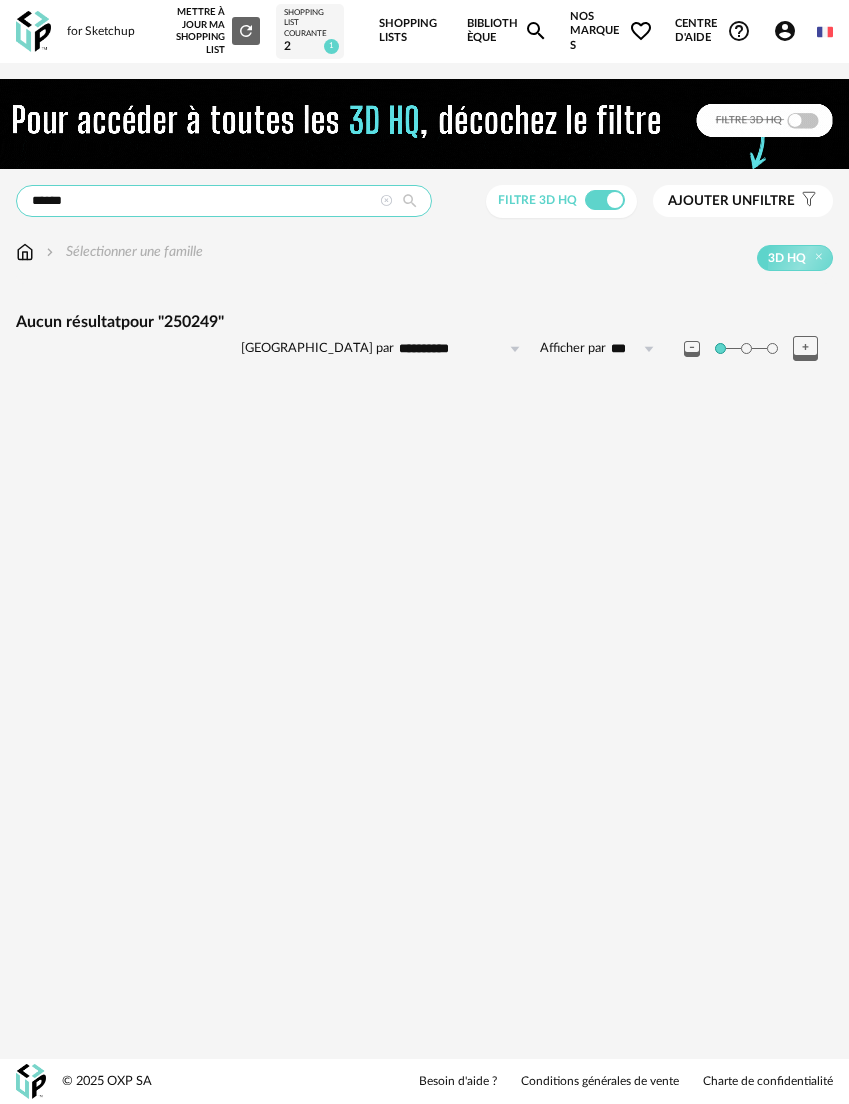 click on "******" at bounding box center (224, 201) 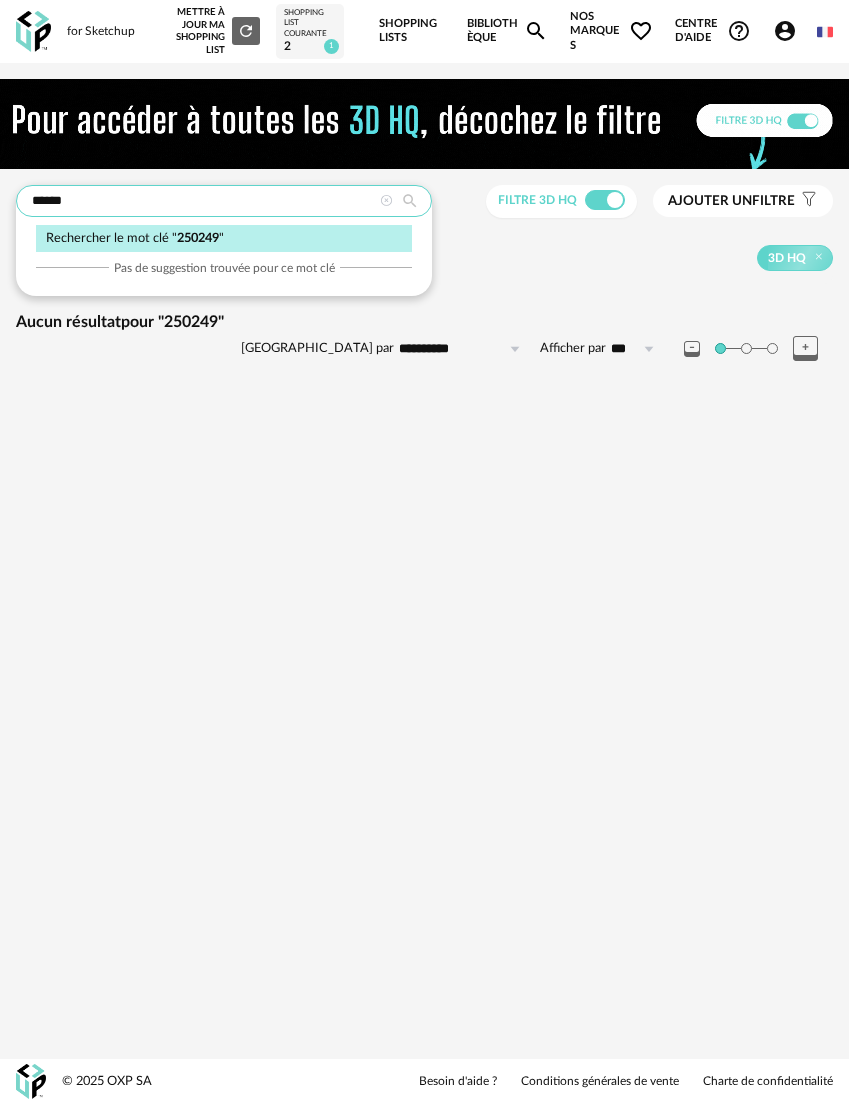 click on "******" at bounding box center (224, 201) 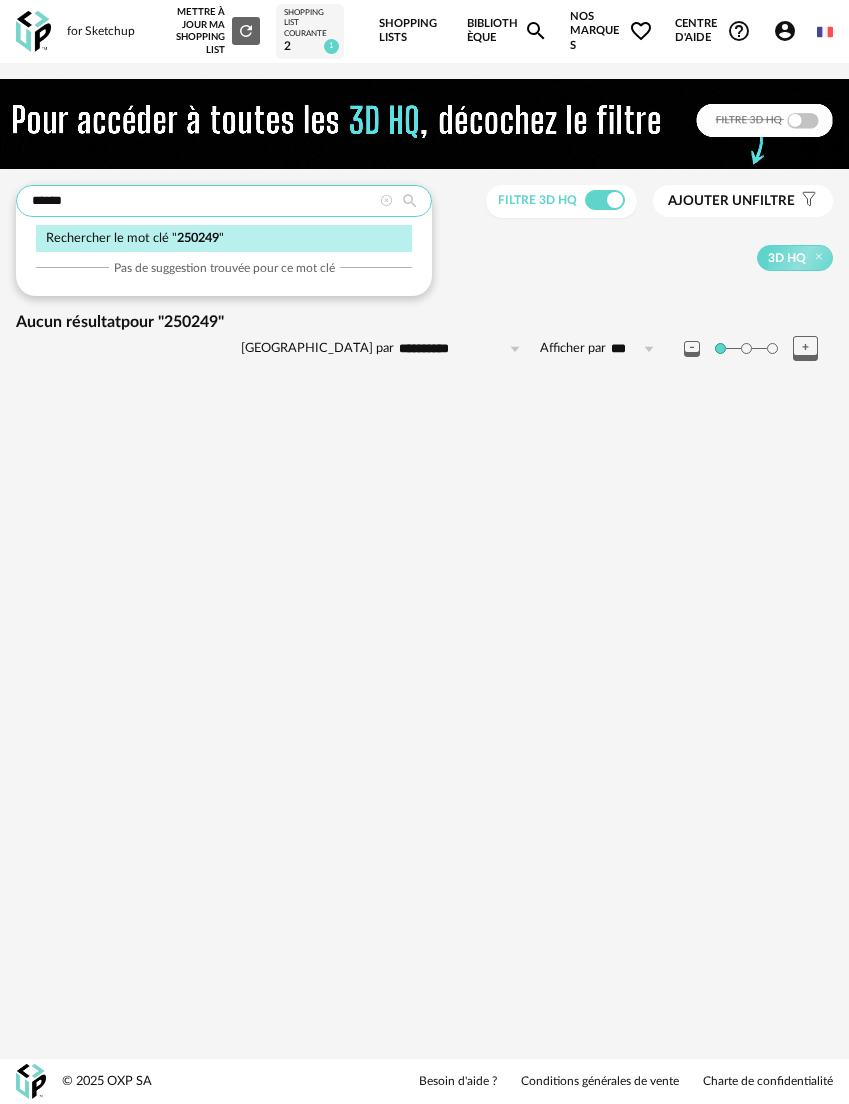paste 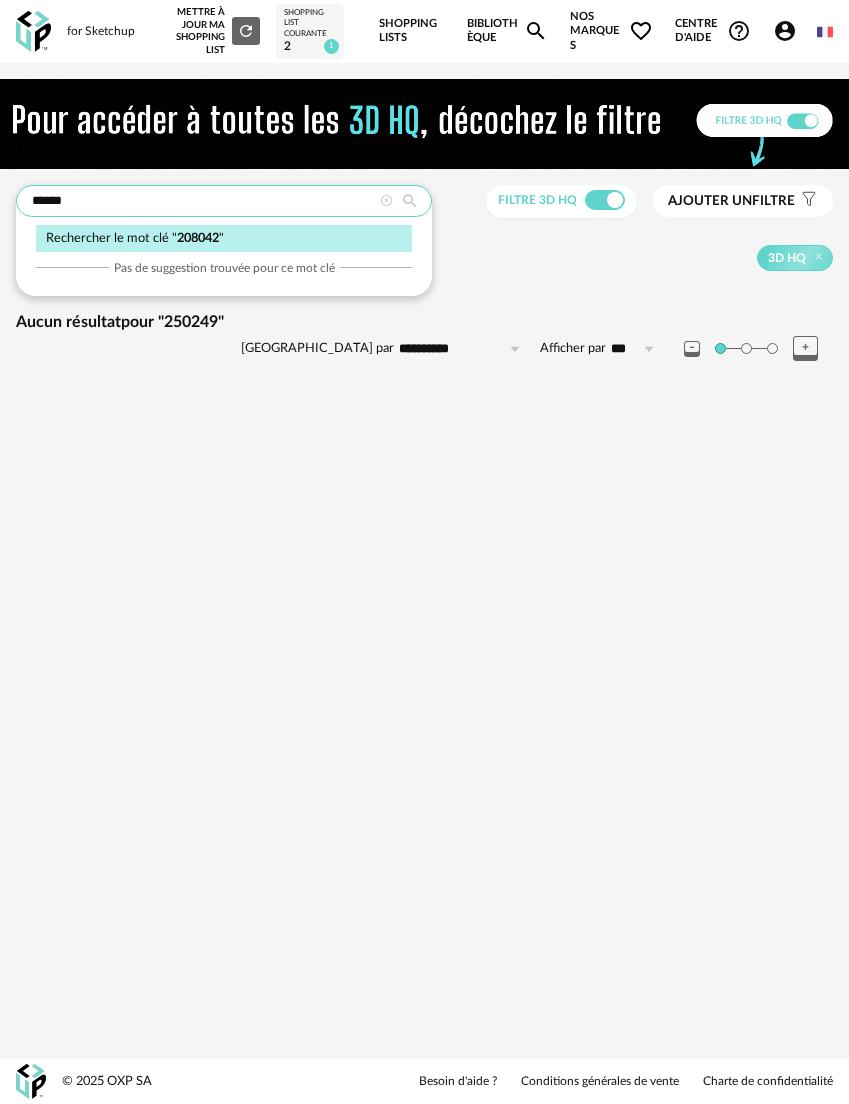 type on "******" 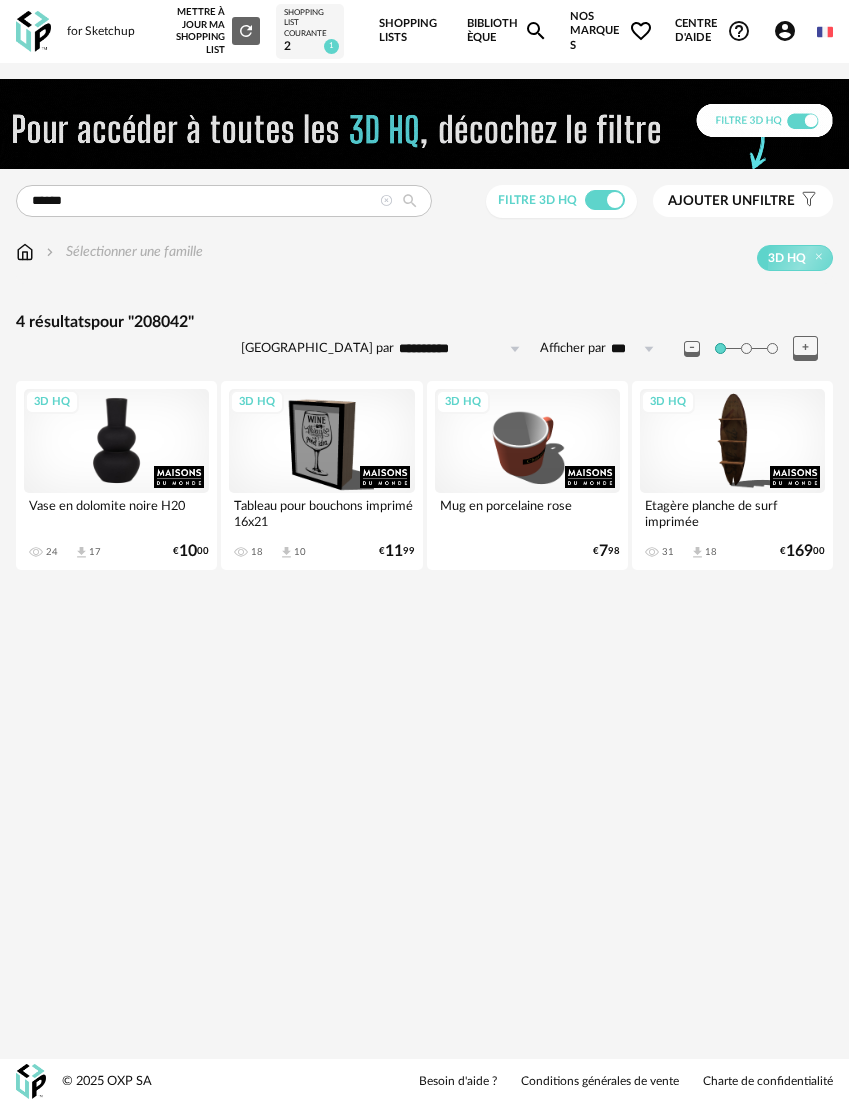 click on "3D HQ" at bounding box center (116, 441) 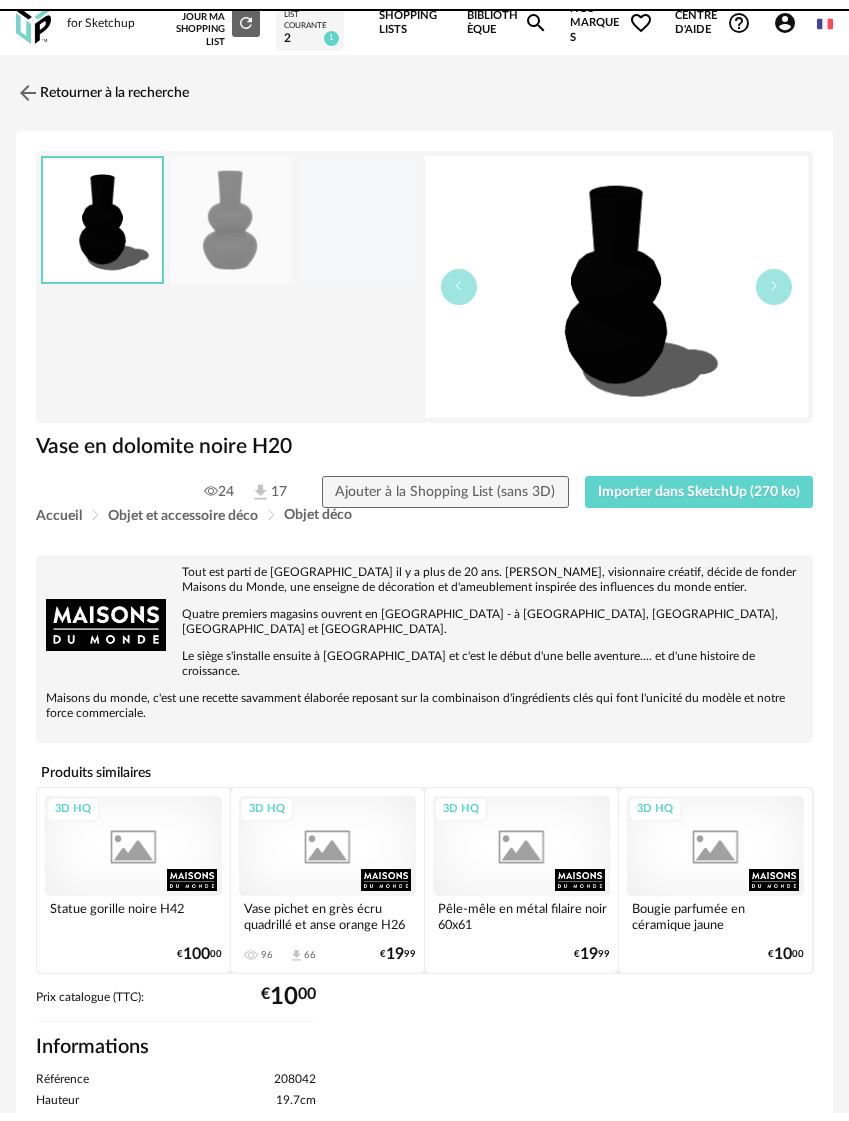 scroll, scrollTop: 0, scrollLeft: 0, axis: both 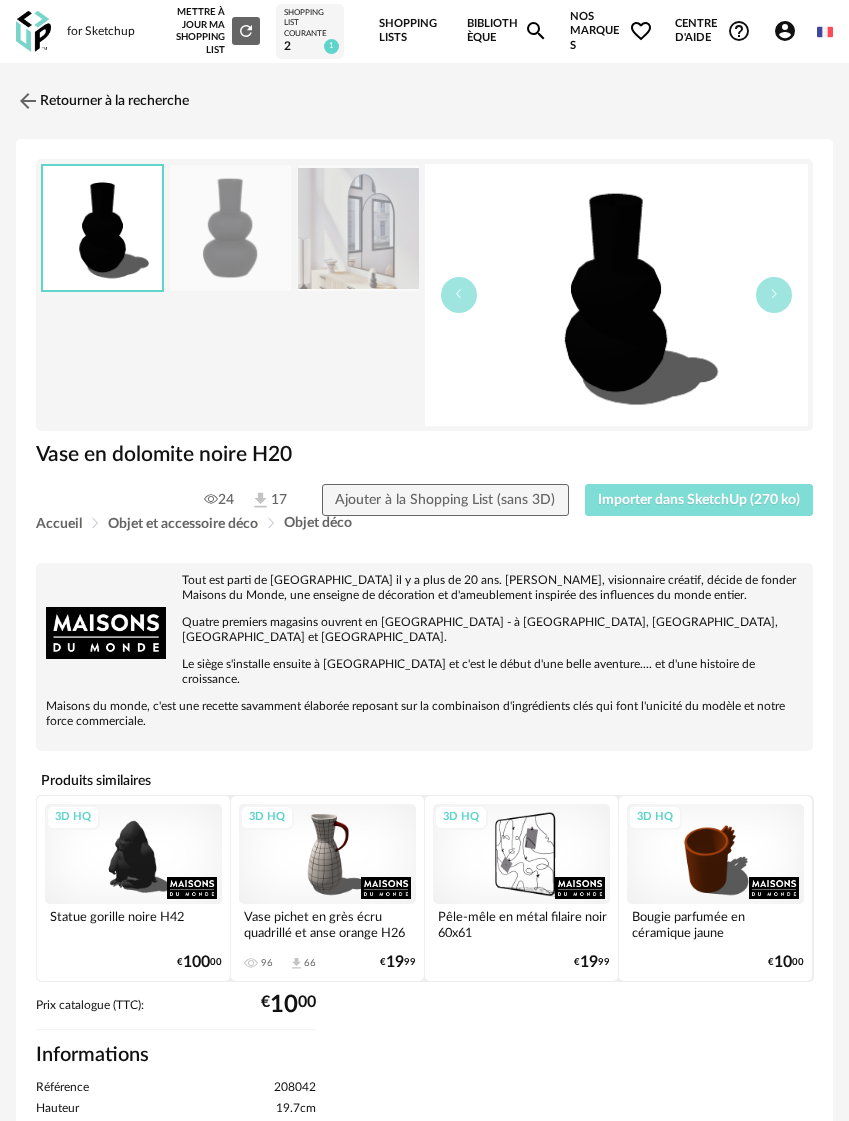 click on "Importer dans SketchUp (270 ko)" at bounding box center (699, 500) 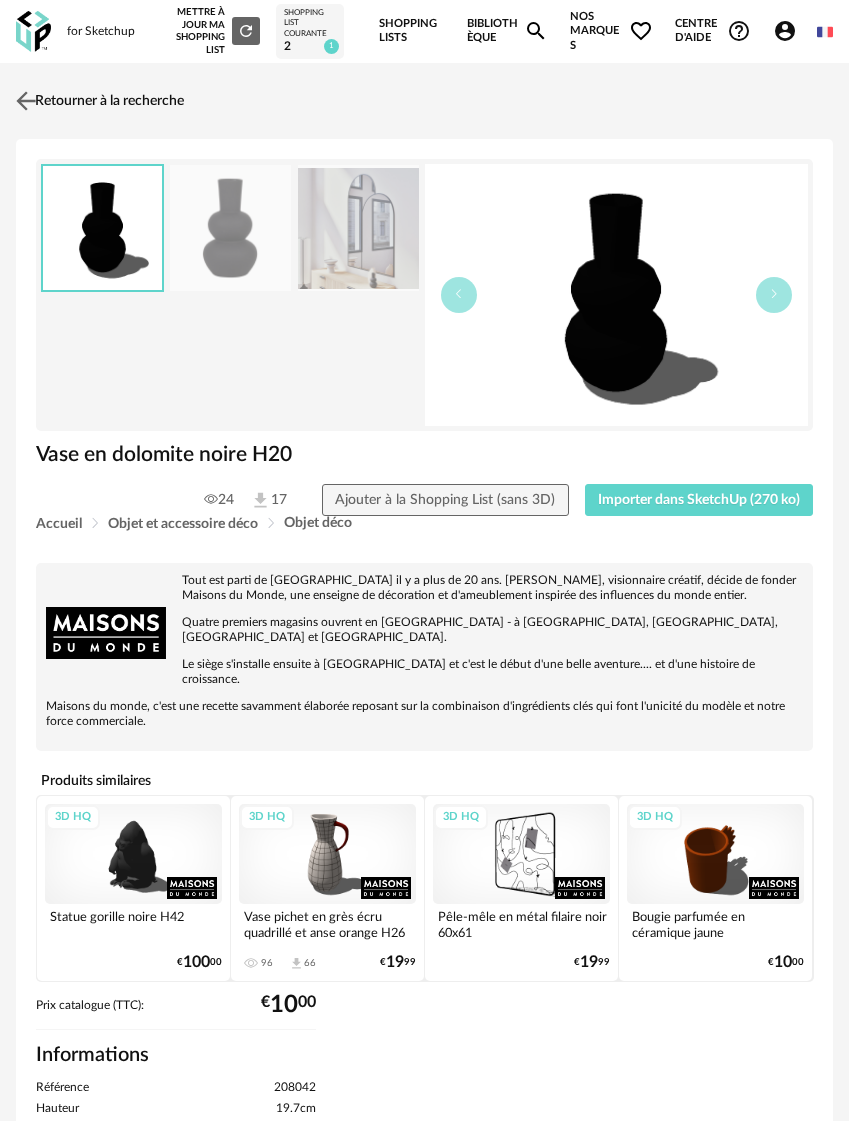 click at bounding box center [26, 100] 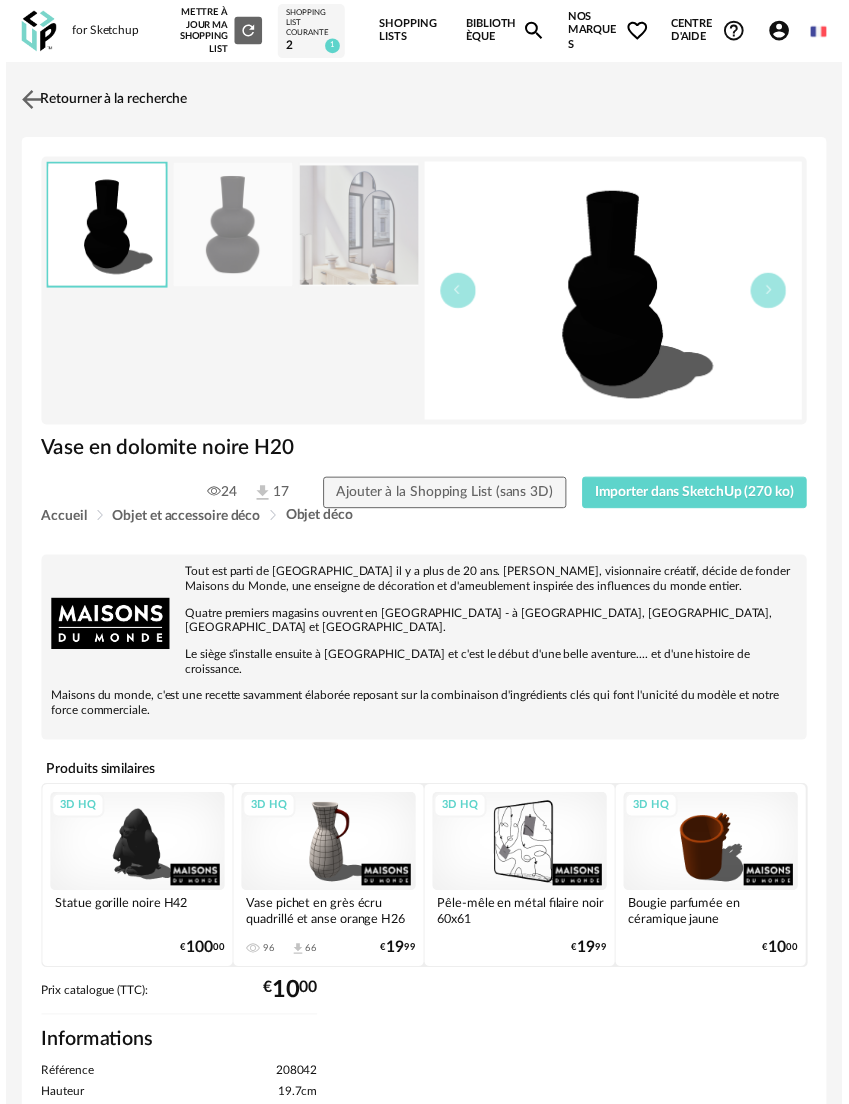 scroll, scrollTop: 17, scrollLeft: 0, axis: vertical 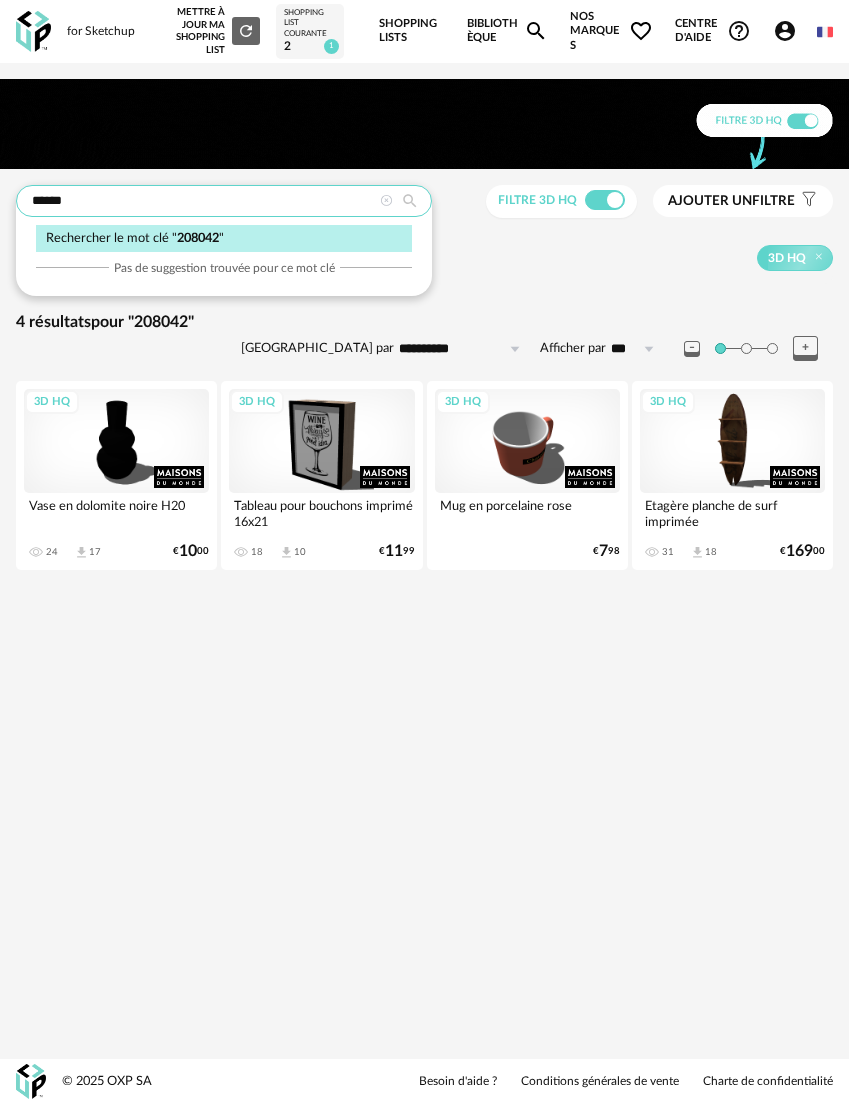 drag, startPoint x: 96, startPoint y: 187, endPoint x: -123, endPoint y: 183, distance: 219.03653 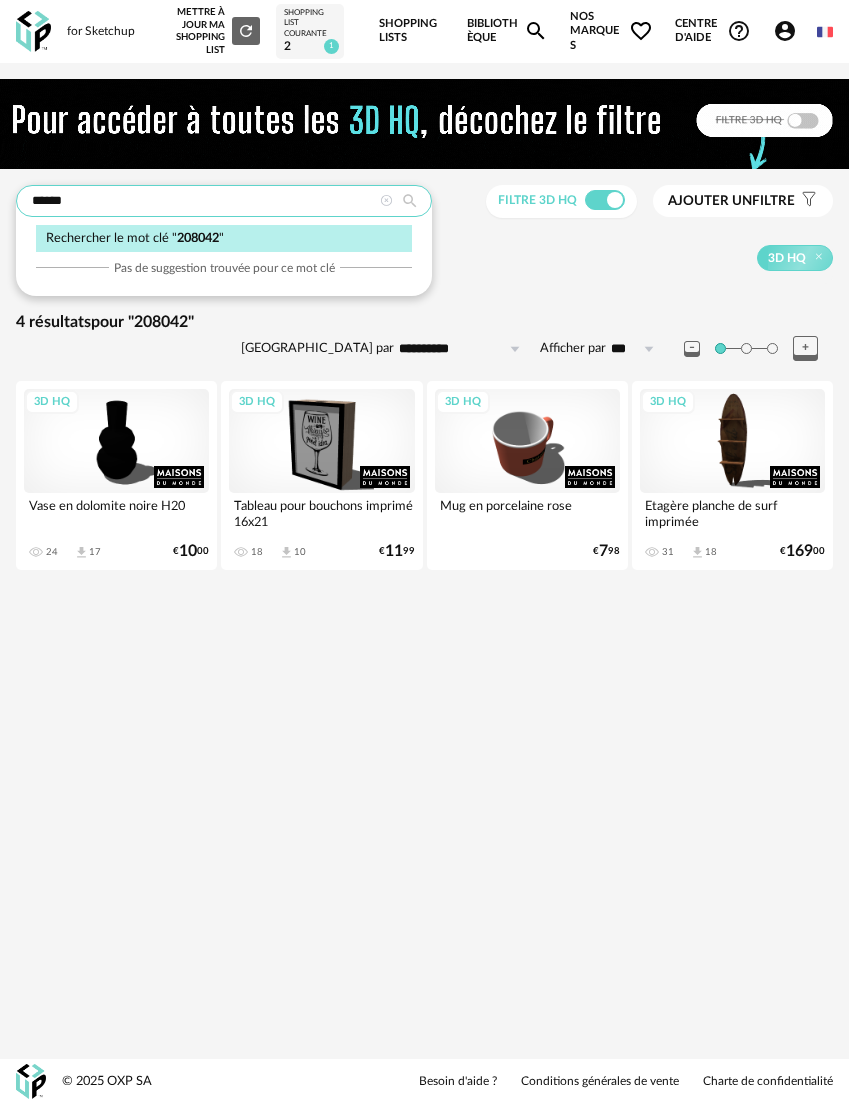 click on "**********" at bounding box center (424, 552) 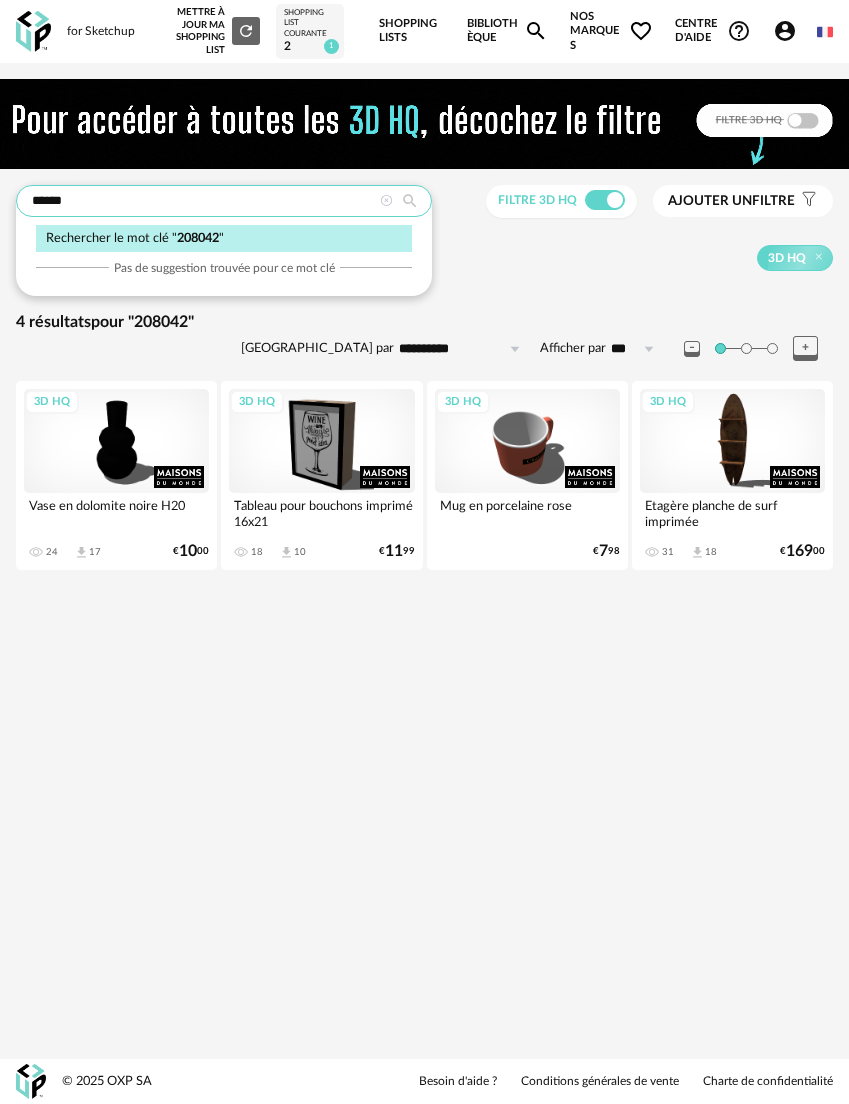 paste 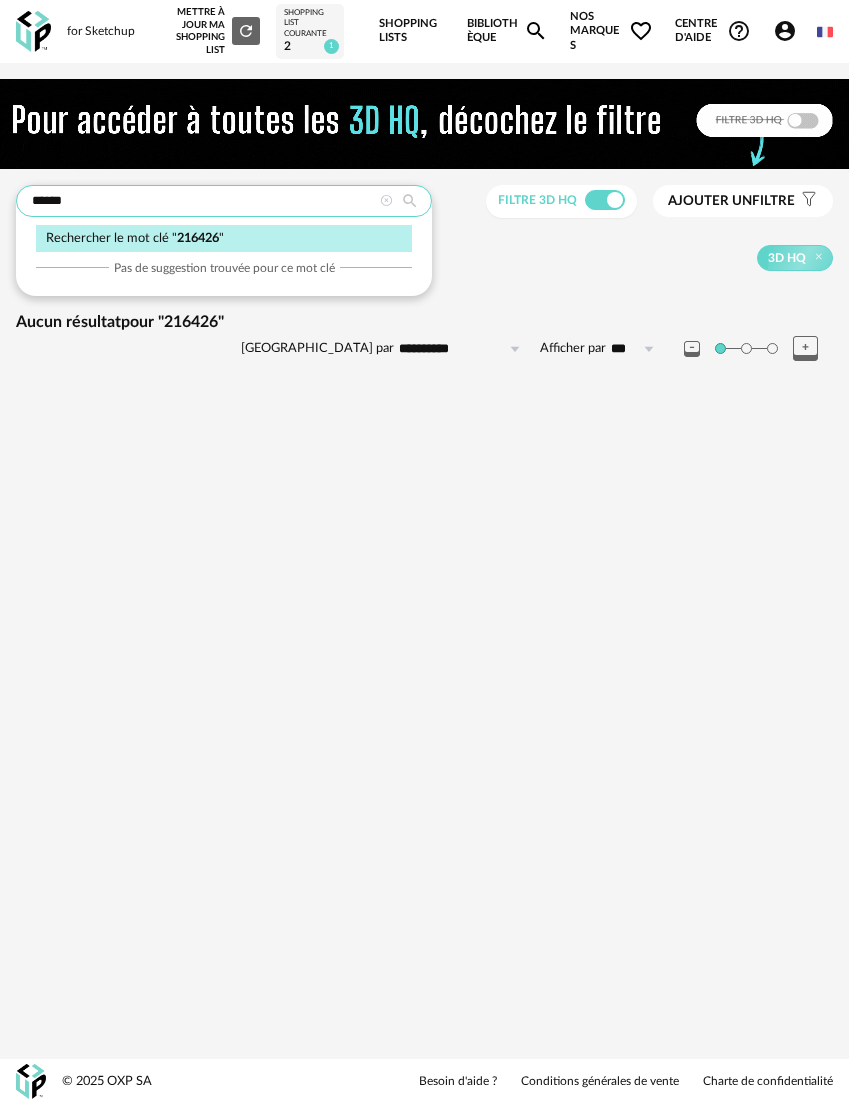 drag, startPoint x: 60, startPoint y: 185, endPoint x: -43, endPoint y: 186, distance: 103.00485 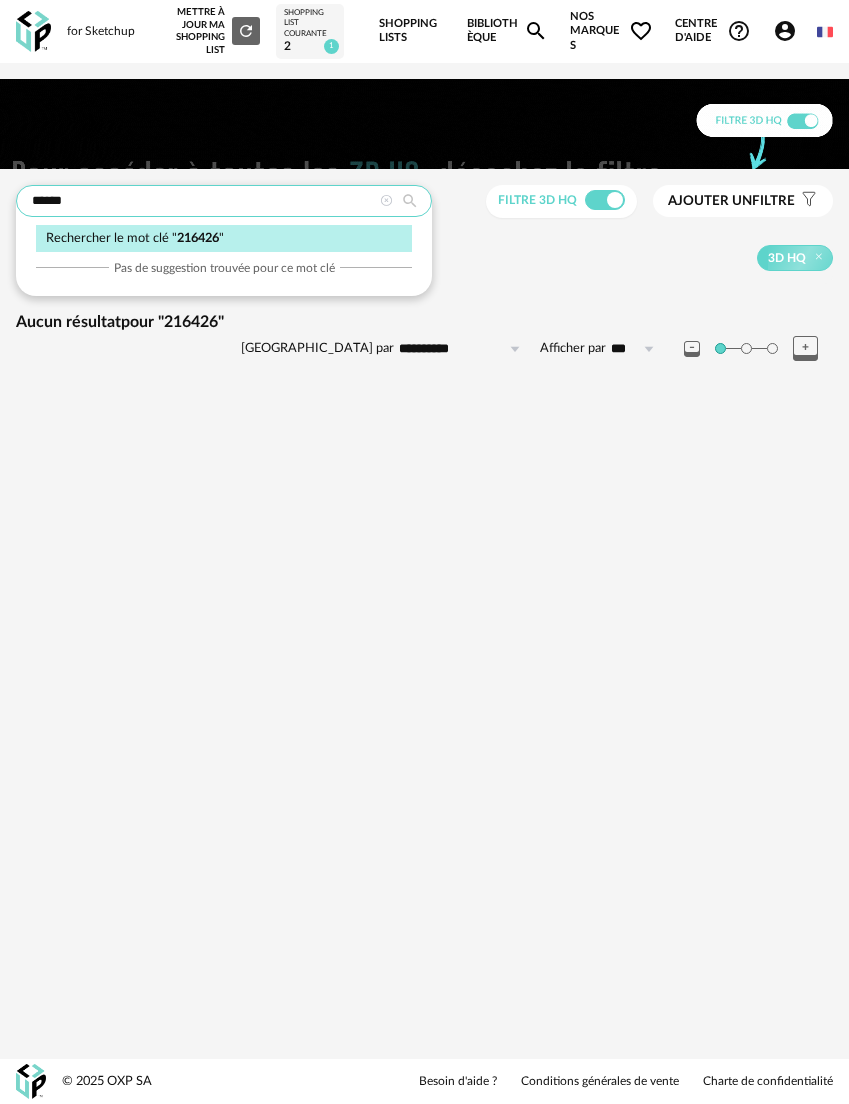 click on "**********" at bounding box center (424, 552) 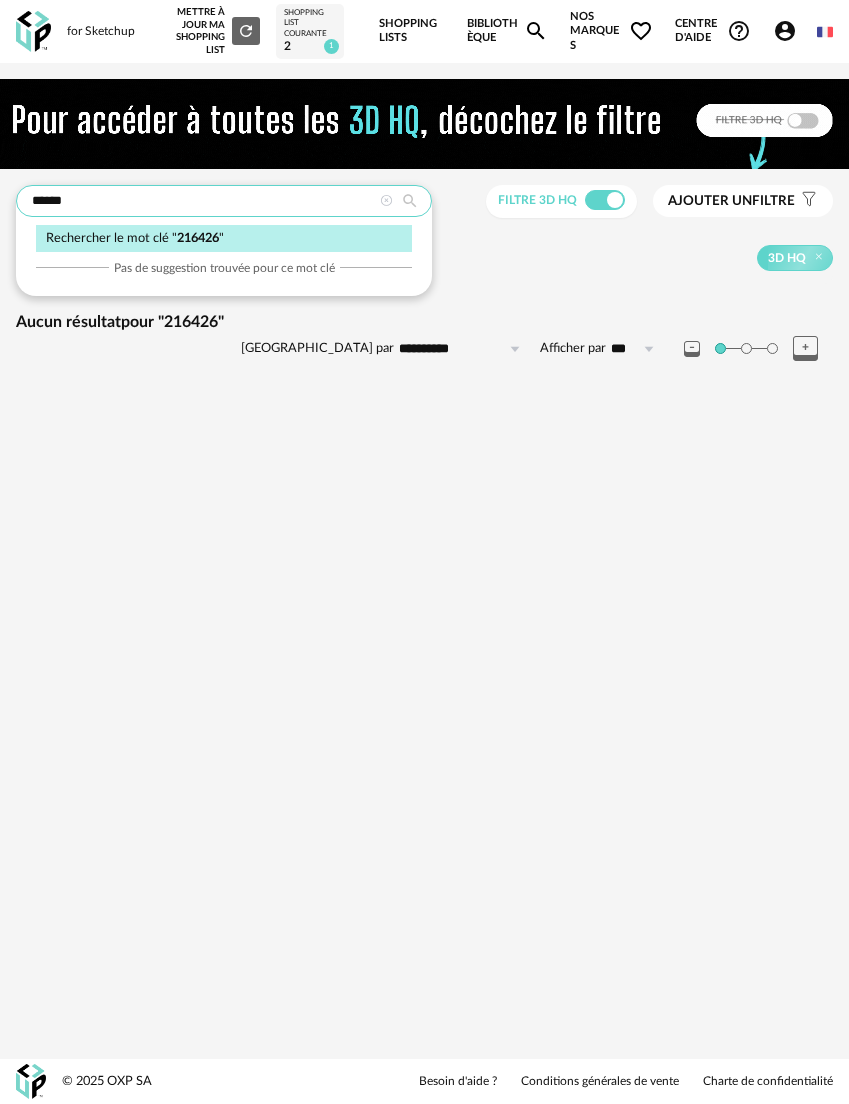 paste 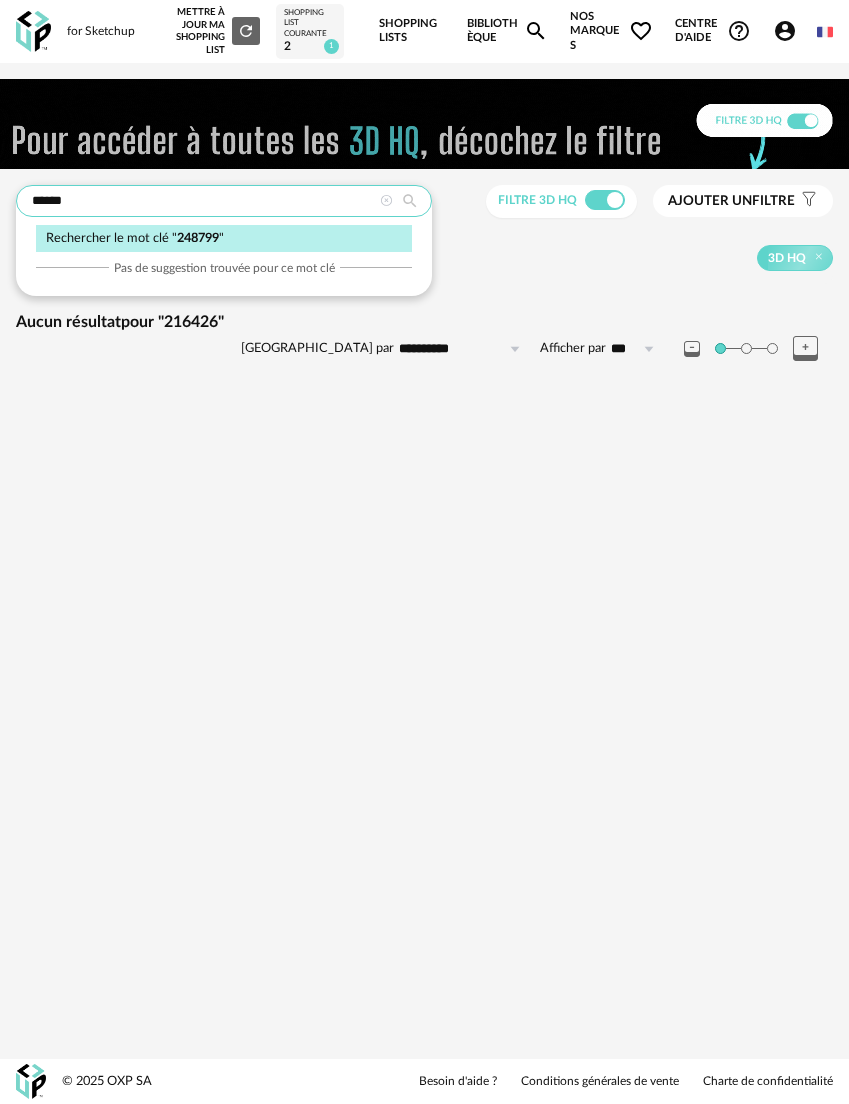 type on "******" 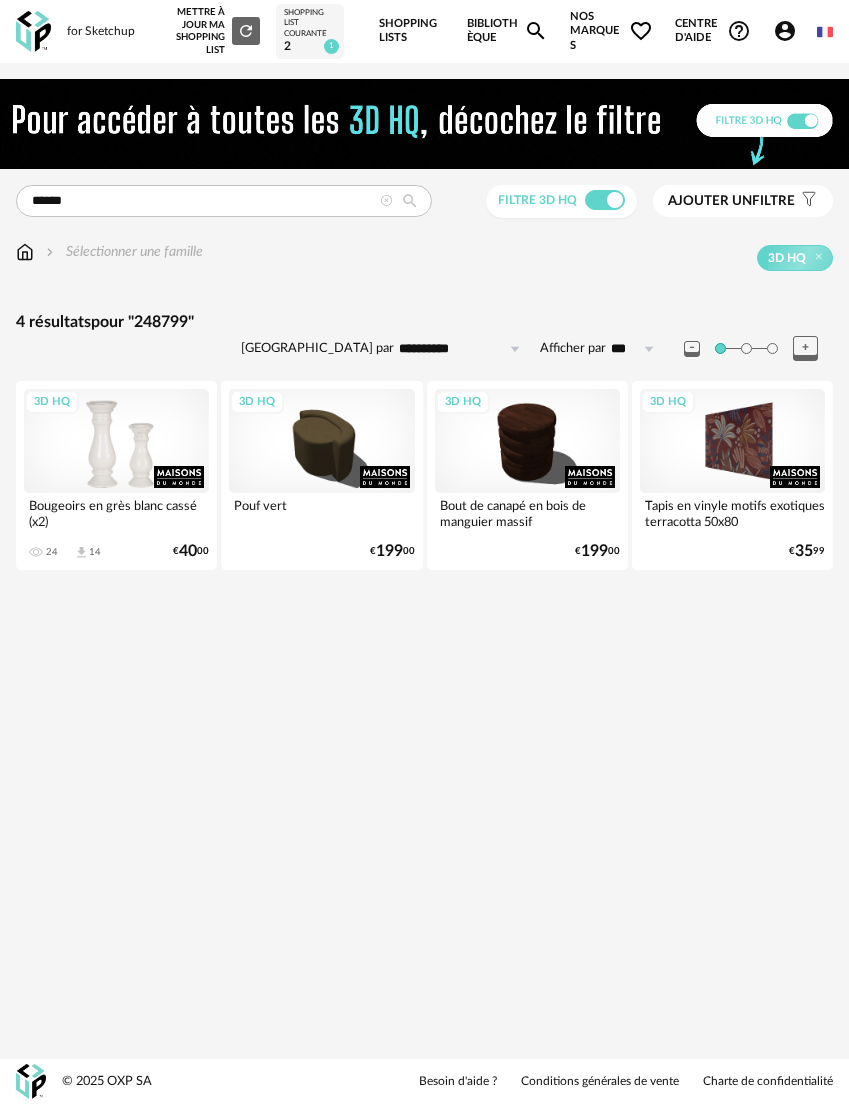 click on "3D HQ" at bounding box center [116, 441] 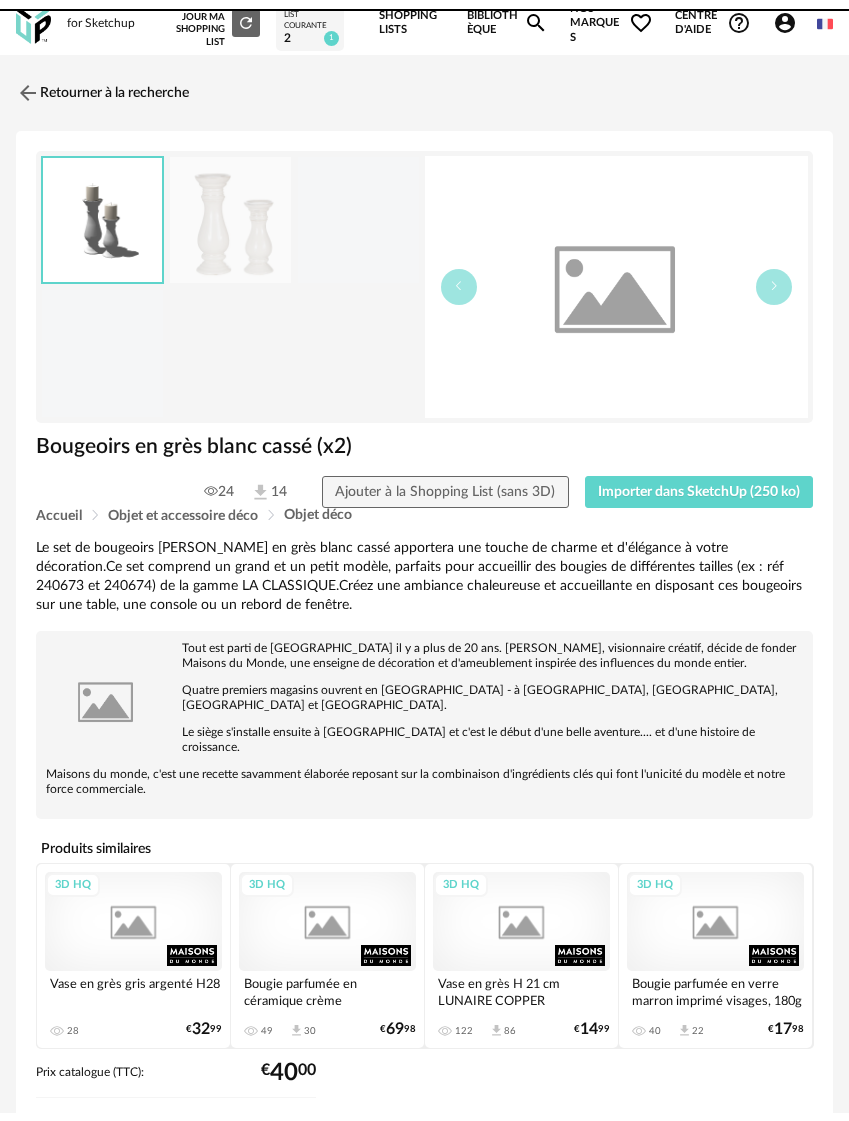scroll, scrollTop: 0, scrollLeft: 0, axis: both 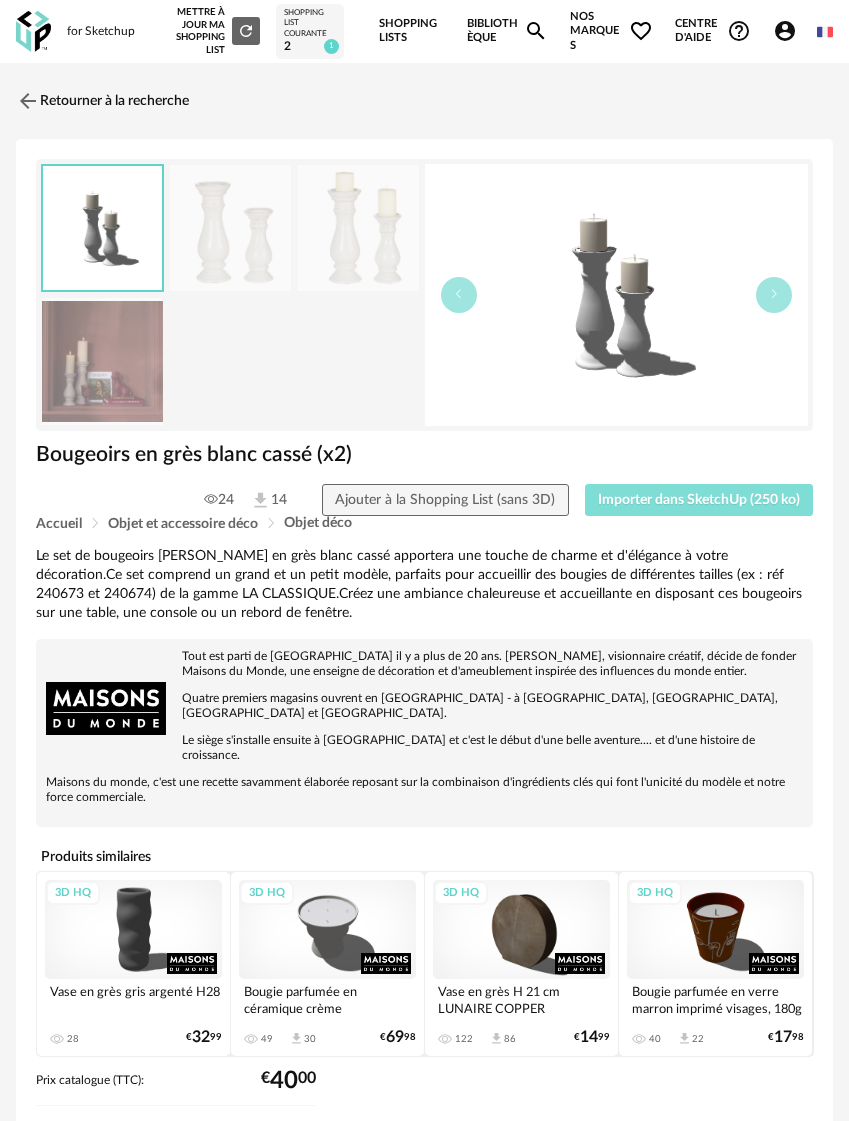 click on "Importer dans SketchUp (250 ko)" at bounding box center (699, 500) 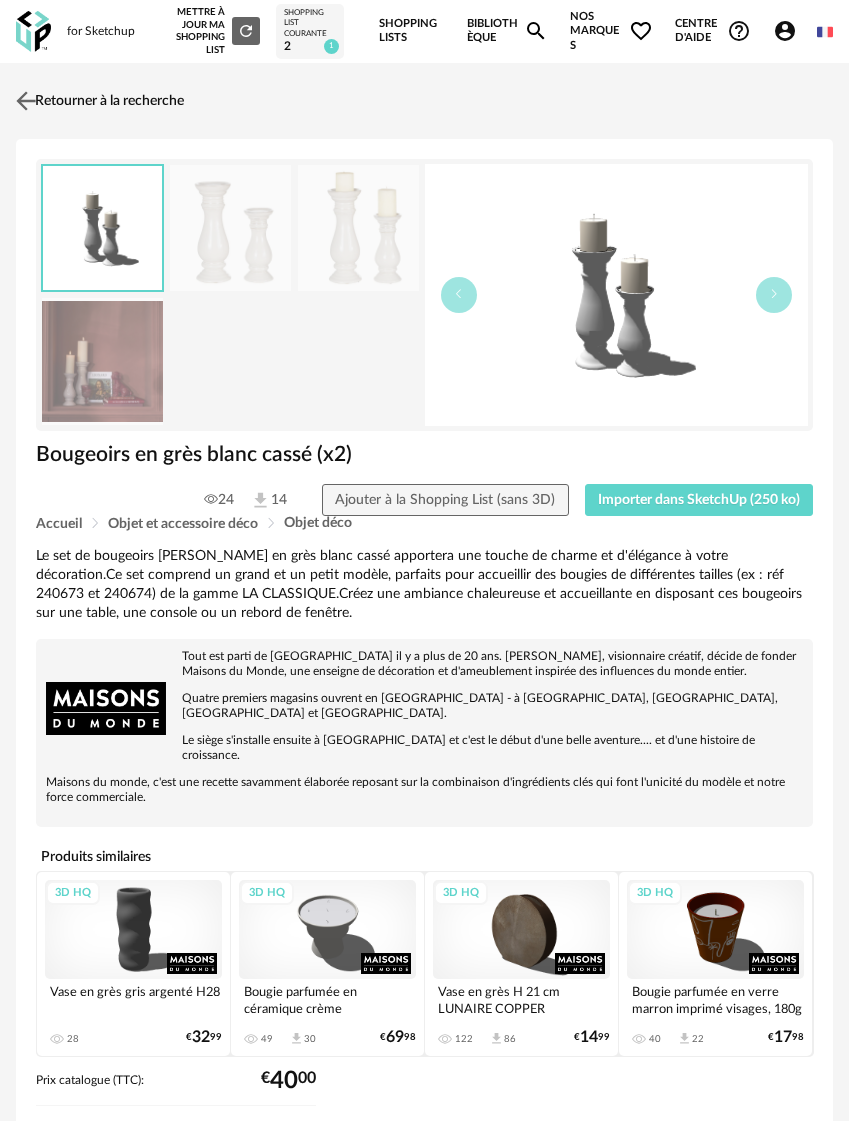 click at bounding box center [26, 100] 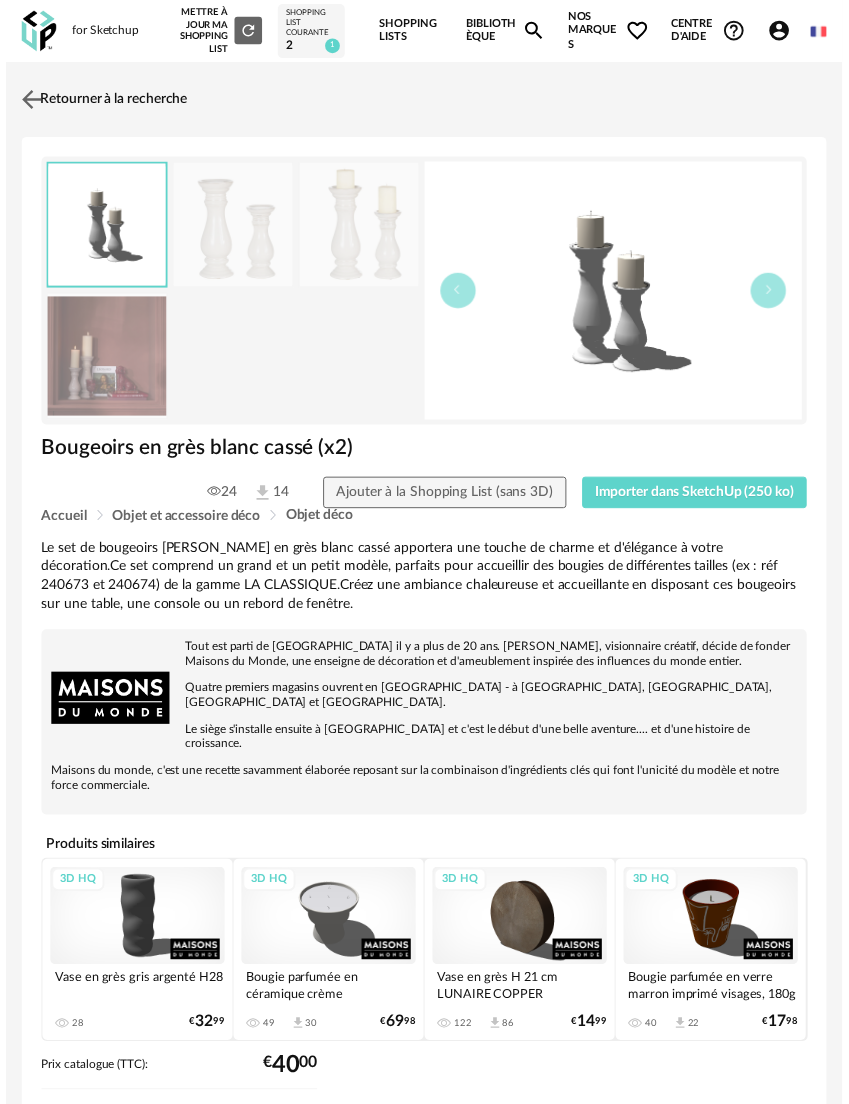 scroll, scrollTop: 17, scrollLeft: 0, axis: vertical 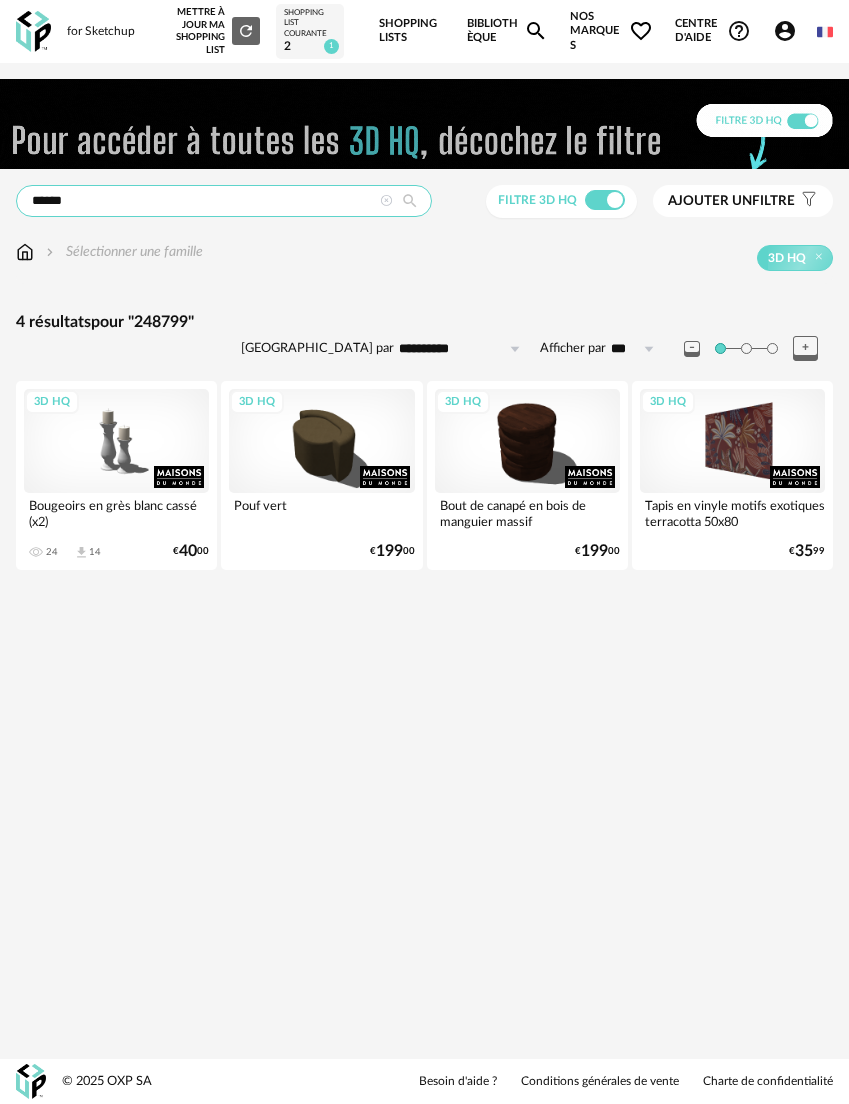 drag, startPoint x: 120, startPoint y: 187, endPoint x: -20, endPoint y: 186, distance: 140.00357 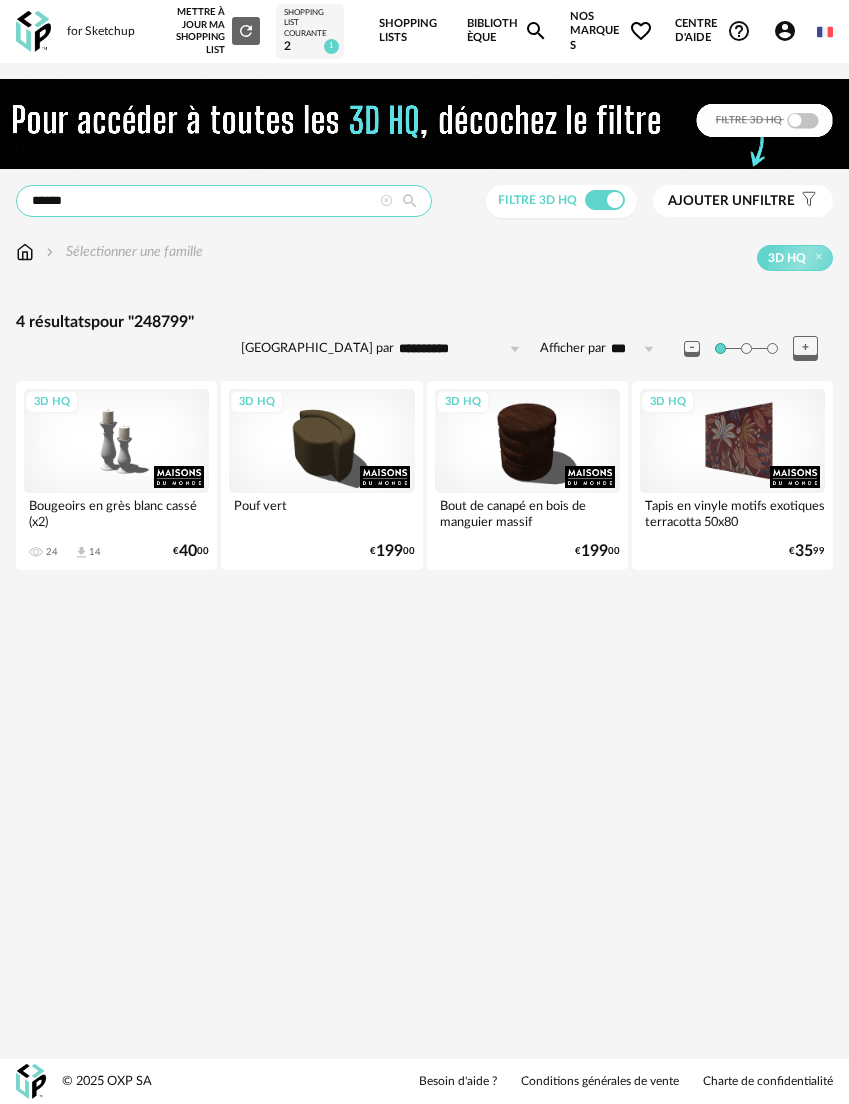 click on "**********" at bounding box center (424, 552) 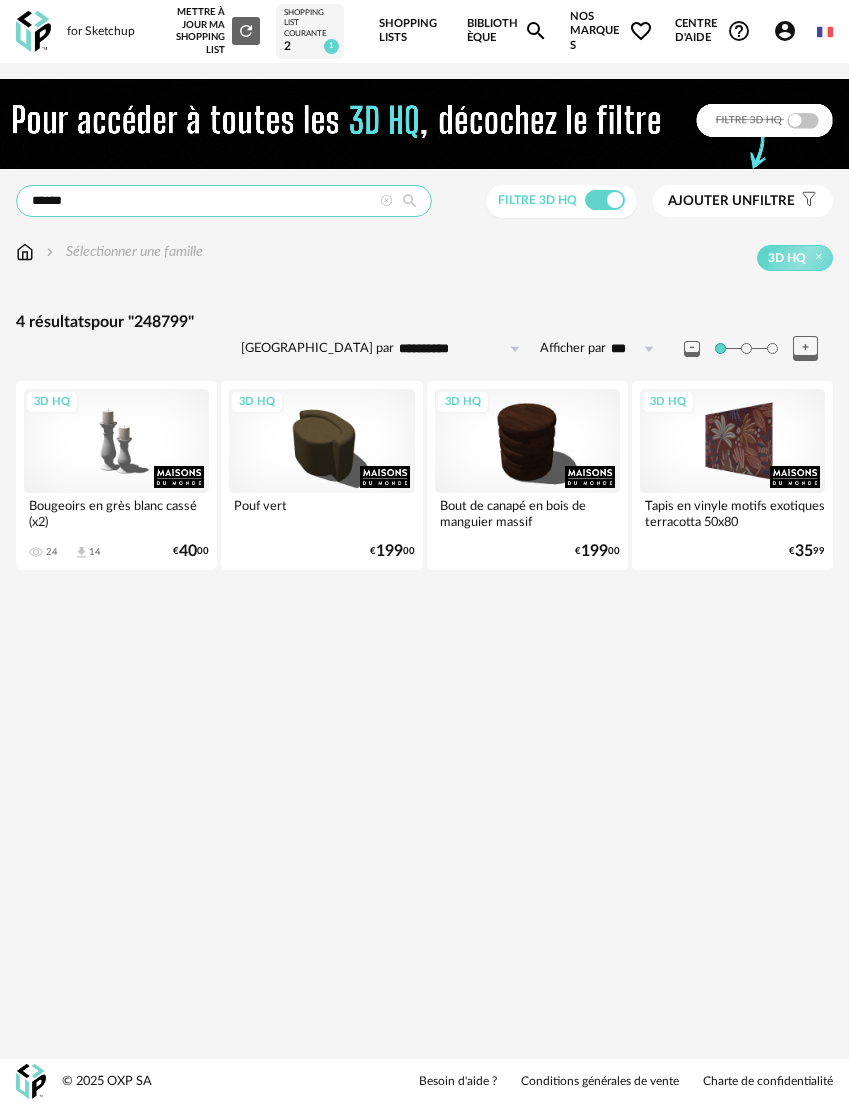 paste 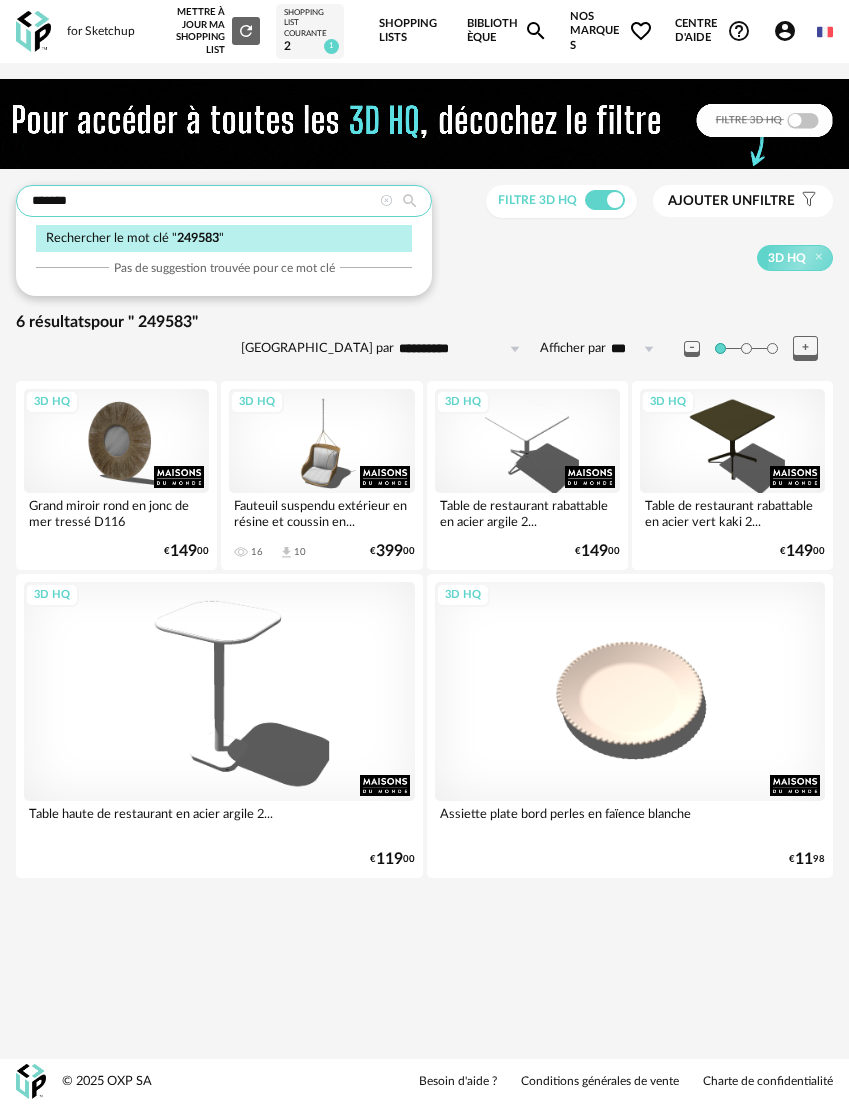drag, startPoint x: 98, startPoint y: 189, endPoint x: -84, endPoint y: 182, distance: 182.13457 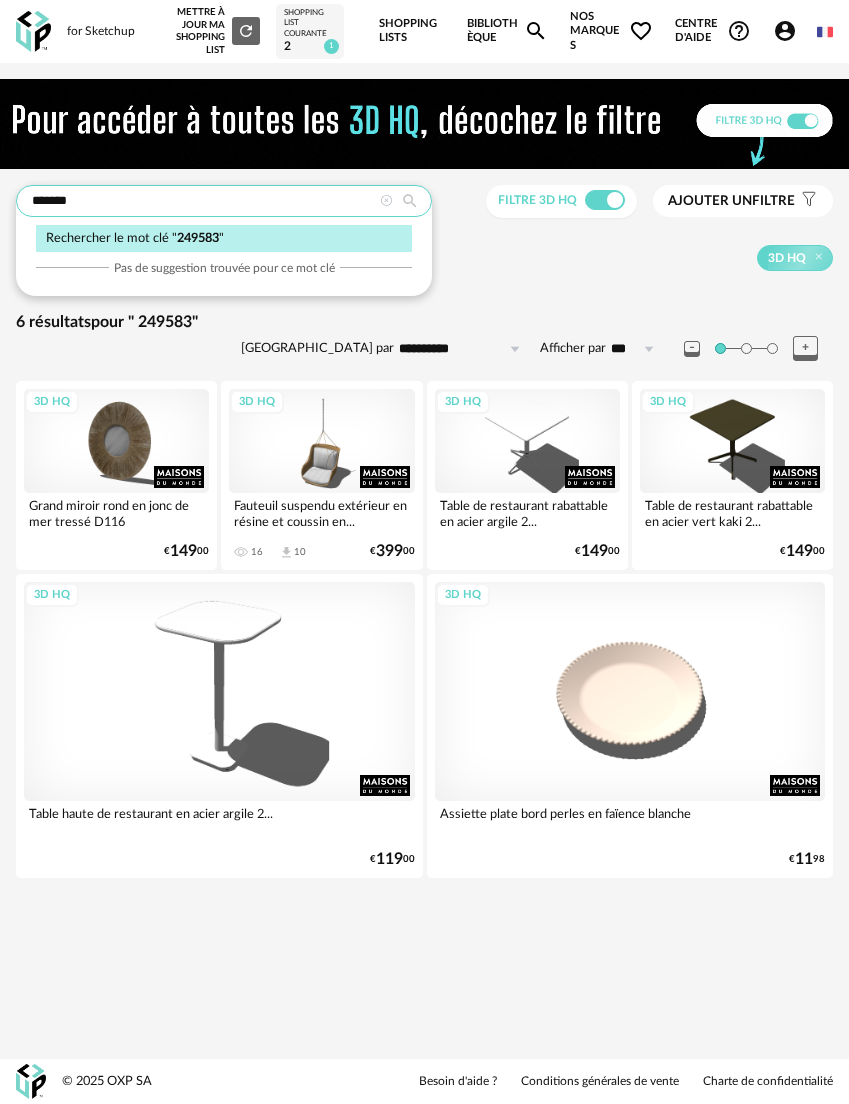 click on "**********" at bounding box center [424, 552] 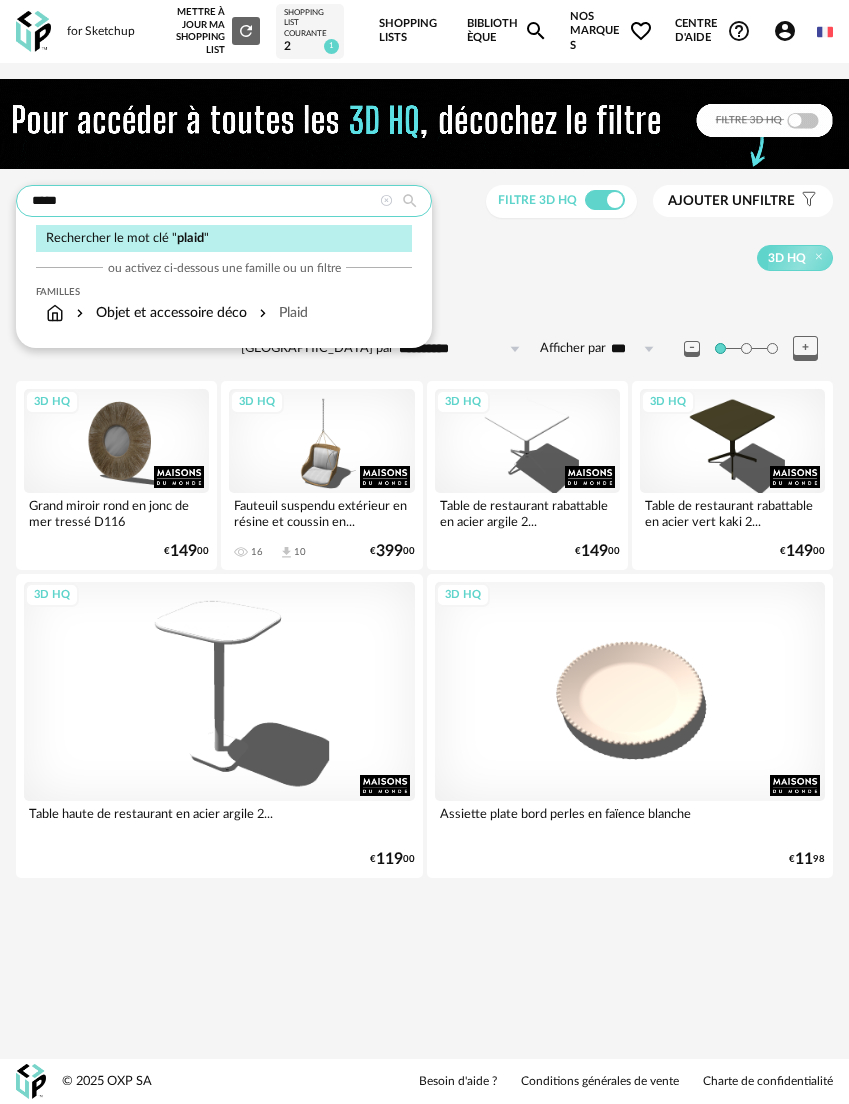 type on "*****" 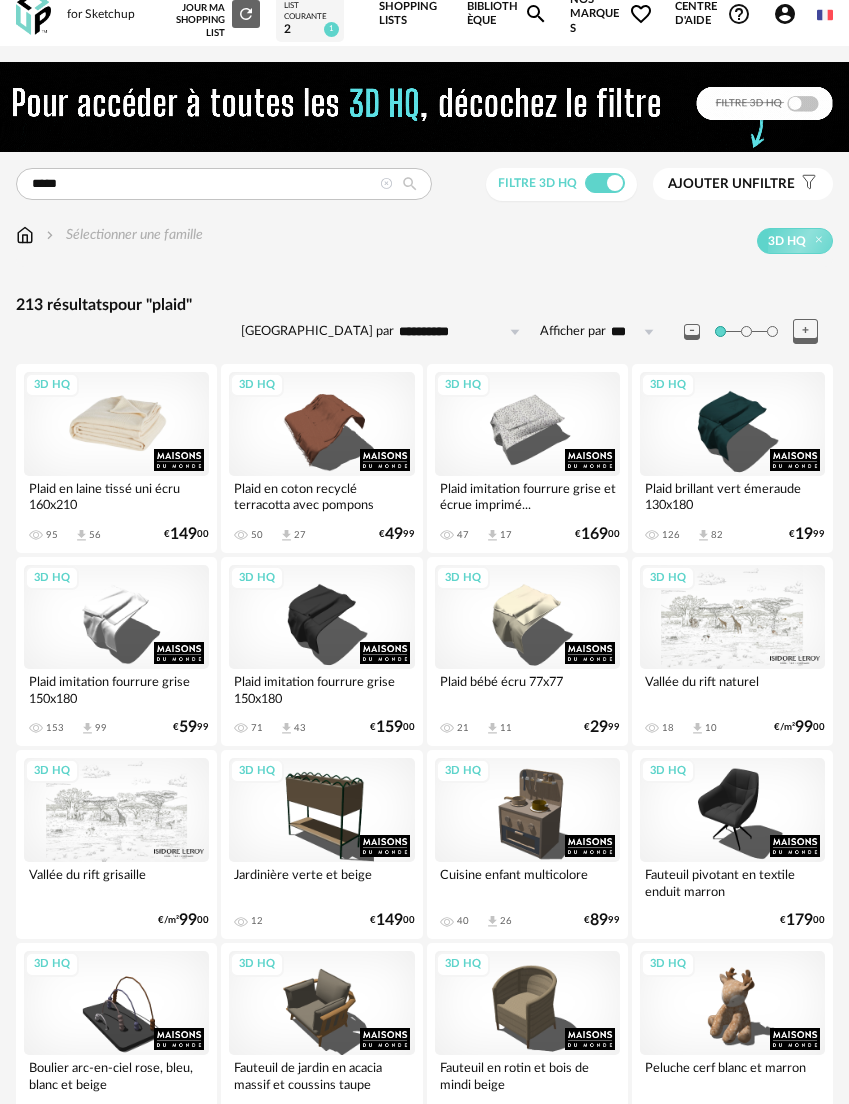 click on "3D HQ" at bounding box center (116, 424) 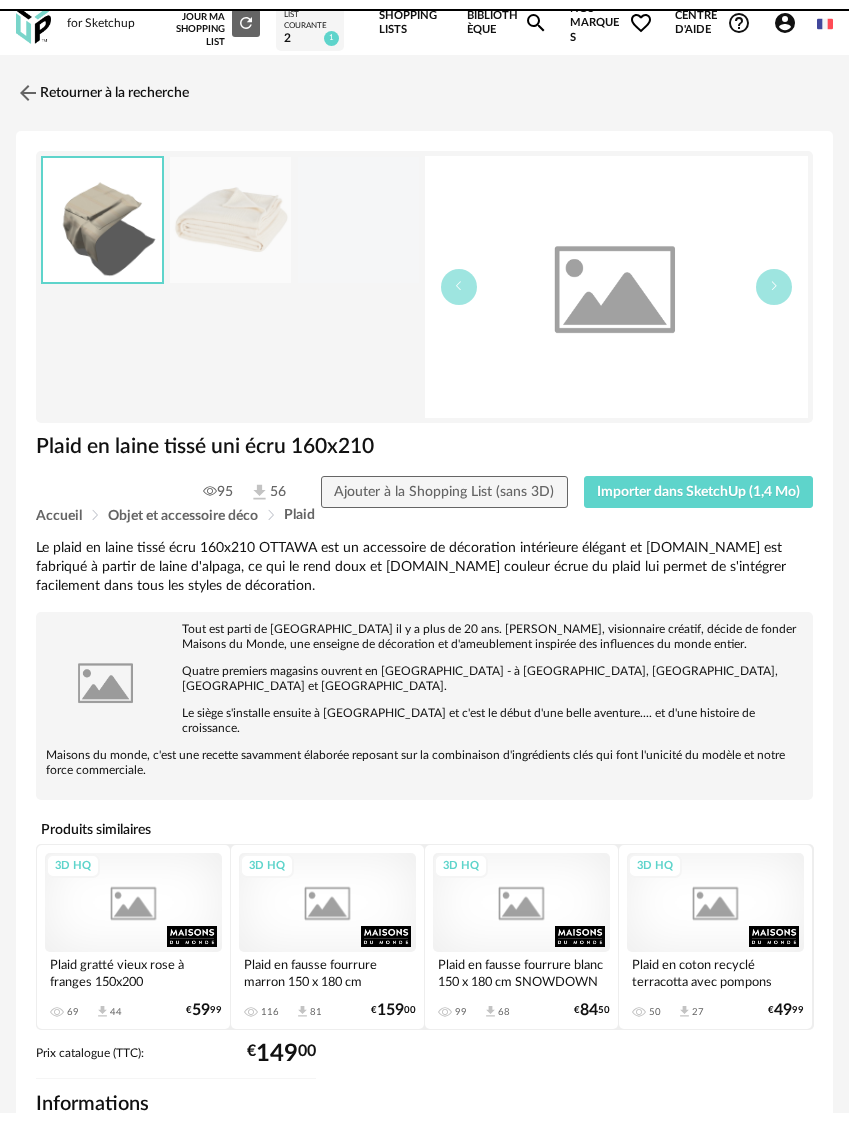 scroll, scrollTop: 0, scrollLeft: 0, axis: both 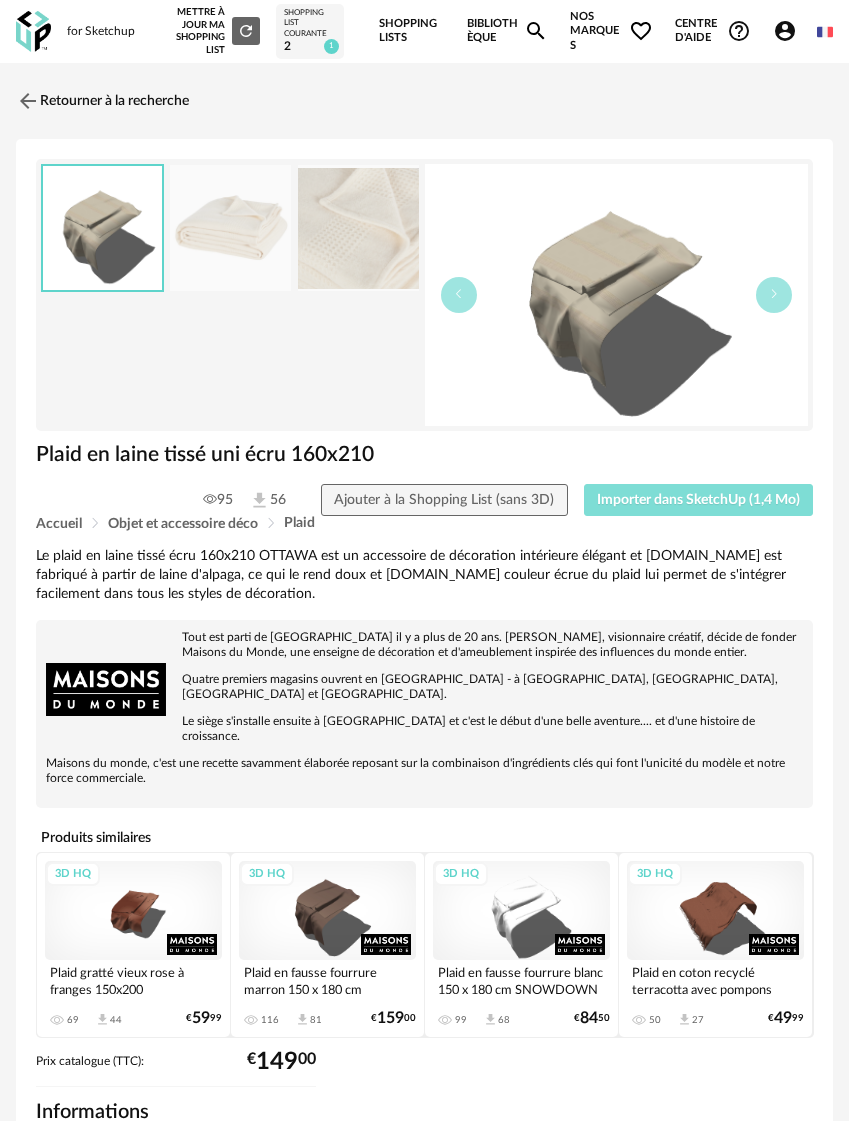 click on "Importer dans SketchUp (1,4 Mo)" at bounding box center (698, 500) 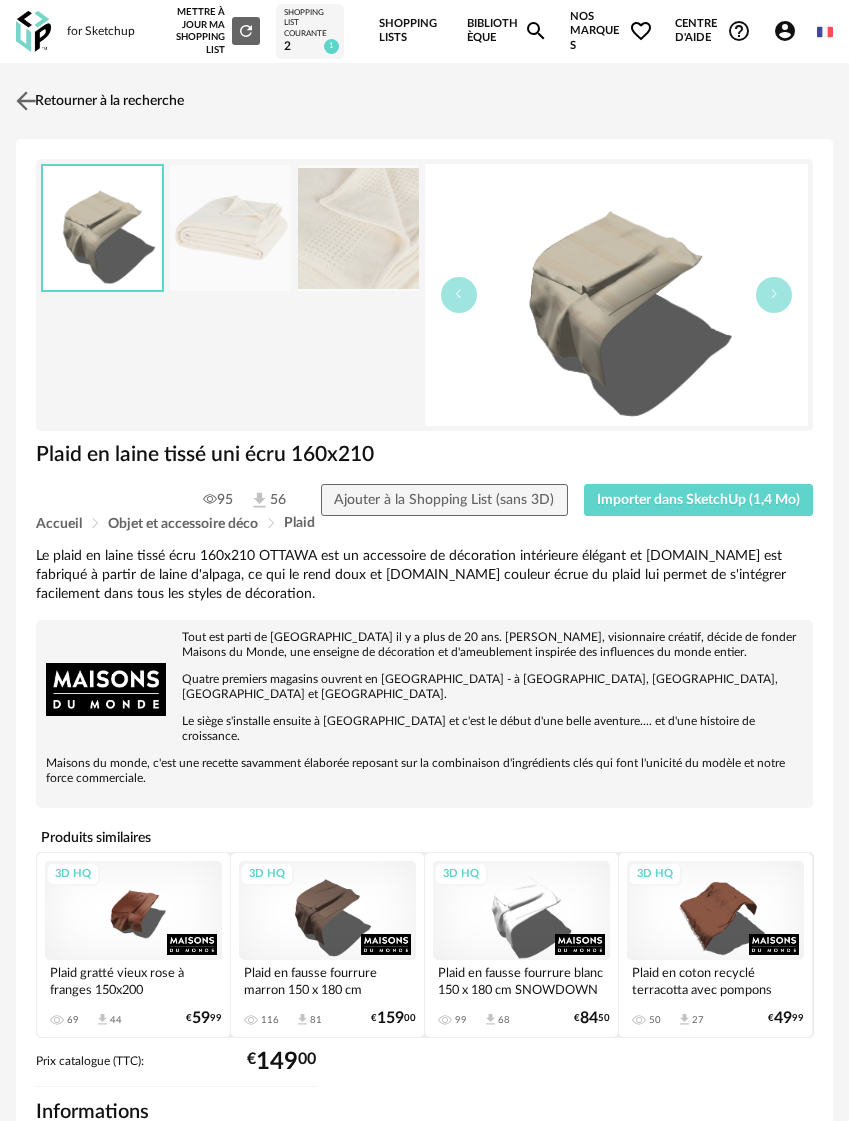 click at bounding box center (26, 100) 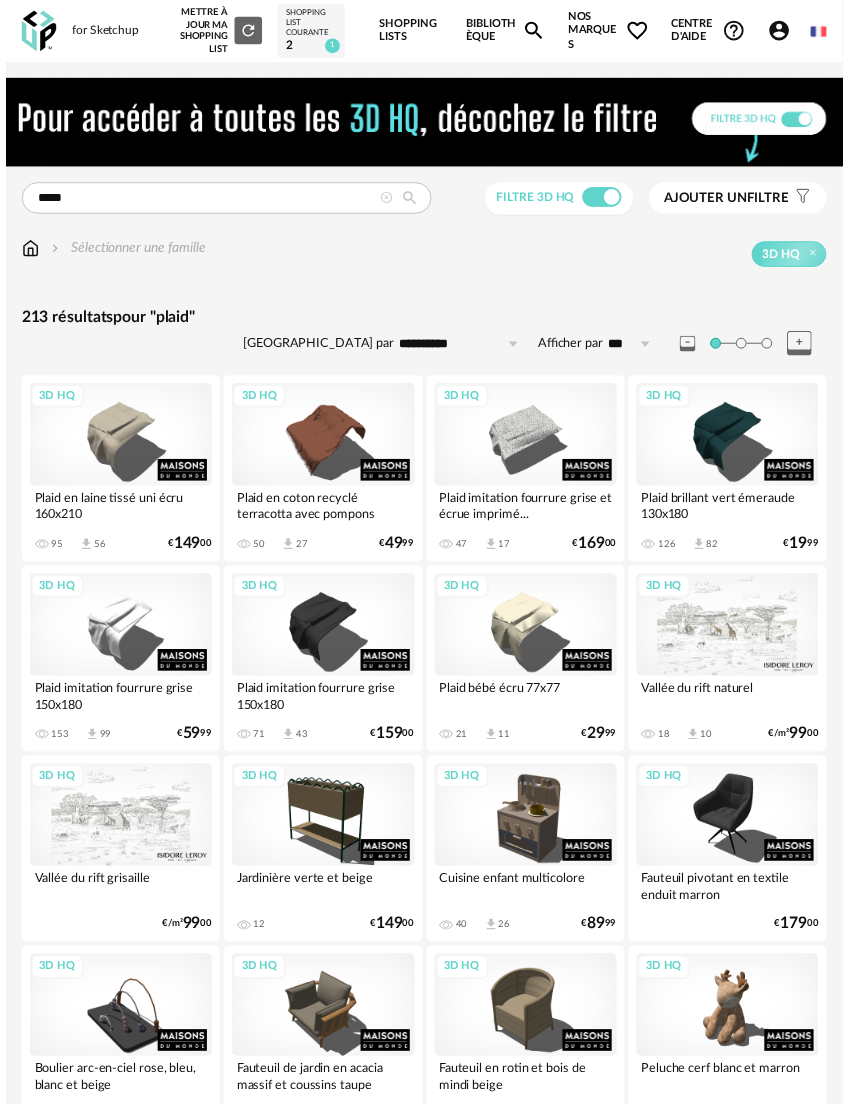 scroll, scrollTop: 17, scrollLeft: 0, axis: vertical 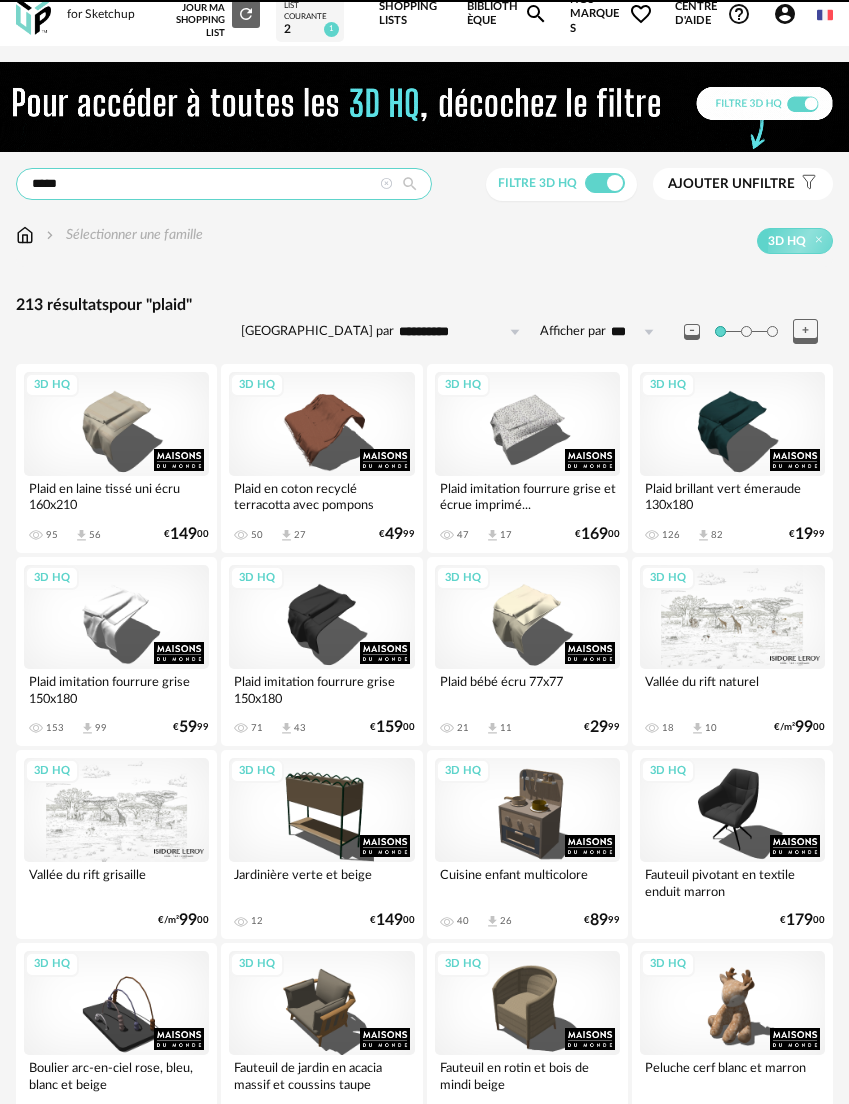 click on "*****" at bounding box center (224, 184) 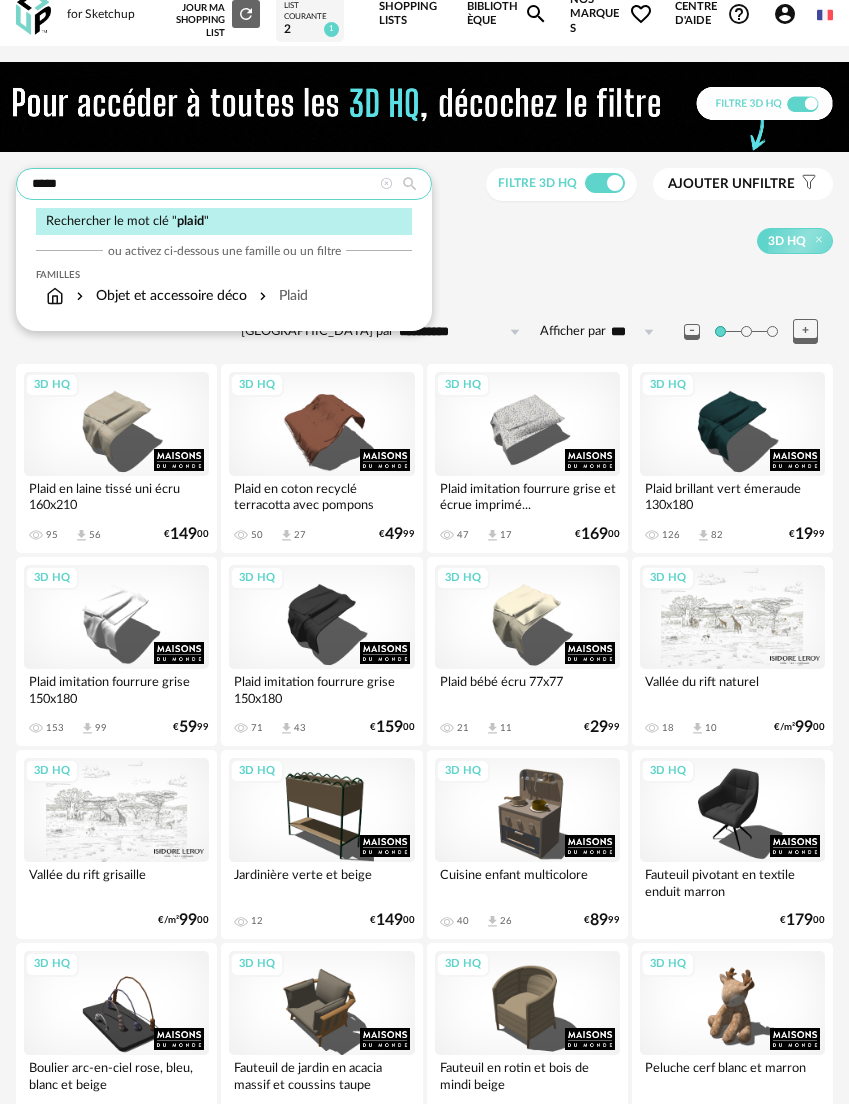 click on "*****" at bounding box center [224, 184] 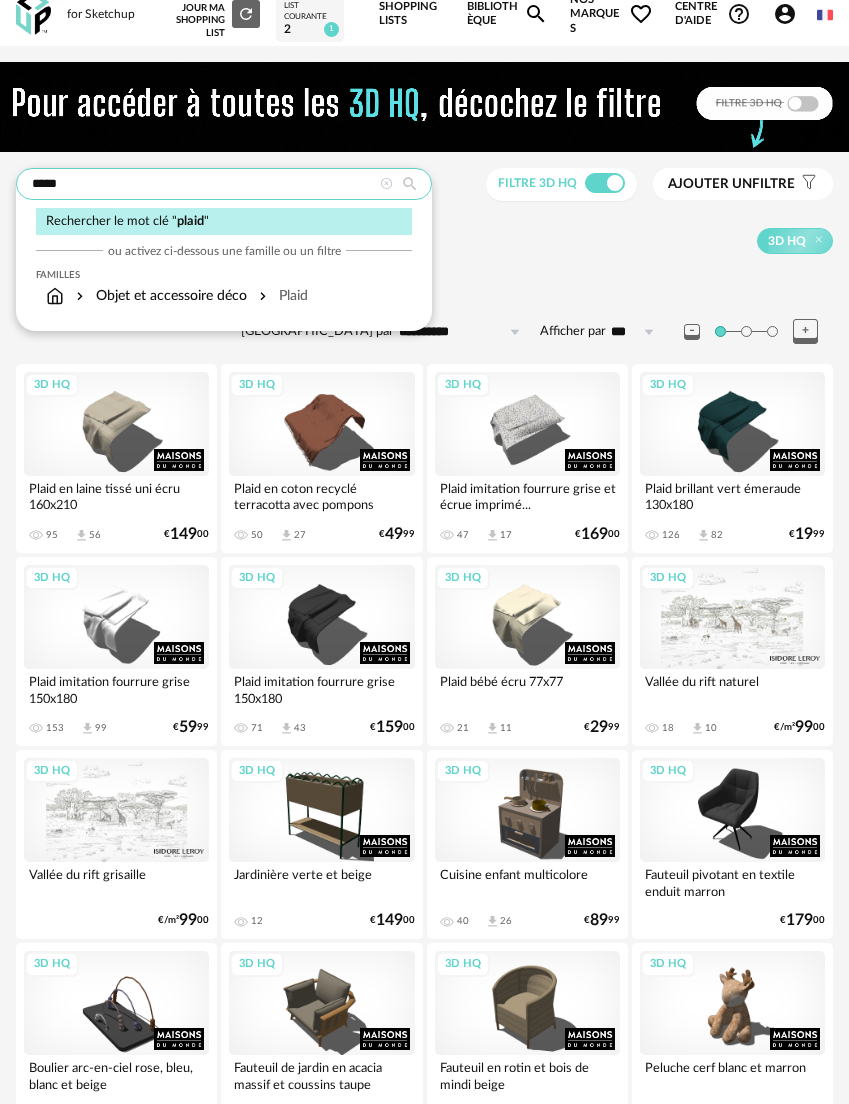 click on "*****" at bounding box center (224, 184) 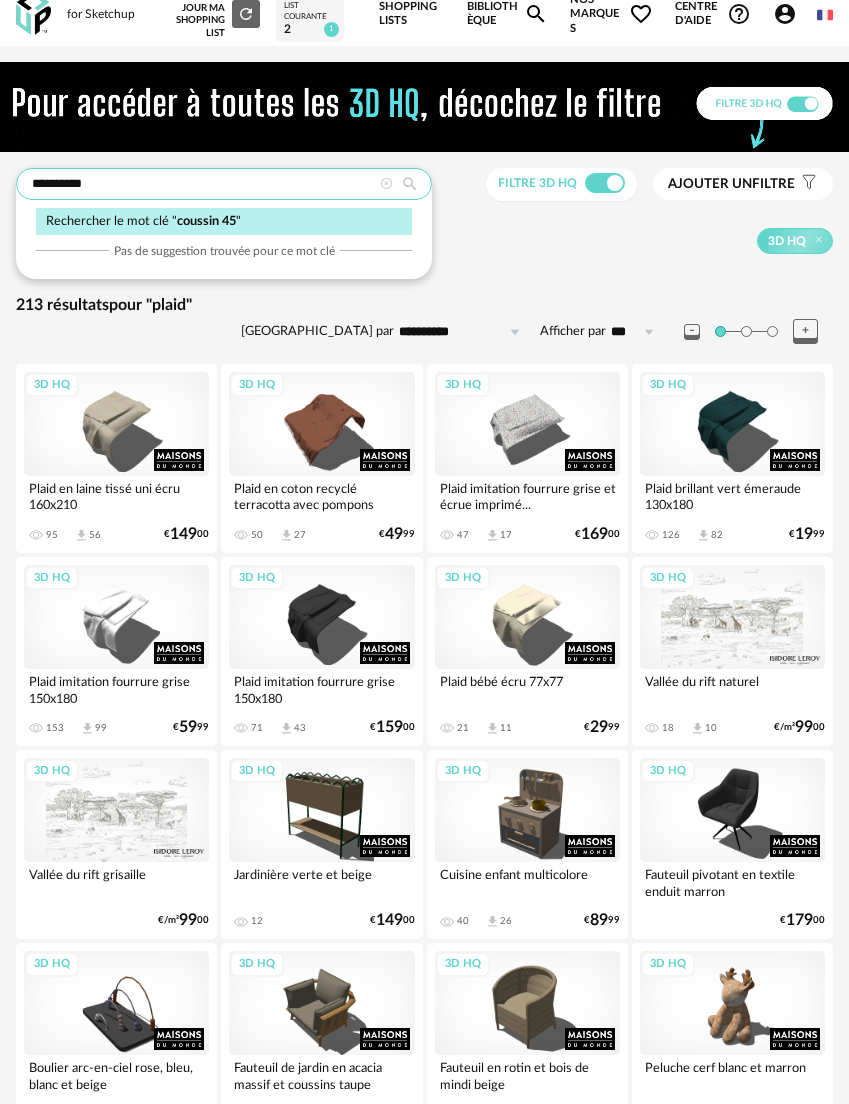 type on "**********" 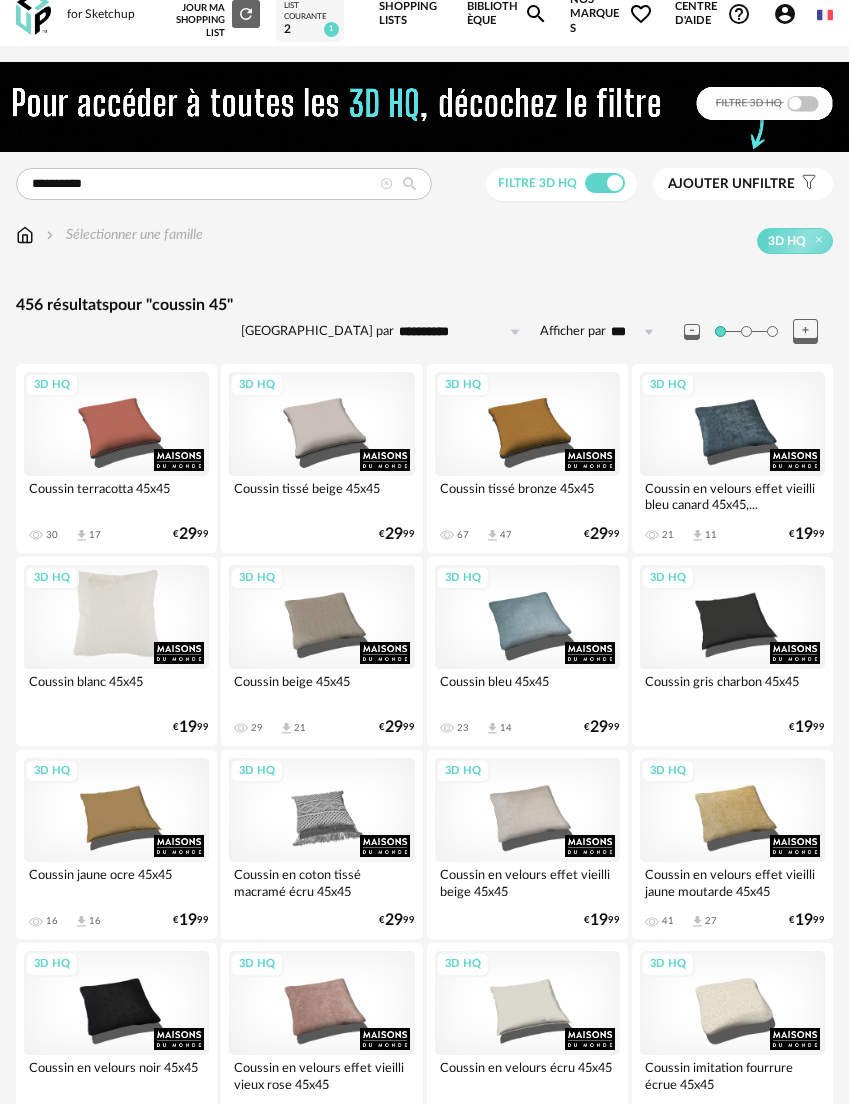 click on "3D HQ" at bounding box center (116, 617) 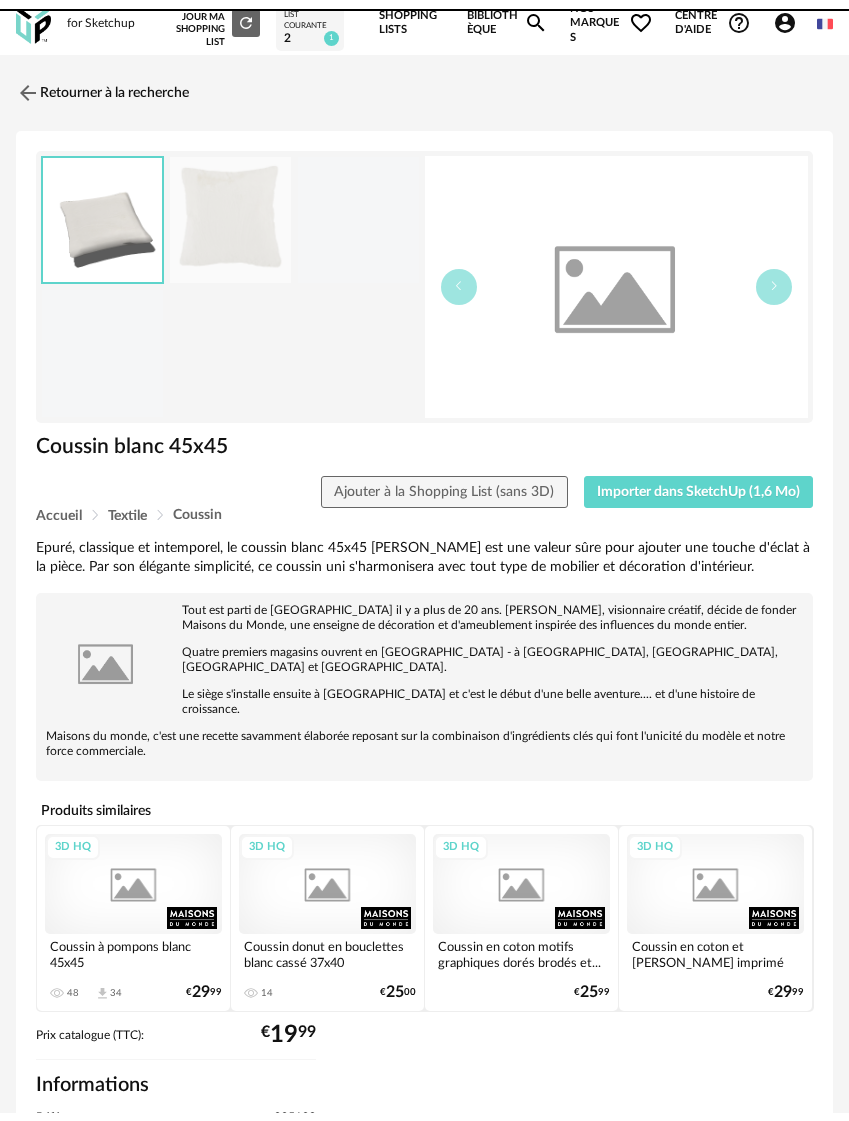 scroll, scrollTop: 0, scrollLeft: 0, axis: both 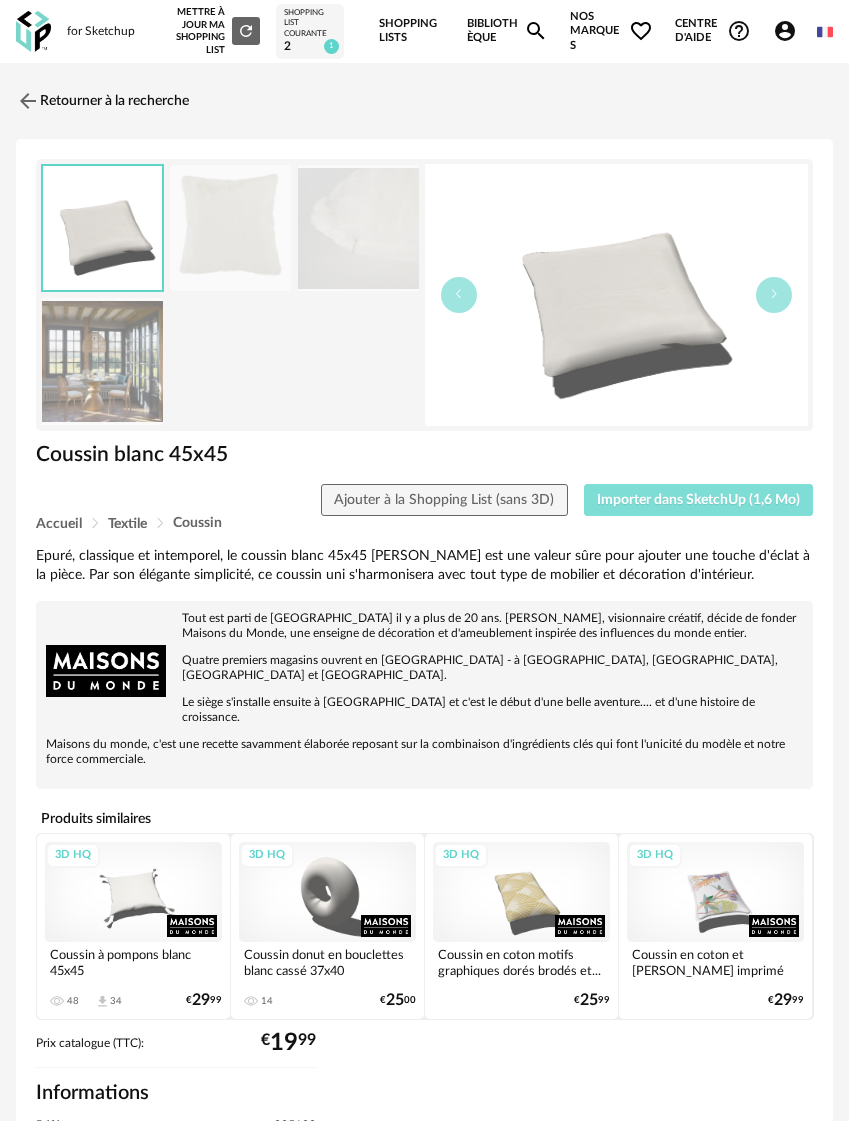 click on "Importer dans SketchUp (1,6 Mo)" at bounding box center [698, 500] 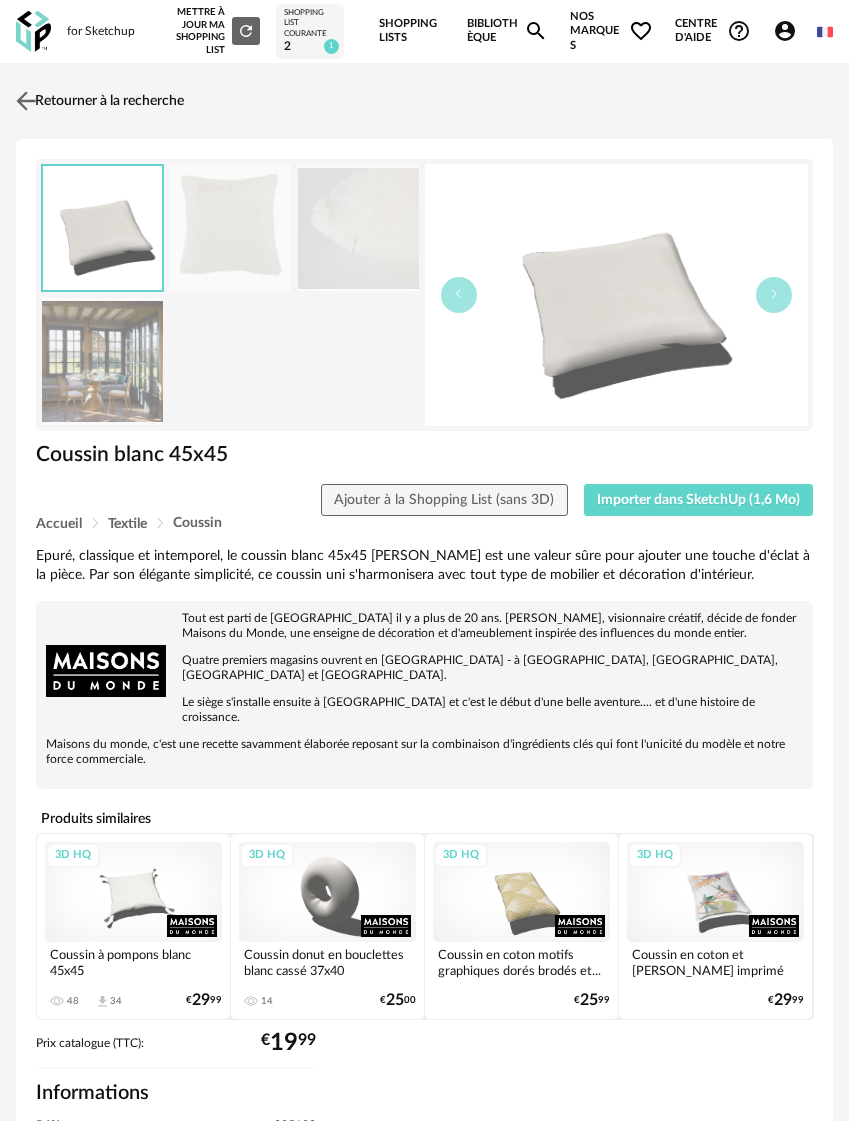 click at bounding box center (26, 100) 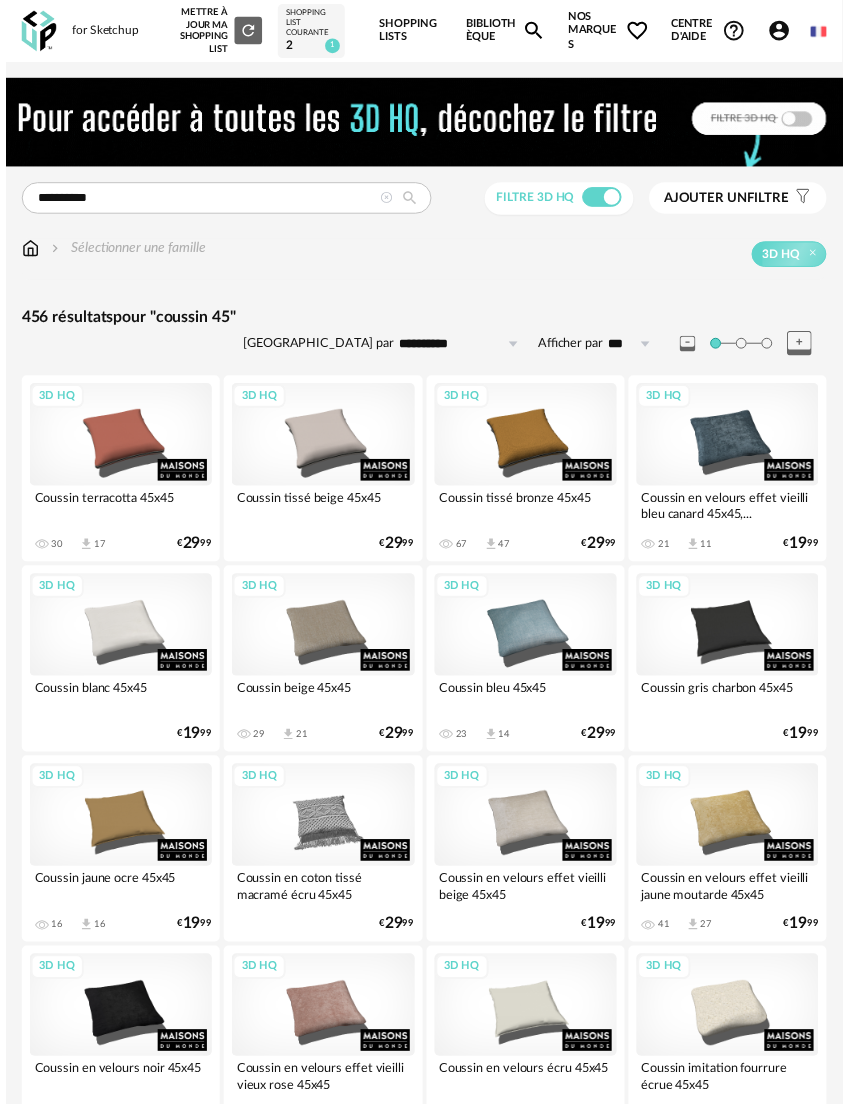 scroll, scrollTop: 17, scrollLeft: 0, axis: vertical 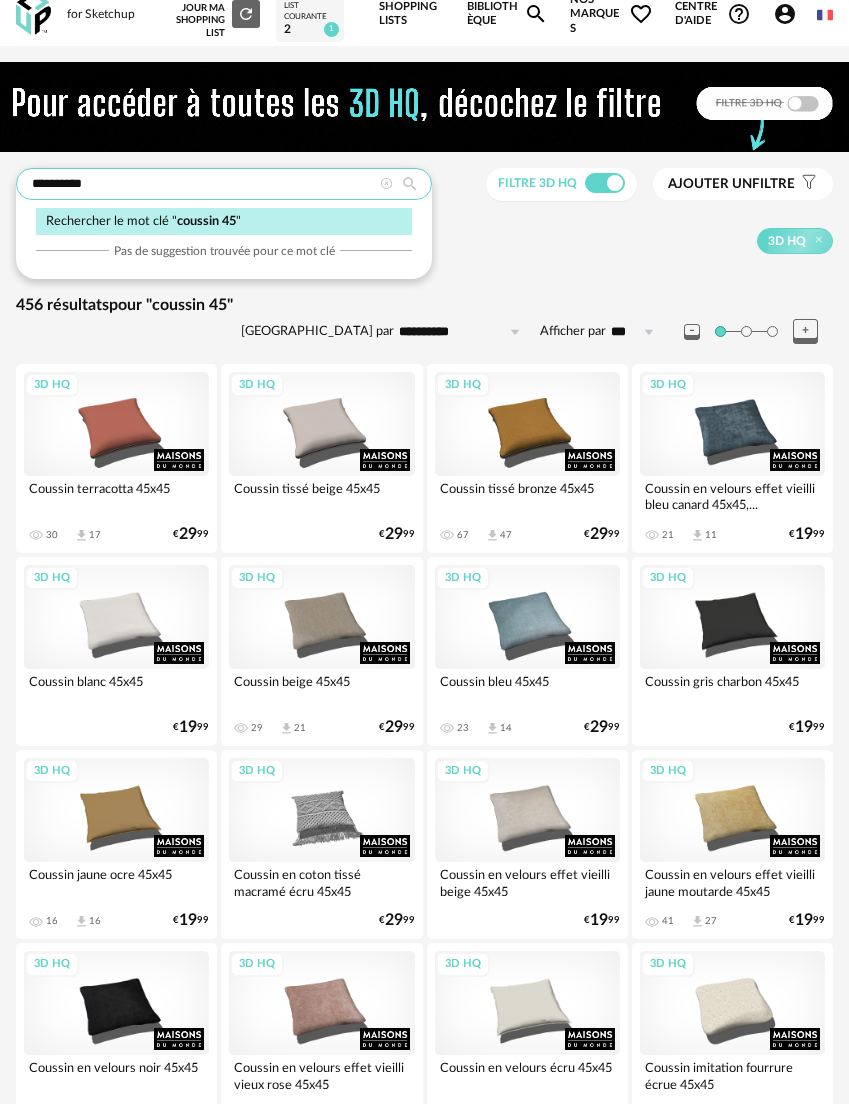drag, startPoint x: 150, startPoint y: 184, endPoint x: -56, endPoint y: 181, distance: 206.02185 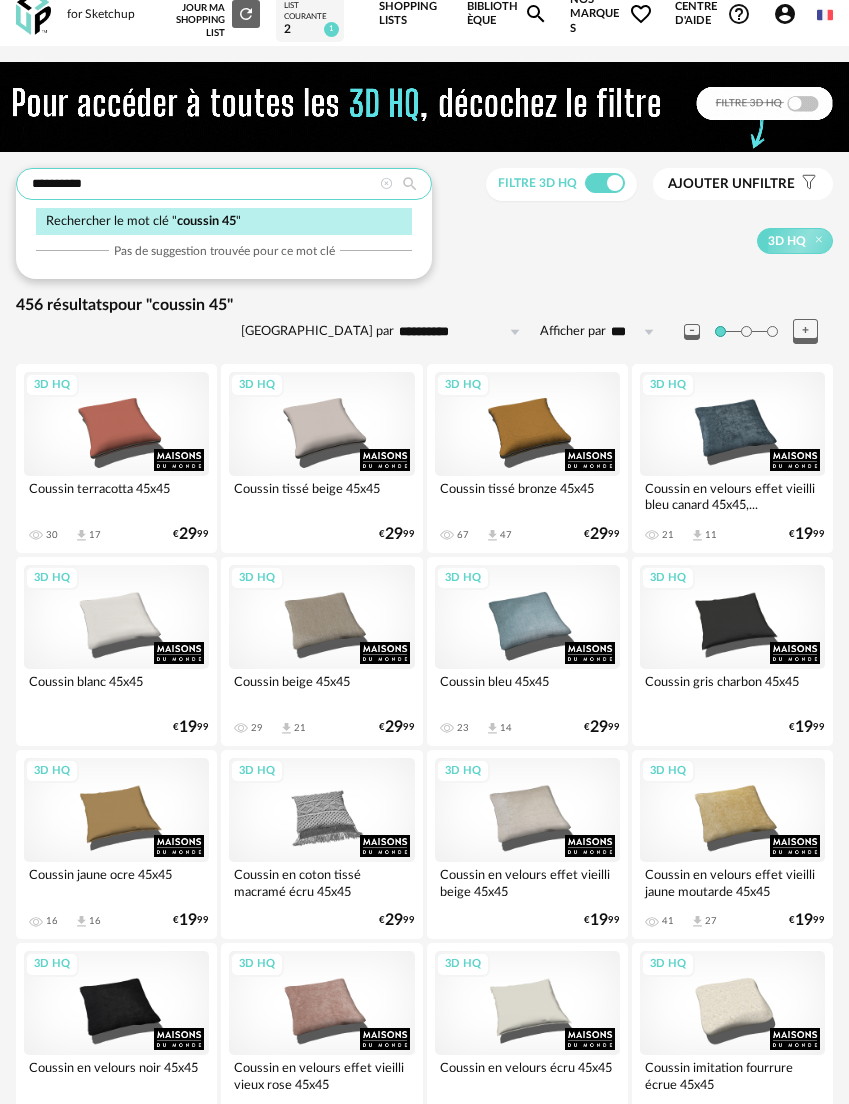 click on "**********" at bounding box center (424, 2650) 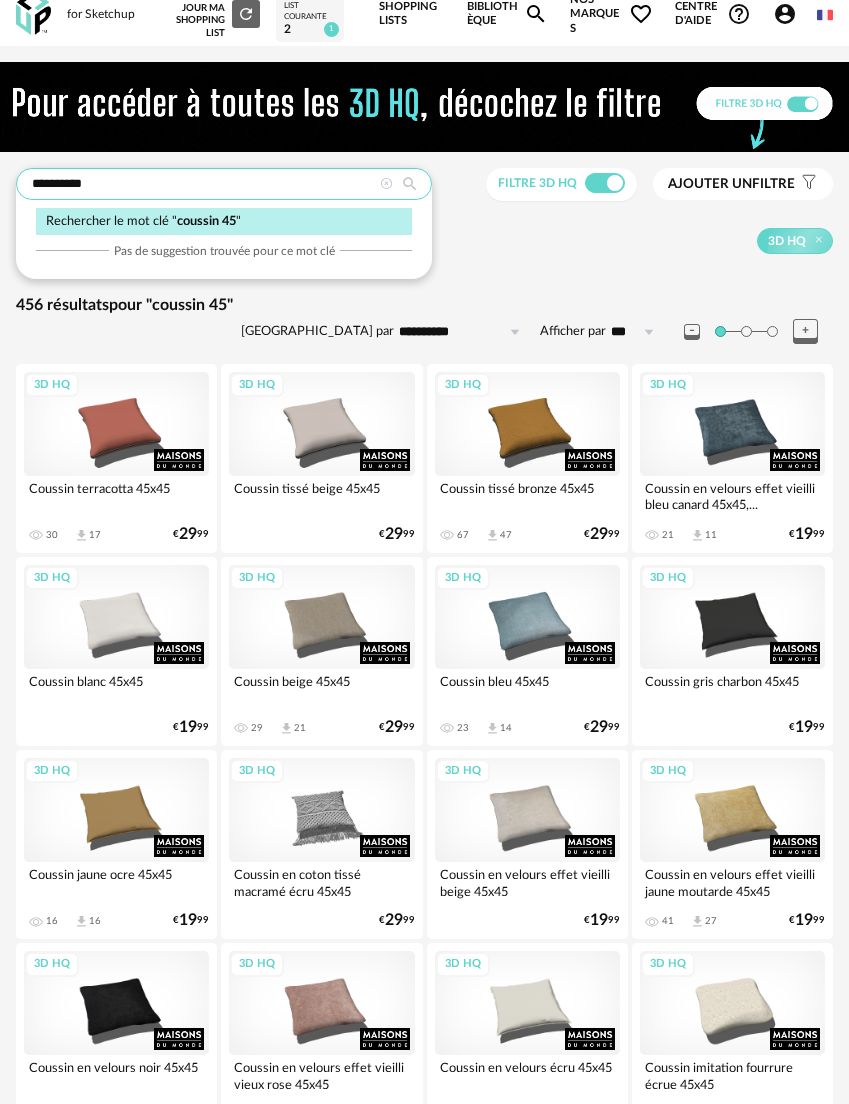 paste 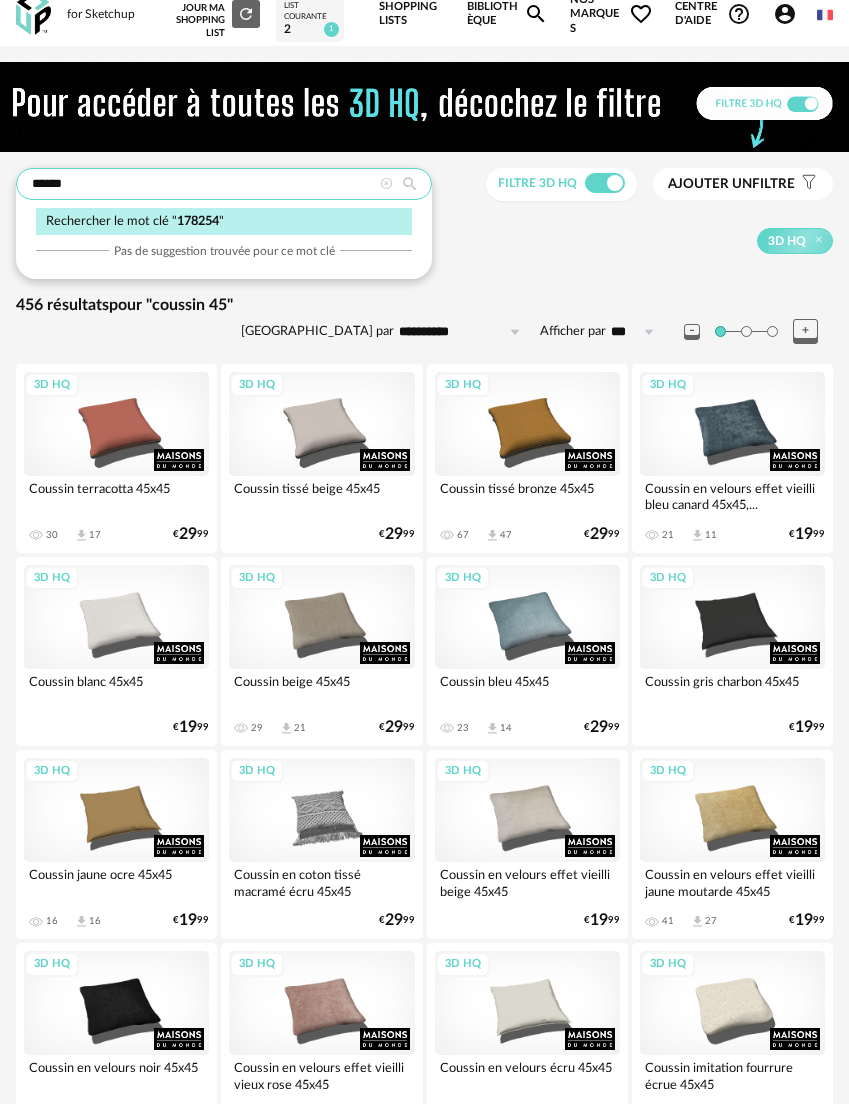 type on "******" 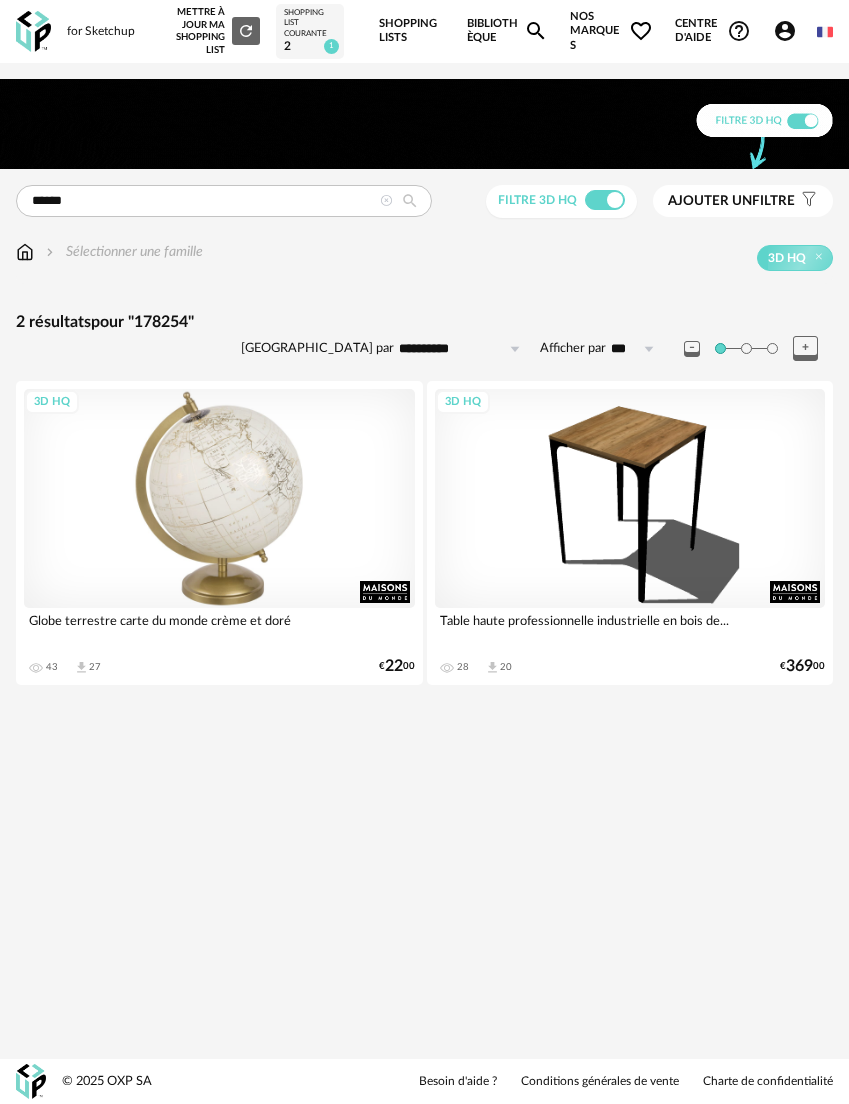 click on "3D HQ" at bounding box center (219, 499) 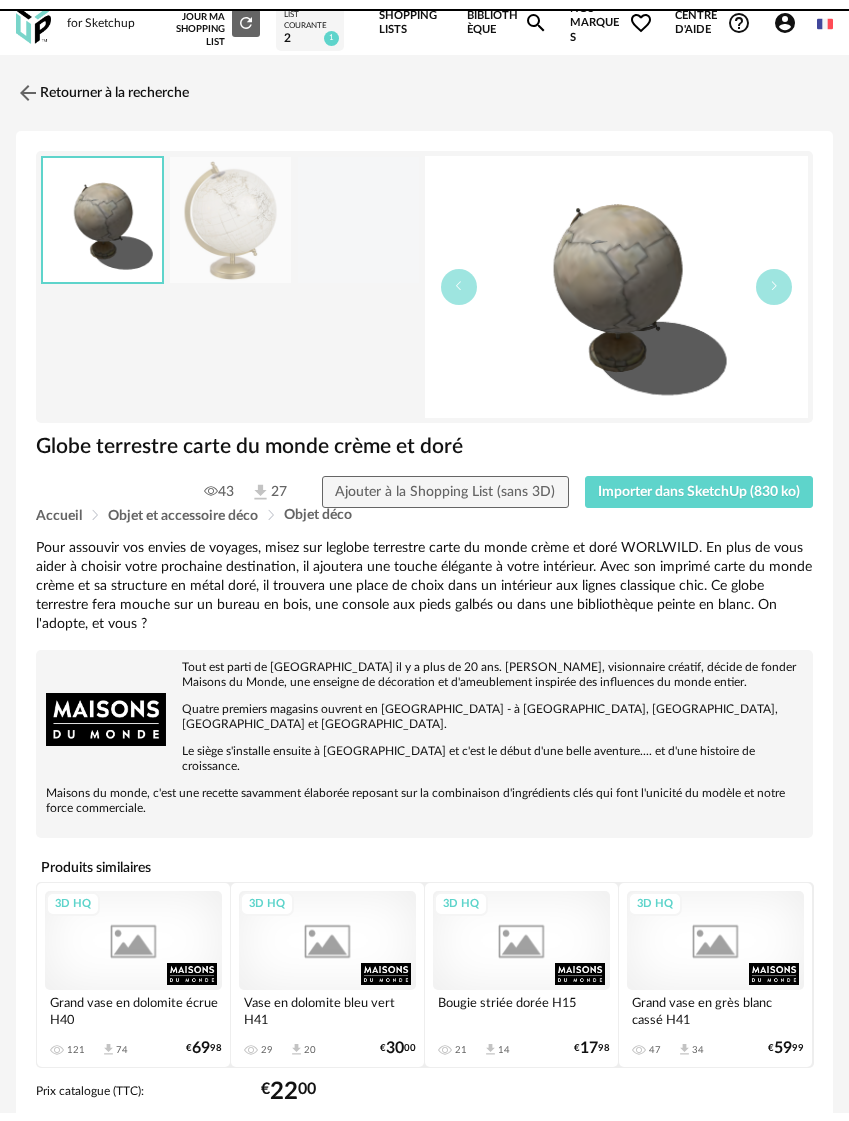 scroll, scrollTop: 0, scrollLeft: 0, axis: both 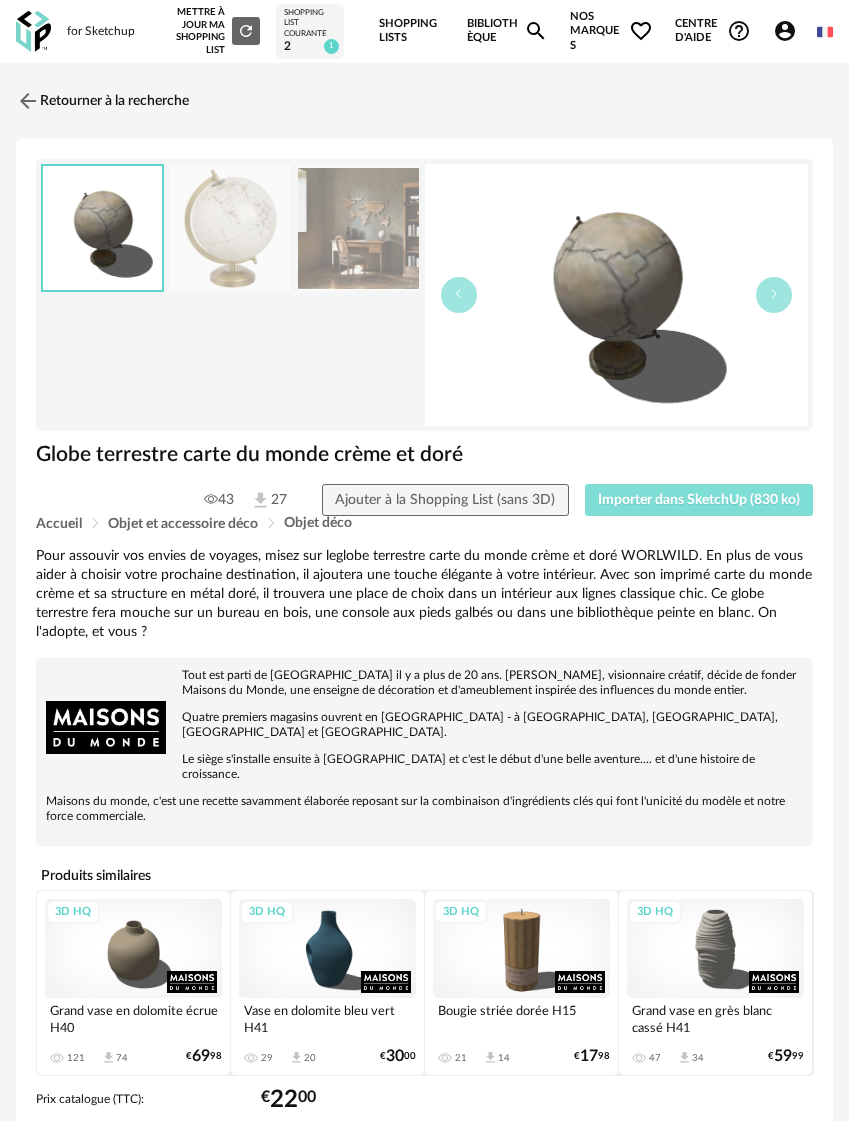 click on "Importer dans SketchUp (830 ko)" at bounding box center [699, 500] 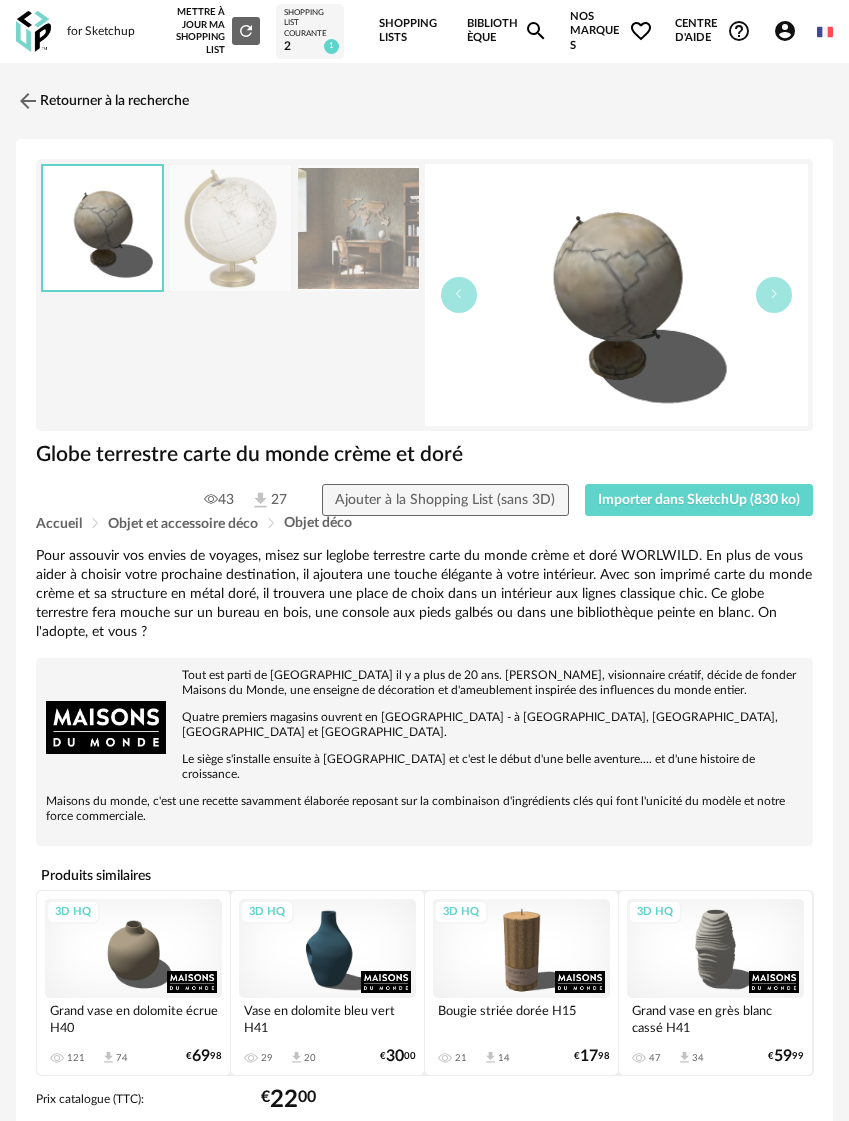 drag, startPoint x: 342, startPoint y: 155, endPoint x: 303, endPoint y: 147, distance: 39.812057 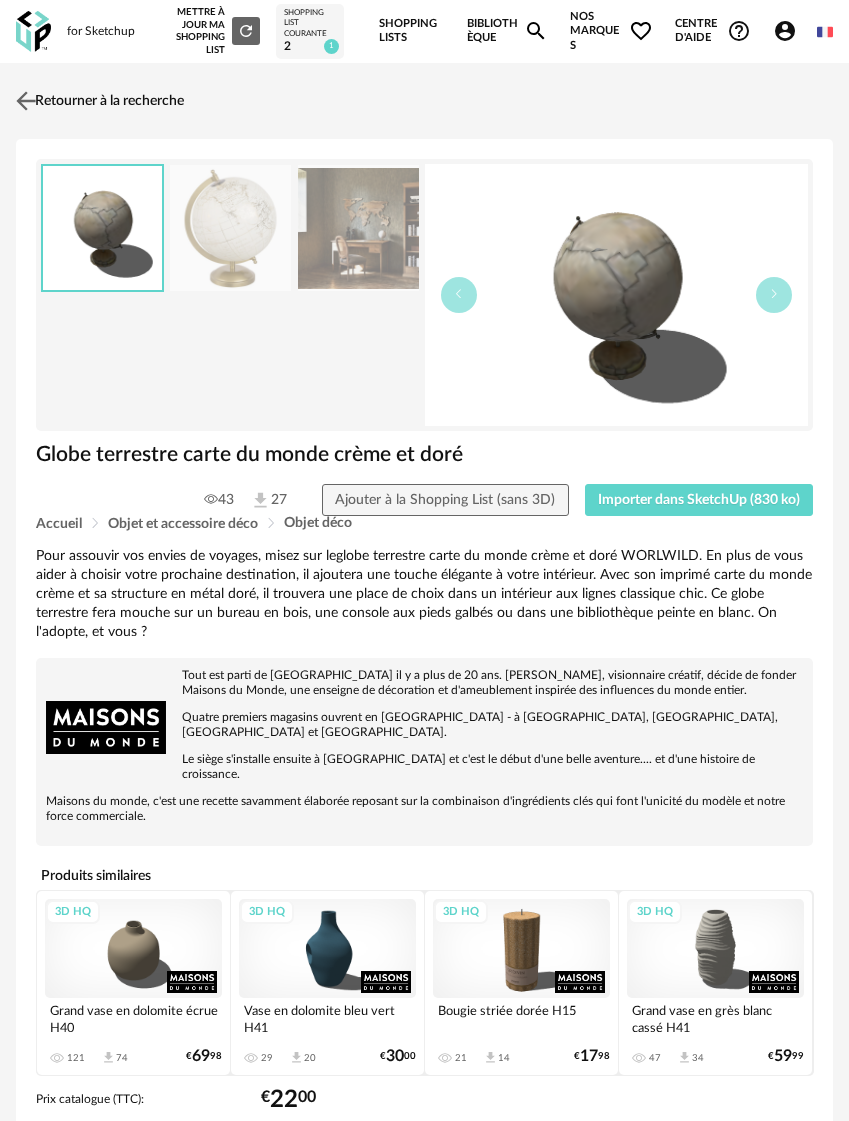click at bounding box center (26, 100) 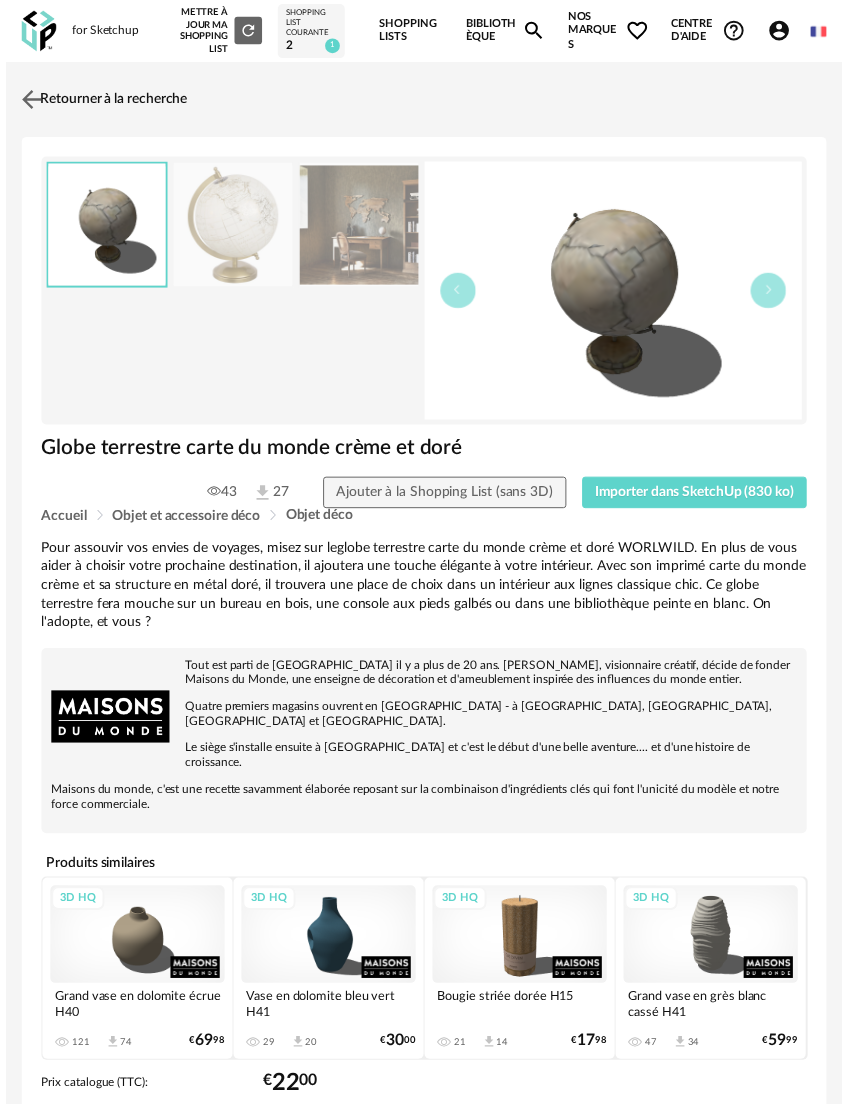 scroll, scrollTop: 17, scrollLeft: 0, axis: vertical 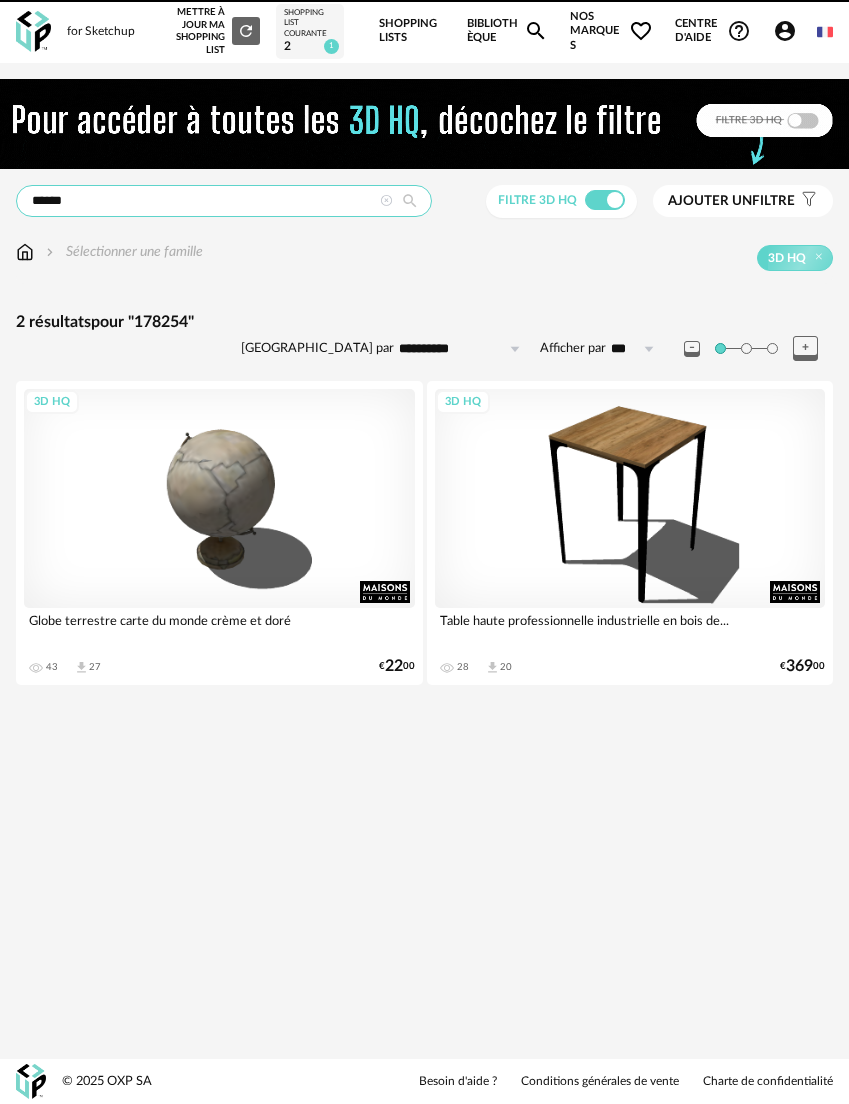 click on "******" at bounding box center [224, 201] 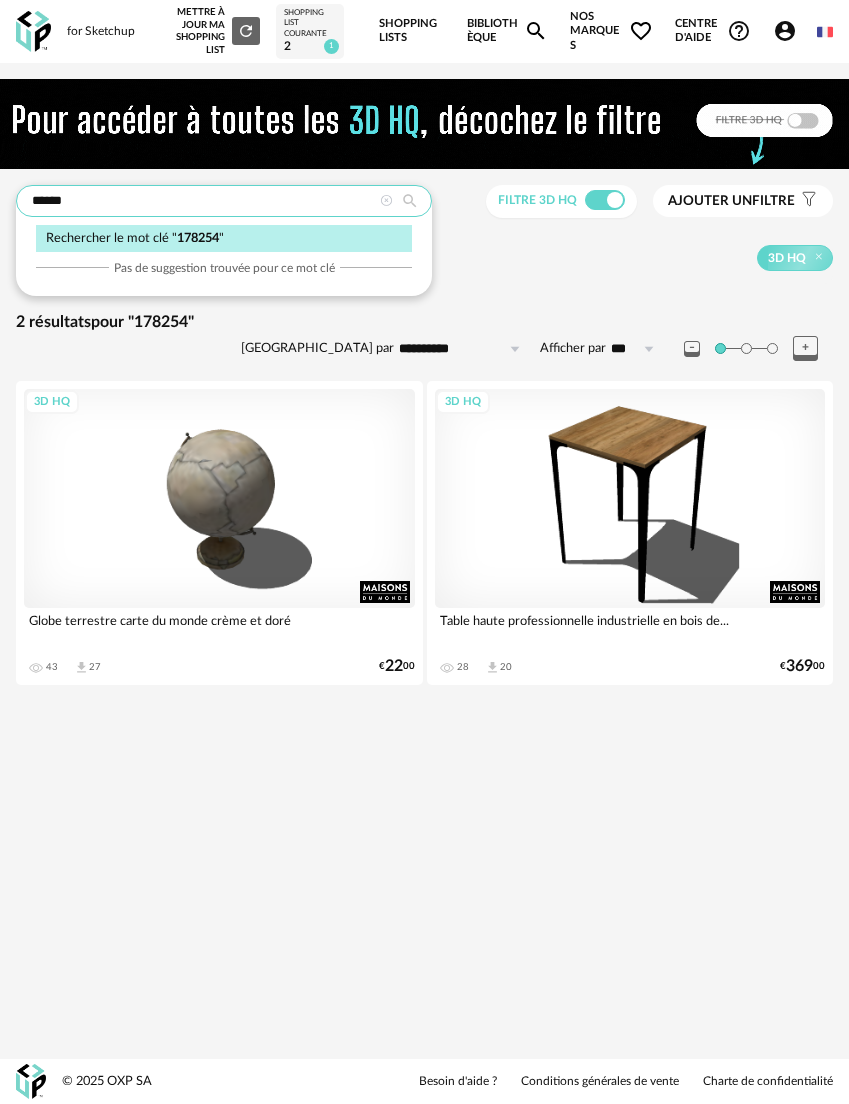 click on "******" at bounding box center [224, 201] 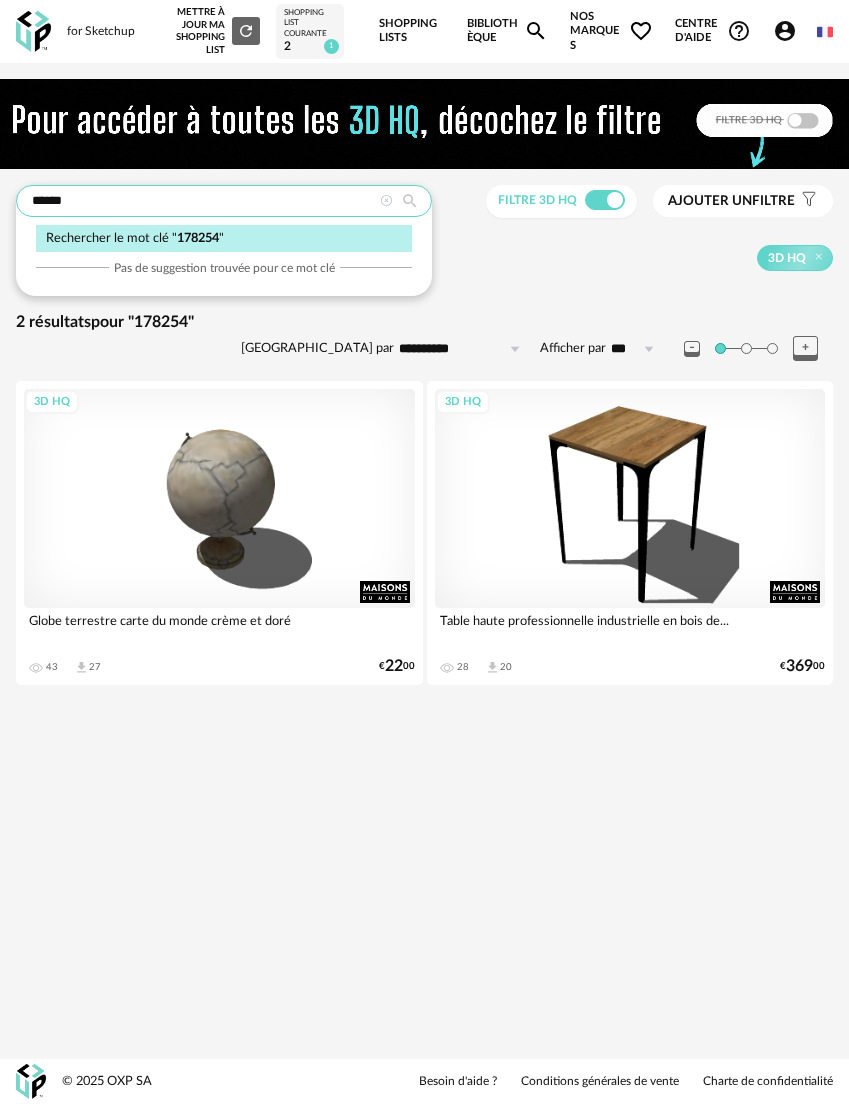 click on "******" at bounding box center [224, 201] 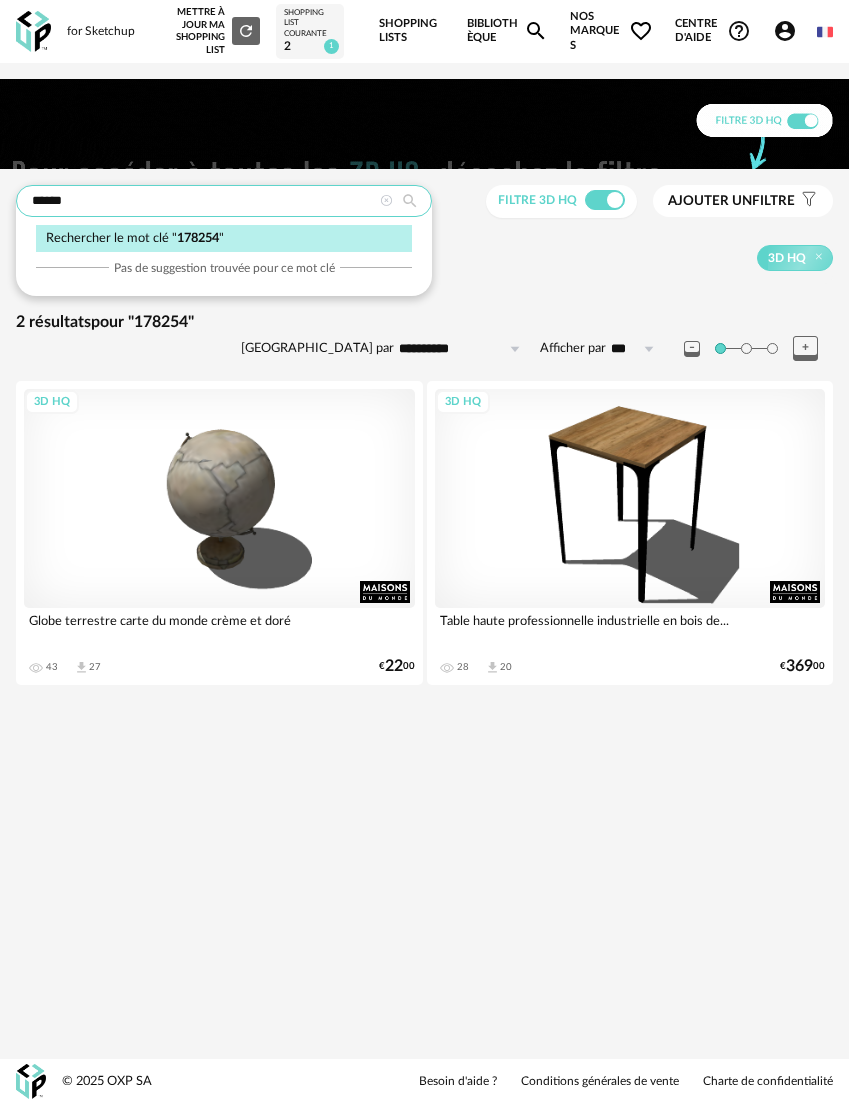 paste 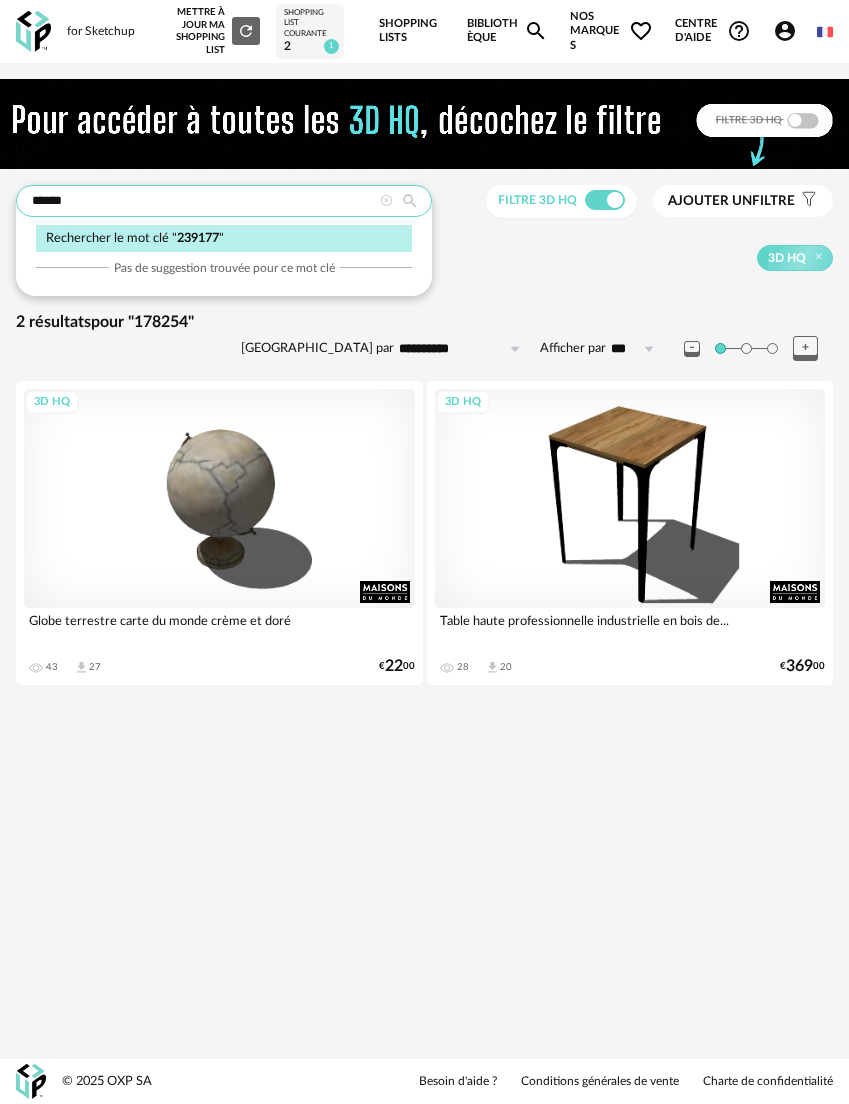 type on "******" 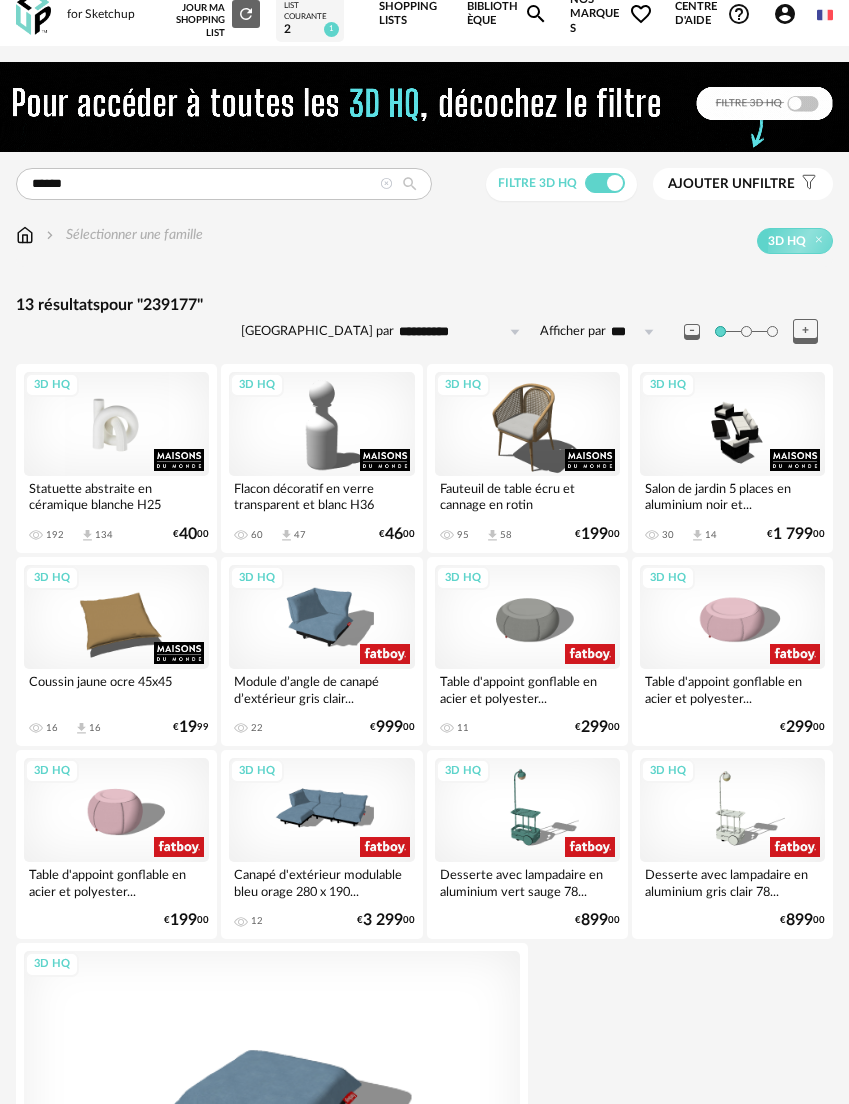 click on "3D HQ" at bounding box center [116, 424] 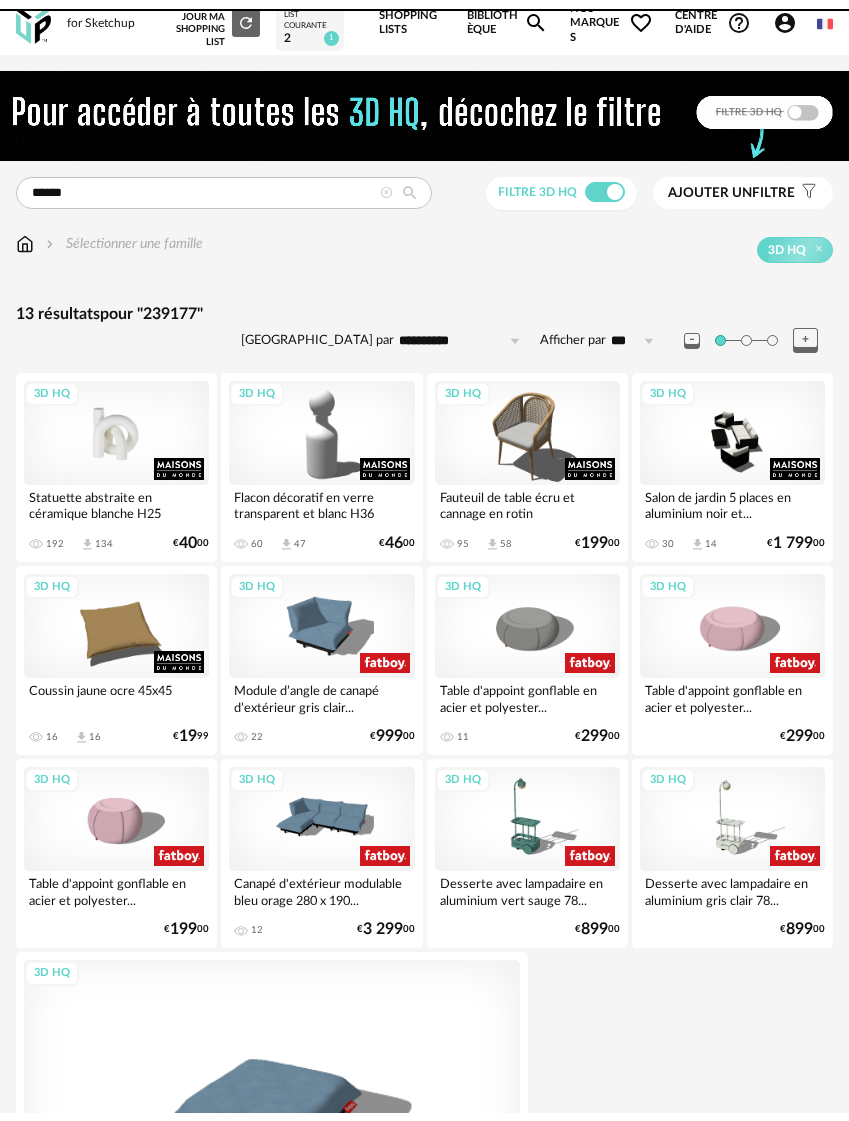 scroll, scrollTop: 0, scrollLeft: 0, axis: both 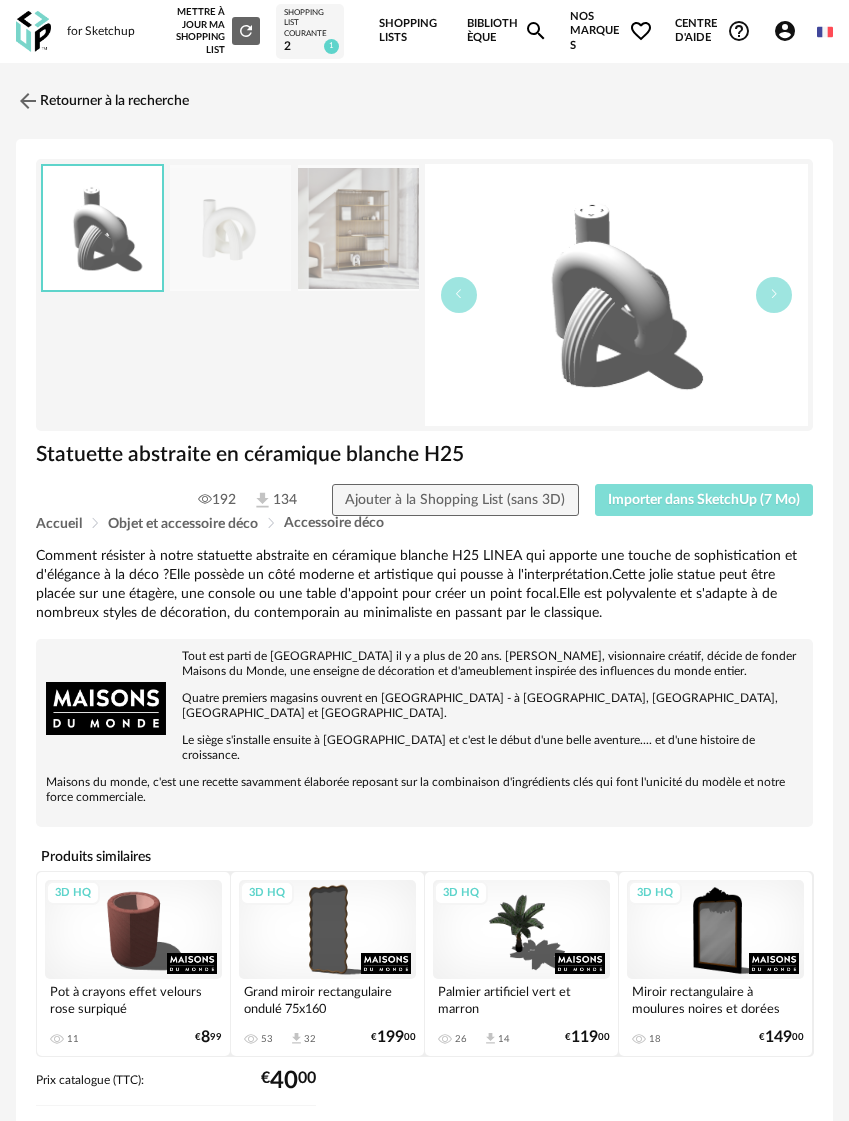 click on "Importer dans SketchUp (7 Mo)" at bounding box center (704, 500) 